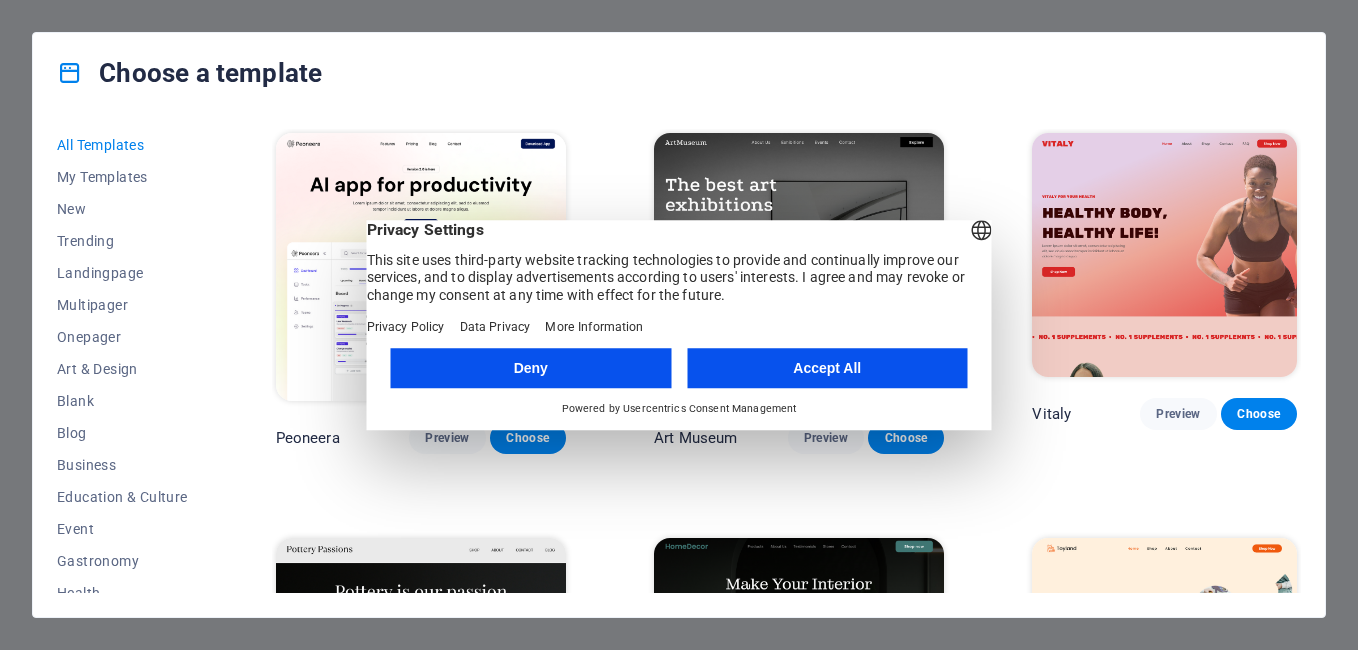 scroll, scrollTop: 0, scrollLeft: 0, axis: both 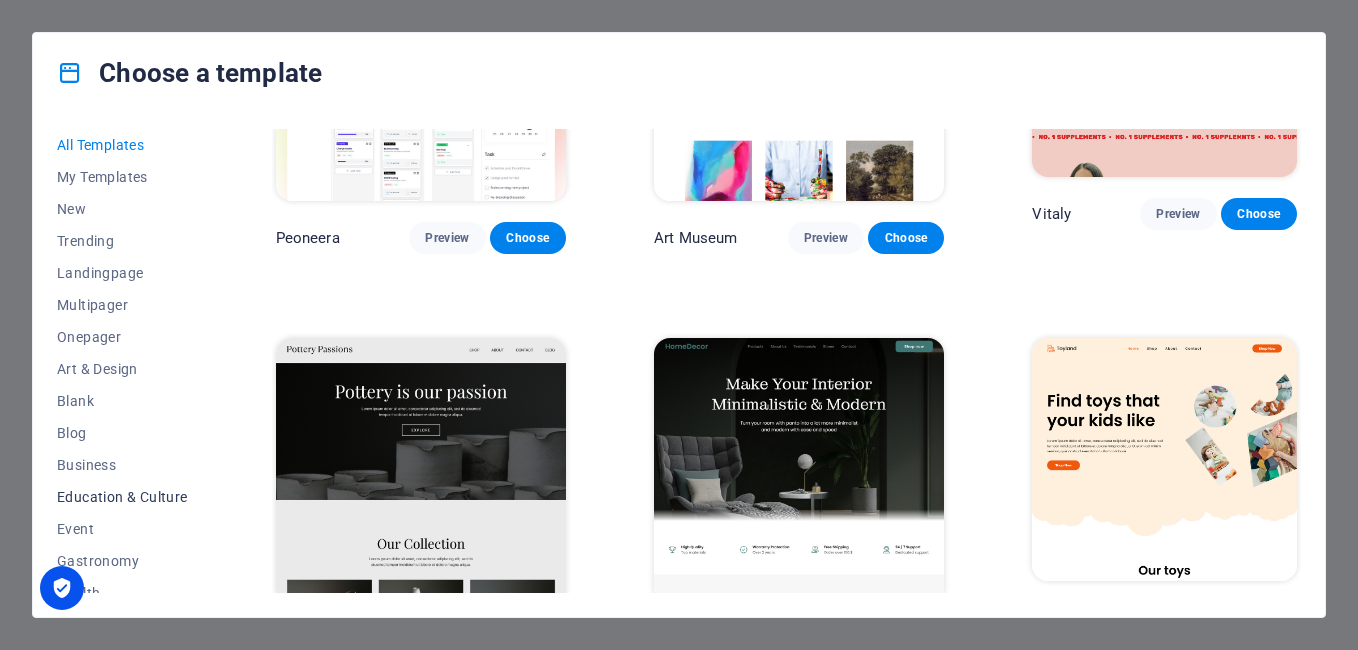 click on "Education & Culture" at bounding box center [122, 497] 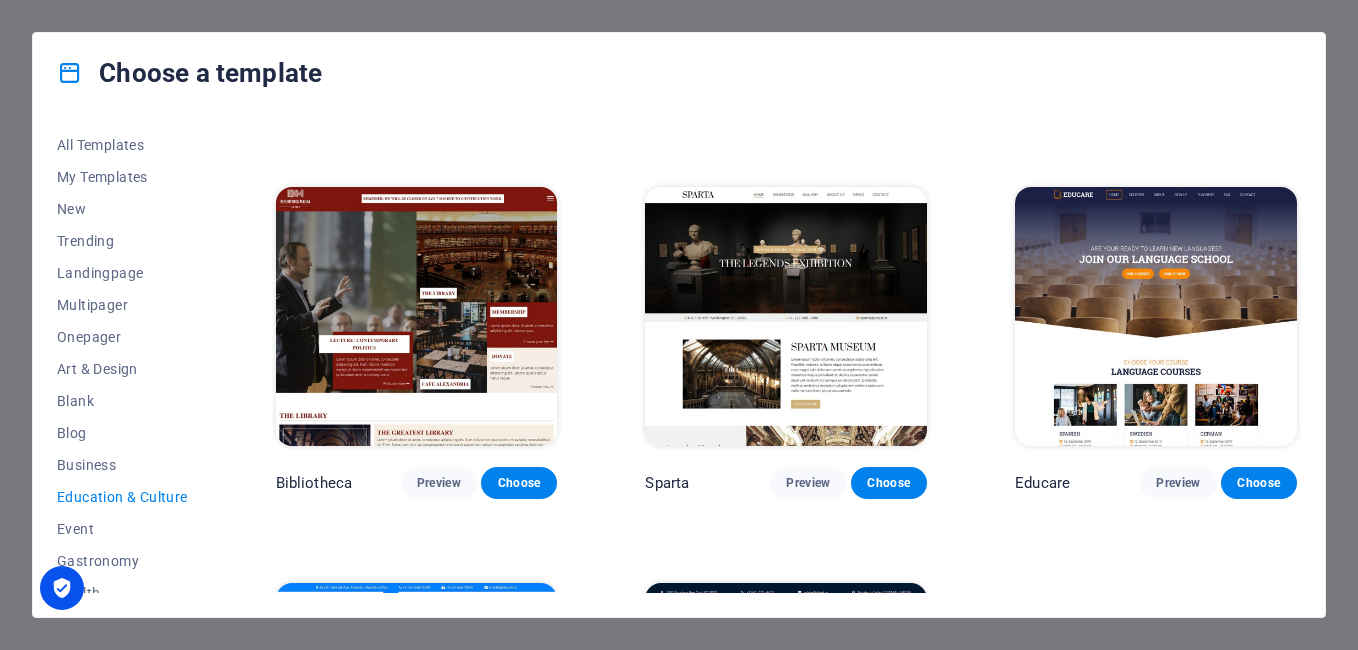scroll, scrollTop: 400, scrollLeft: 0, axis: vertical 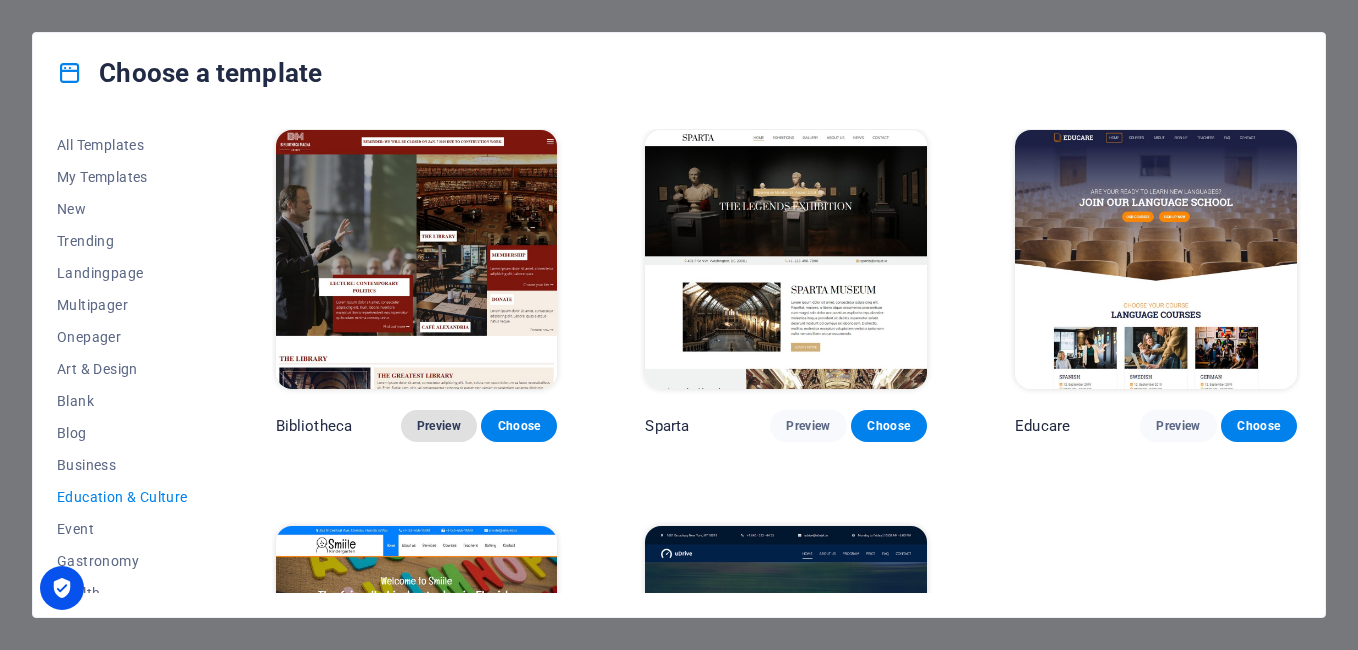 click on "Preview" at bounding box center [439, 426] 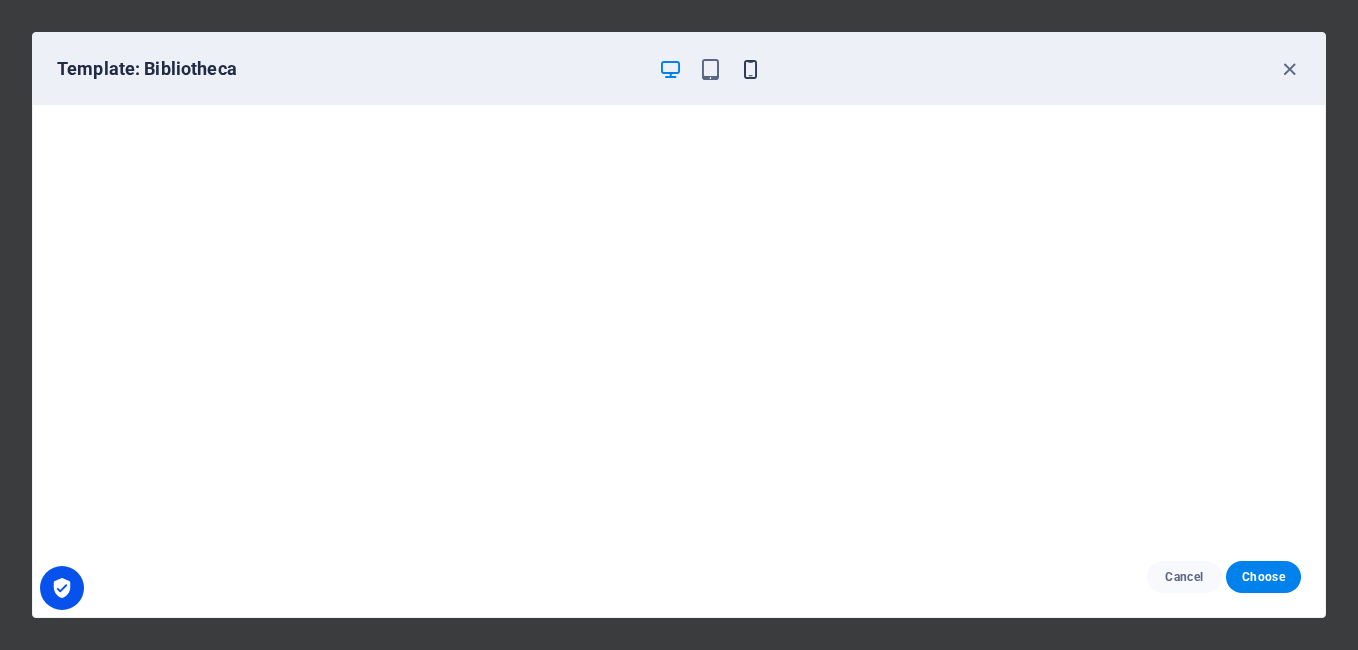 click at bounding box center [750, 69] 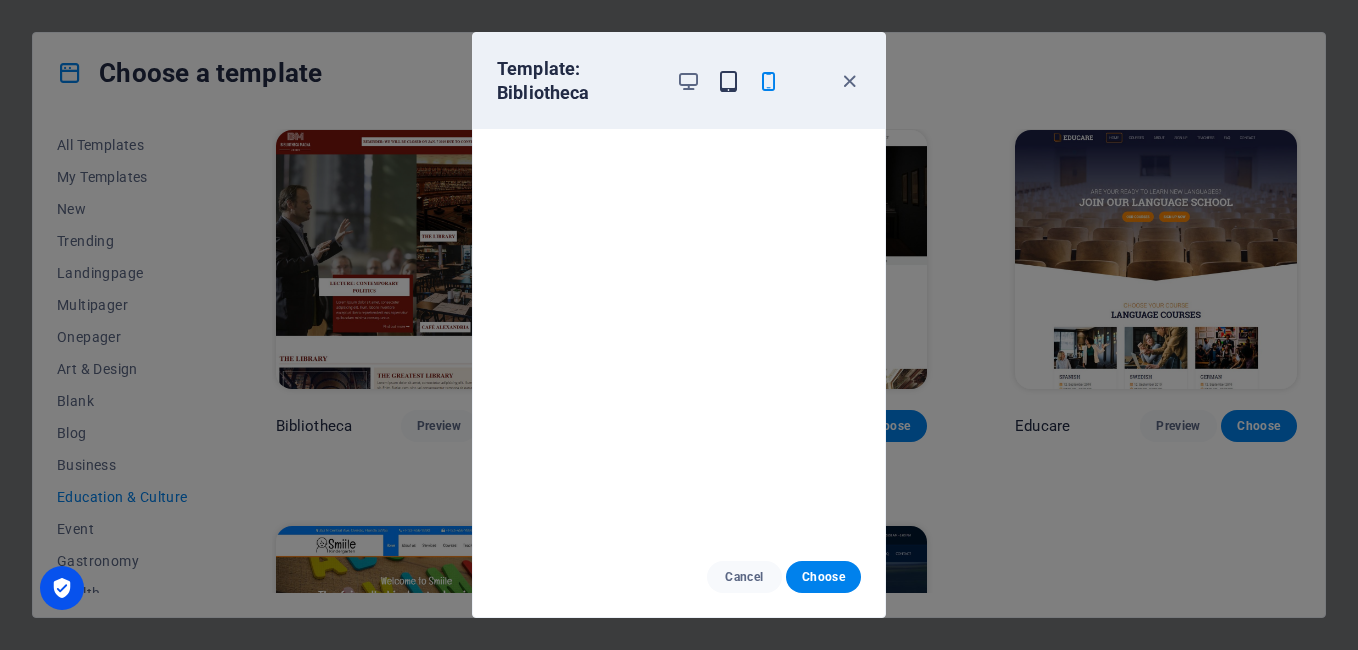 click at bounding box center (728, 81) 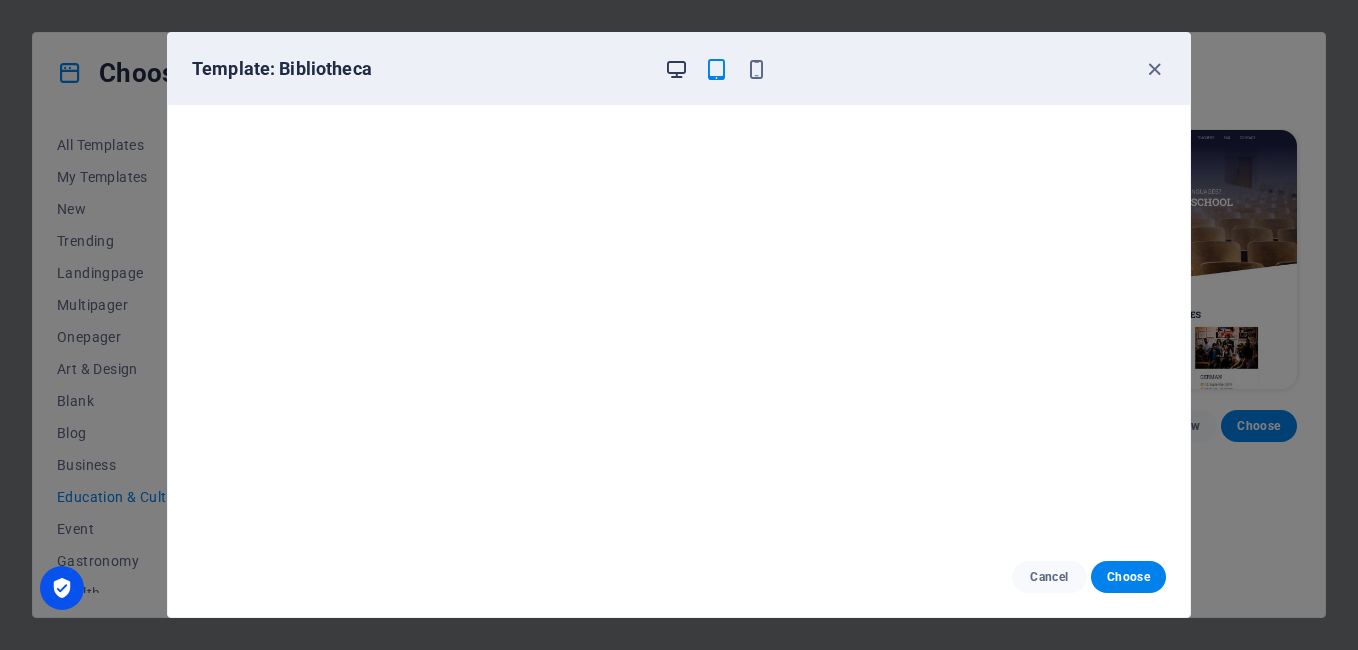 click at bounding box center (676, 69) 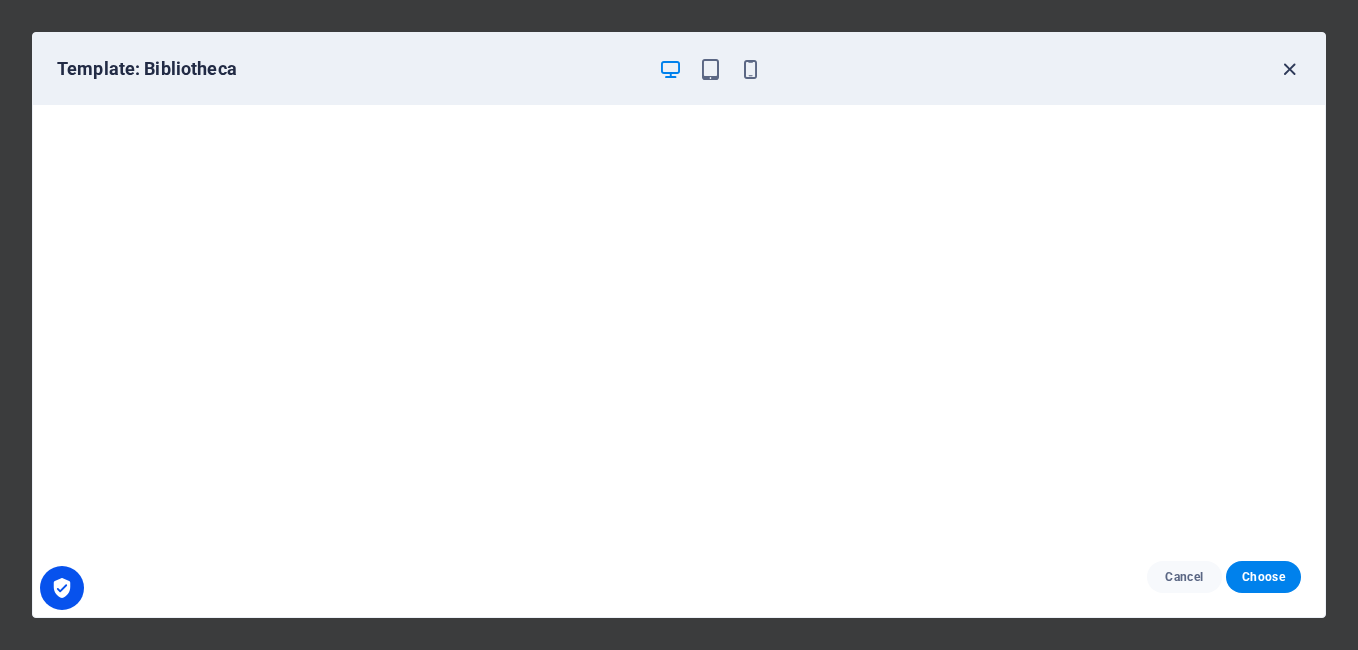click at bounding box center [1289, 69] 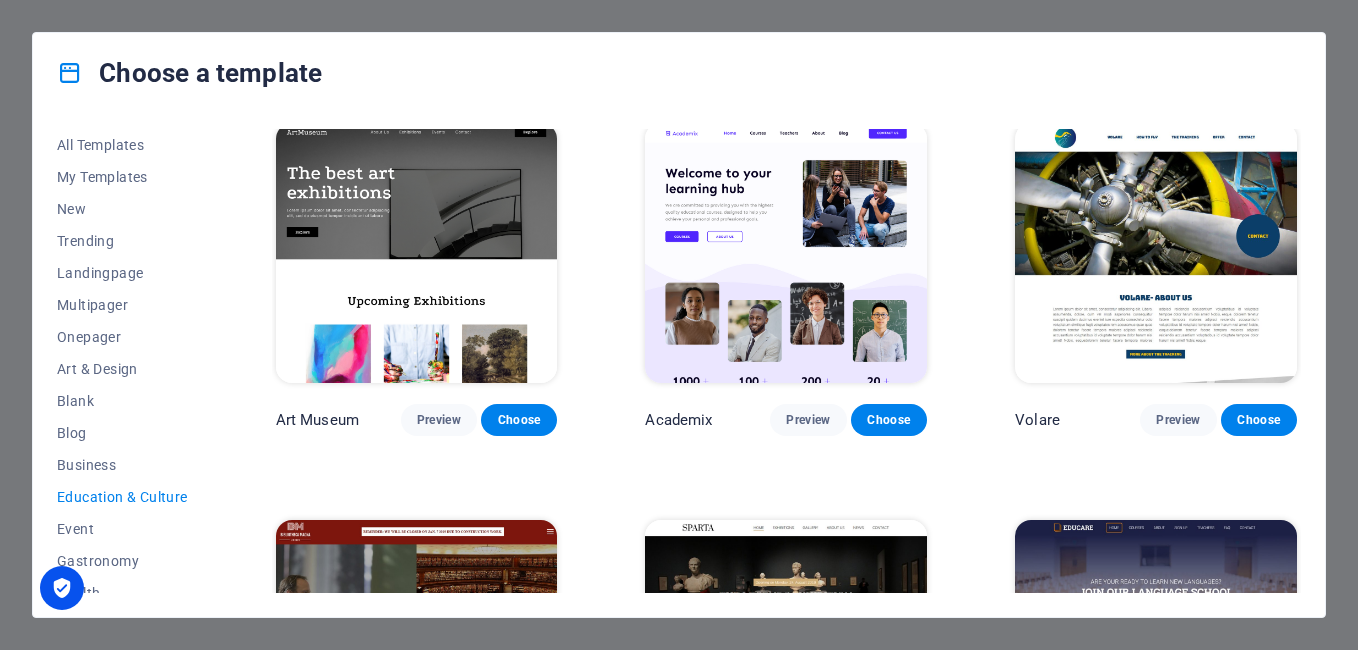 scroll, scrollTop: 0, scrollLeft: 0, axis: both 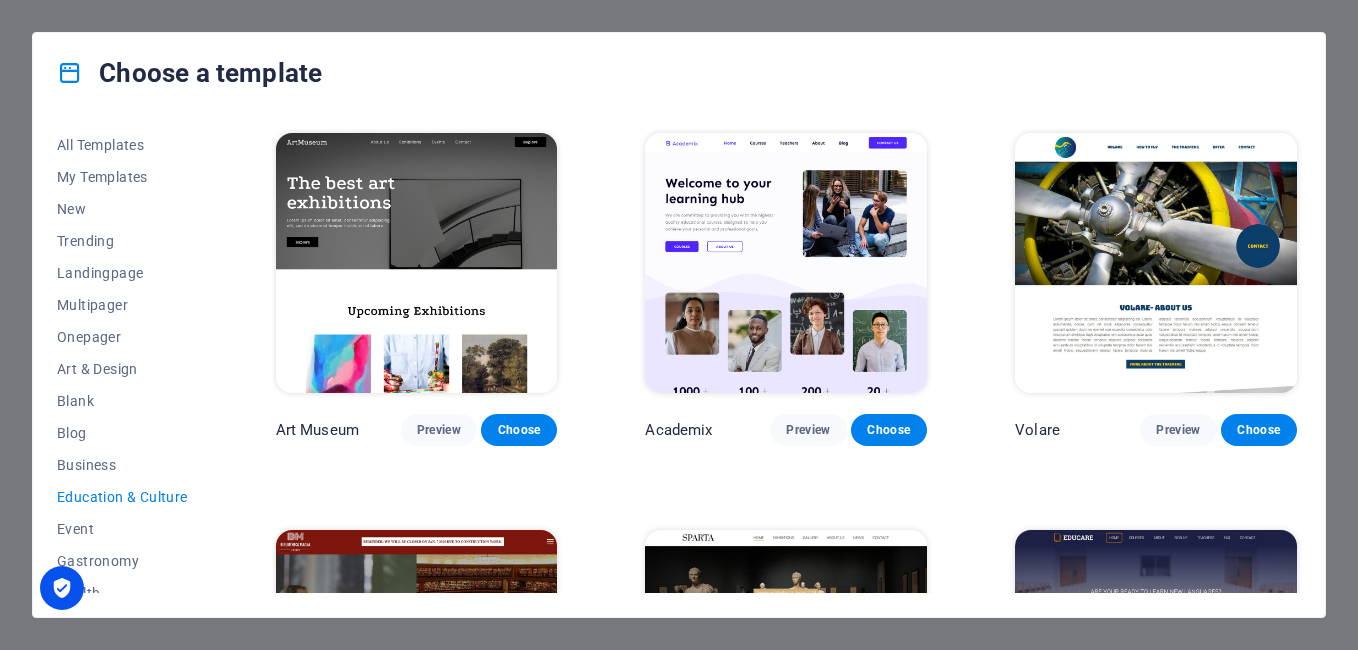 click at bounding box center (417, 263) 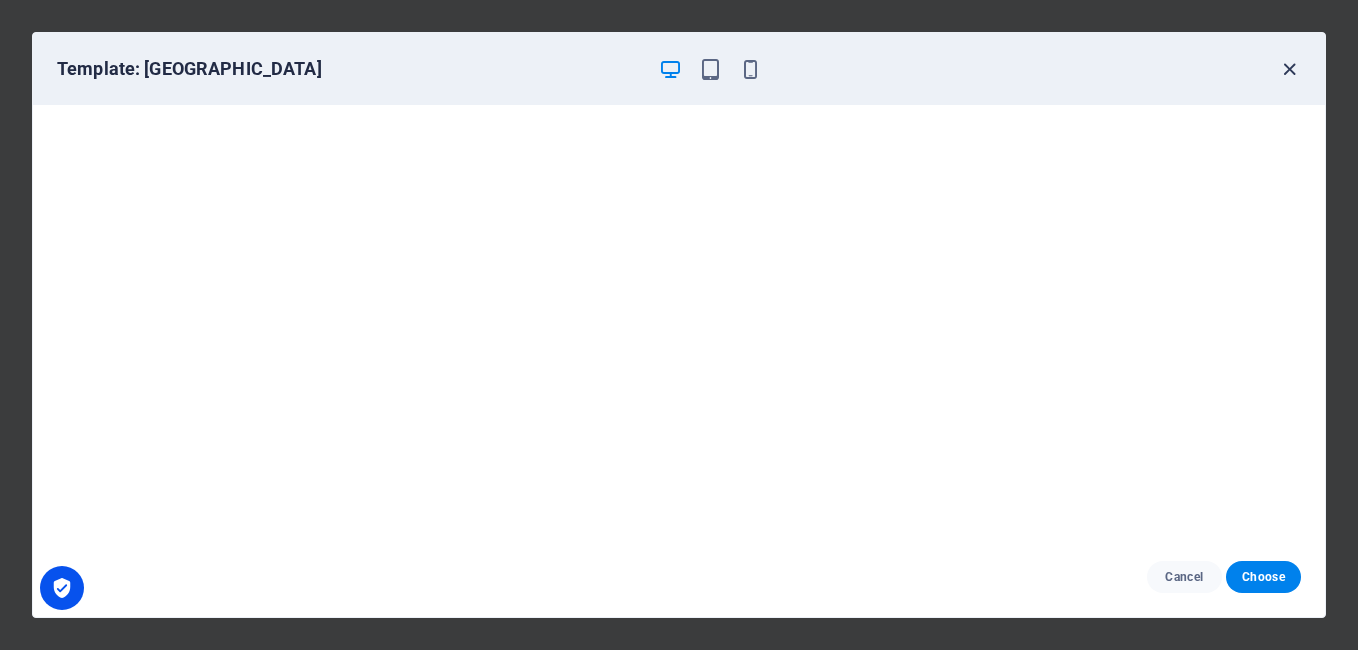 click at bounding box center (1289, 69) 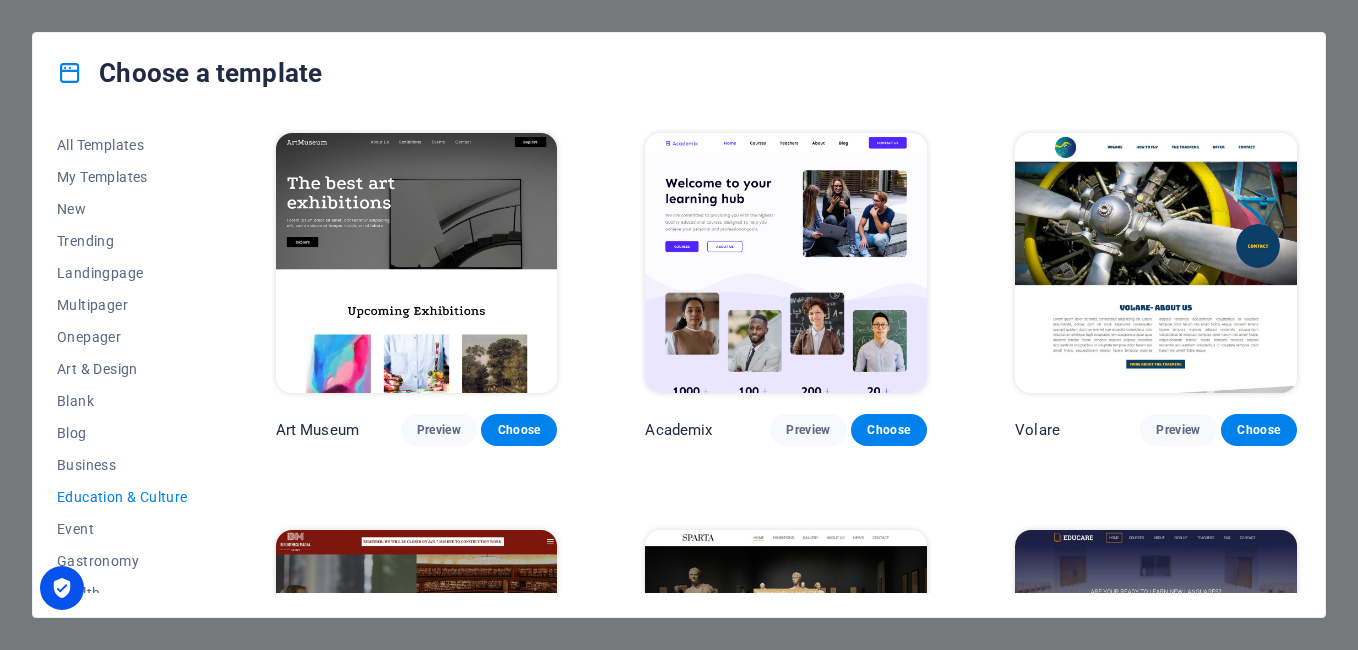 click at bounding box center [786, 263] 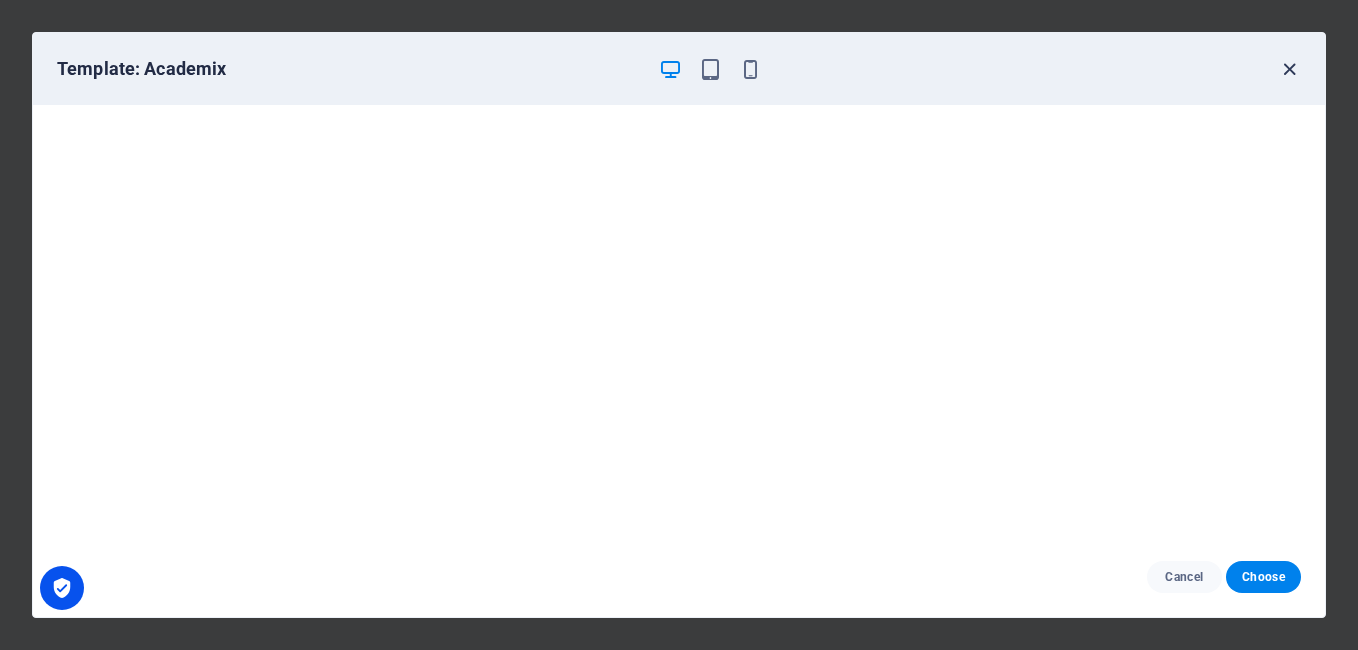click at bounding box center (1289, 69) 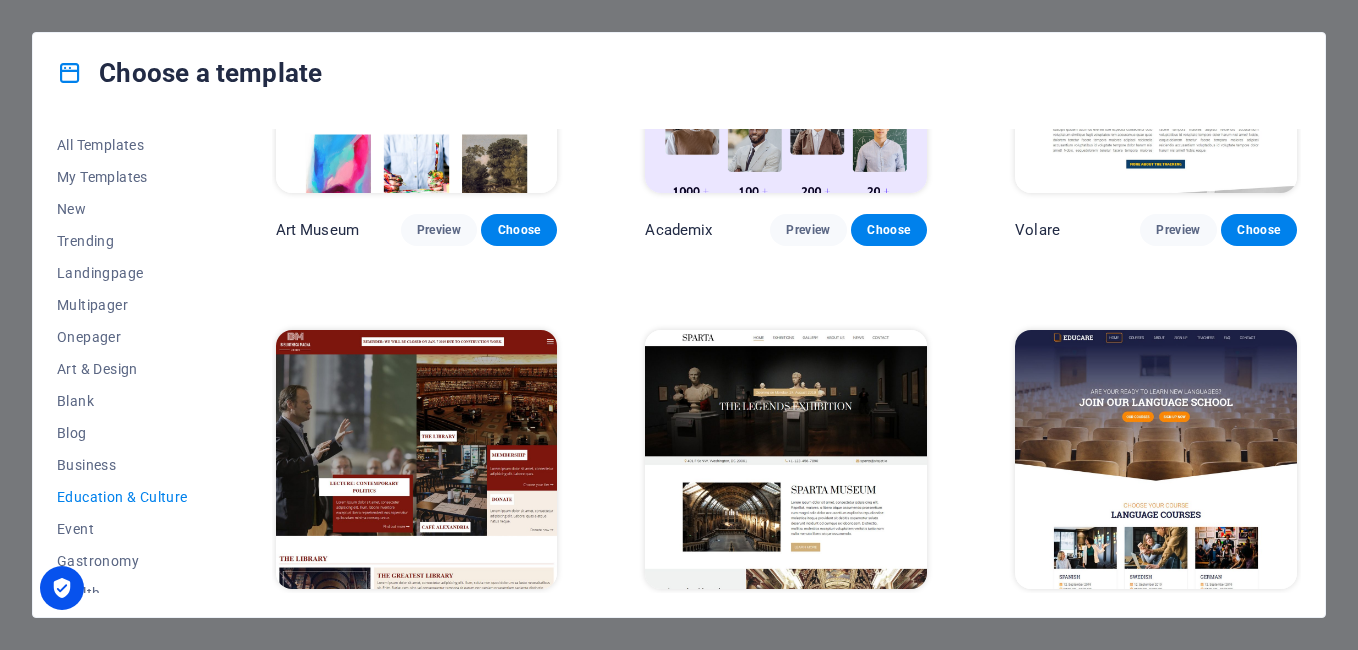 scroll, scrollTop: 300, scrollLeft: 0, axis: vertical 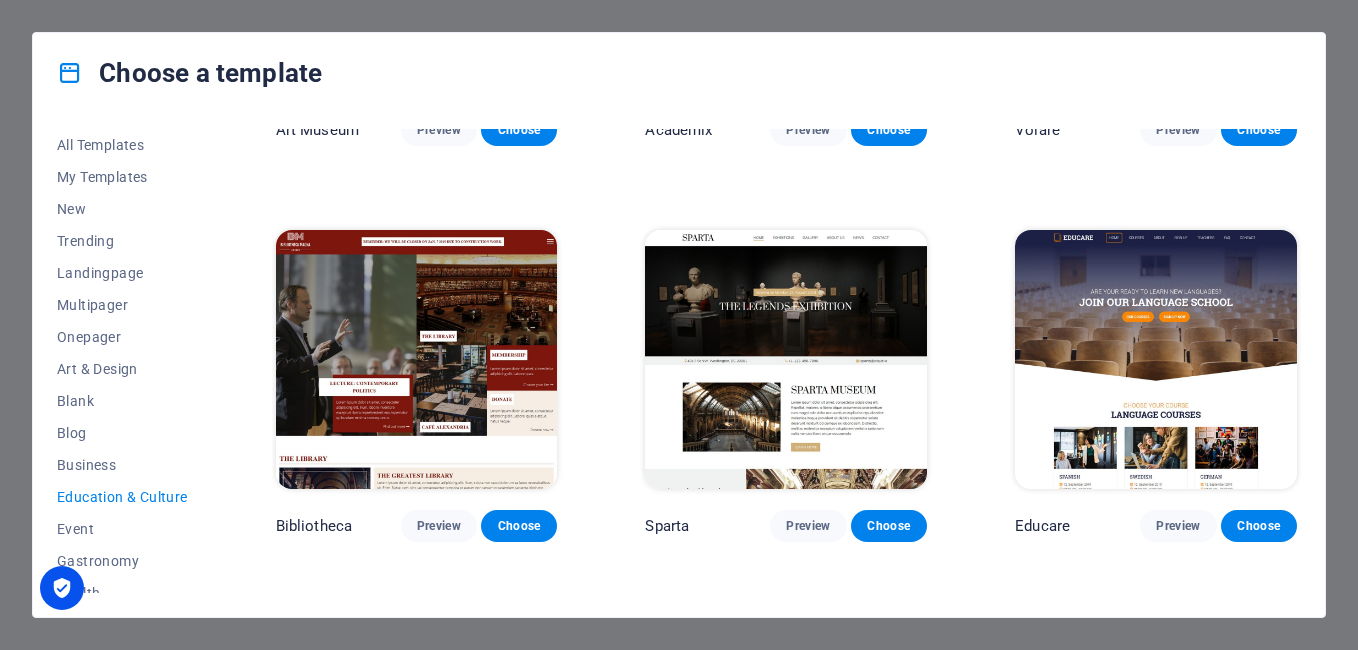 click at bounding box center (786, 360) 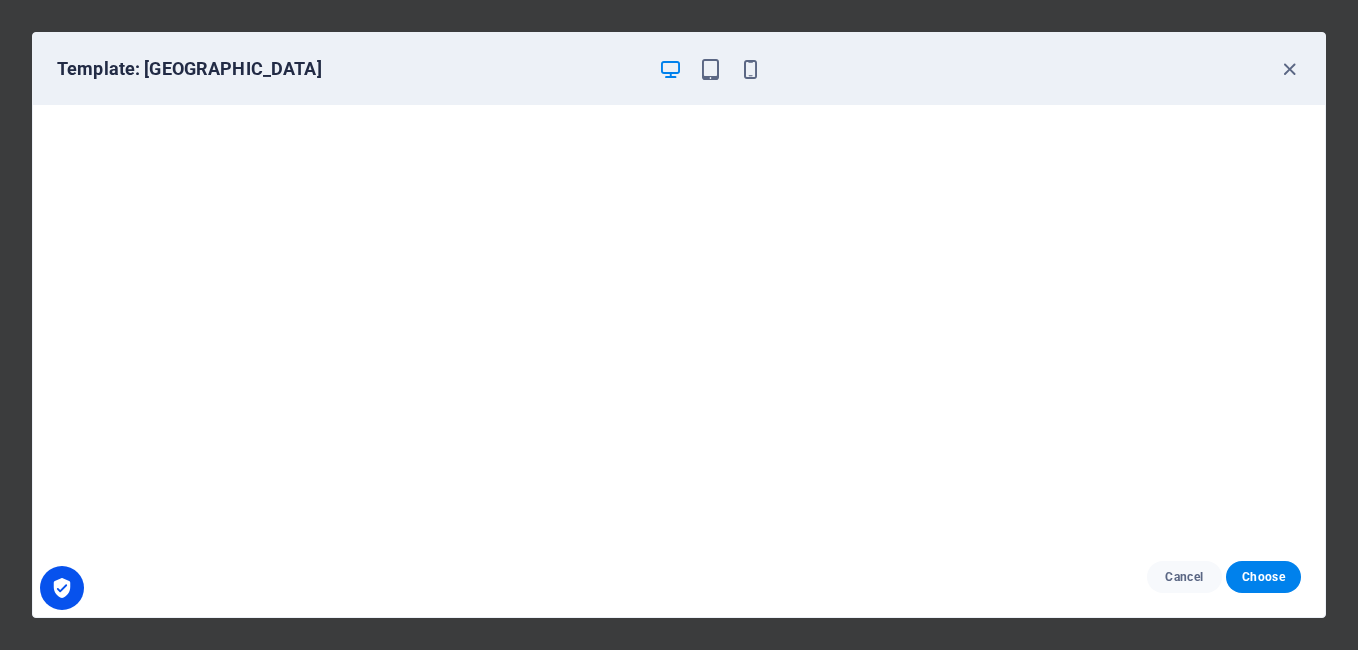 scroll, scrollTop: 0, scrollLeft: 0, axis: both 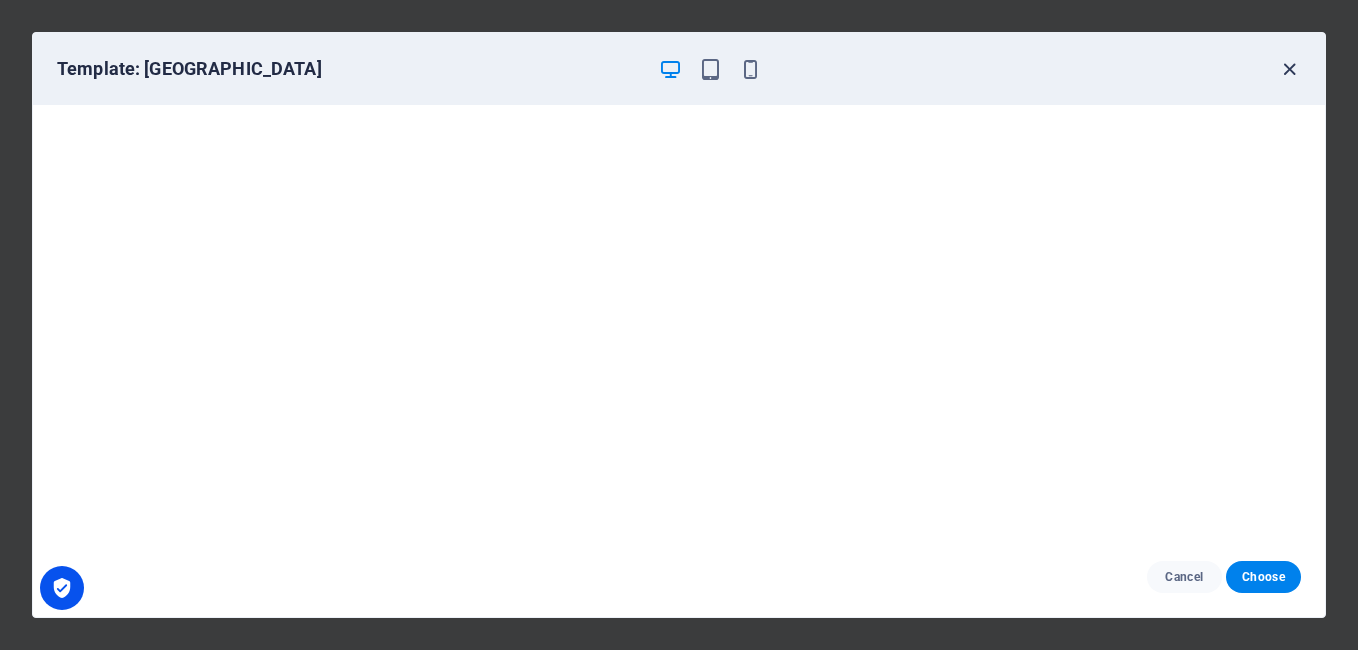 click at bounding box center (1289, 69) 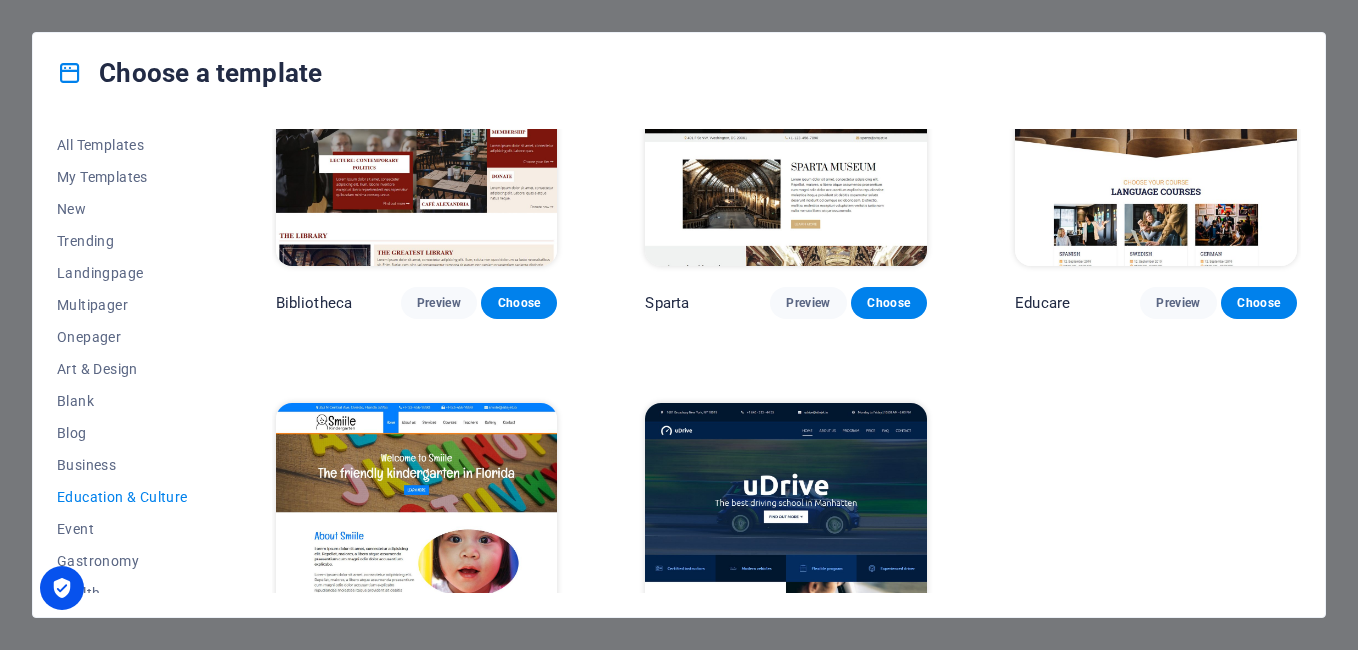 scroll, scrollTop: 339, scrollLeft: 0, axis: vertical 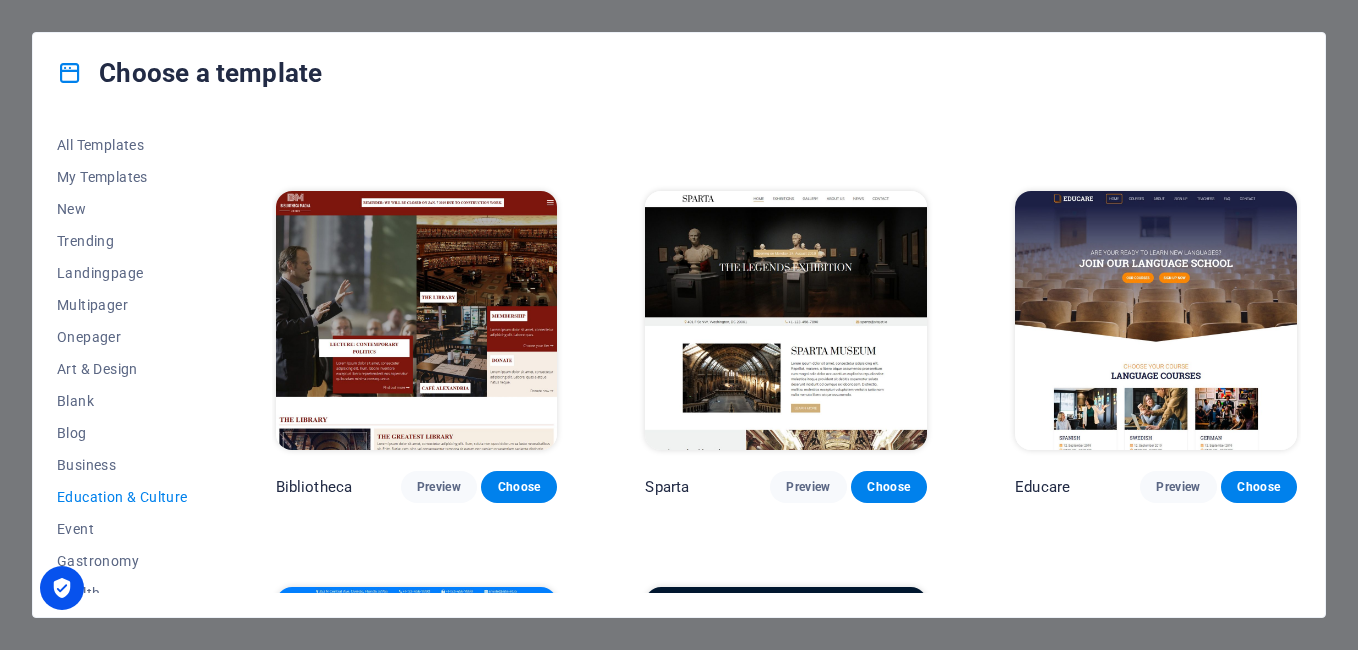 click at bounding box center [1156, 321] 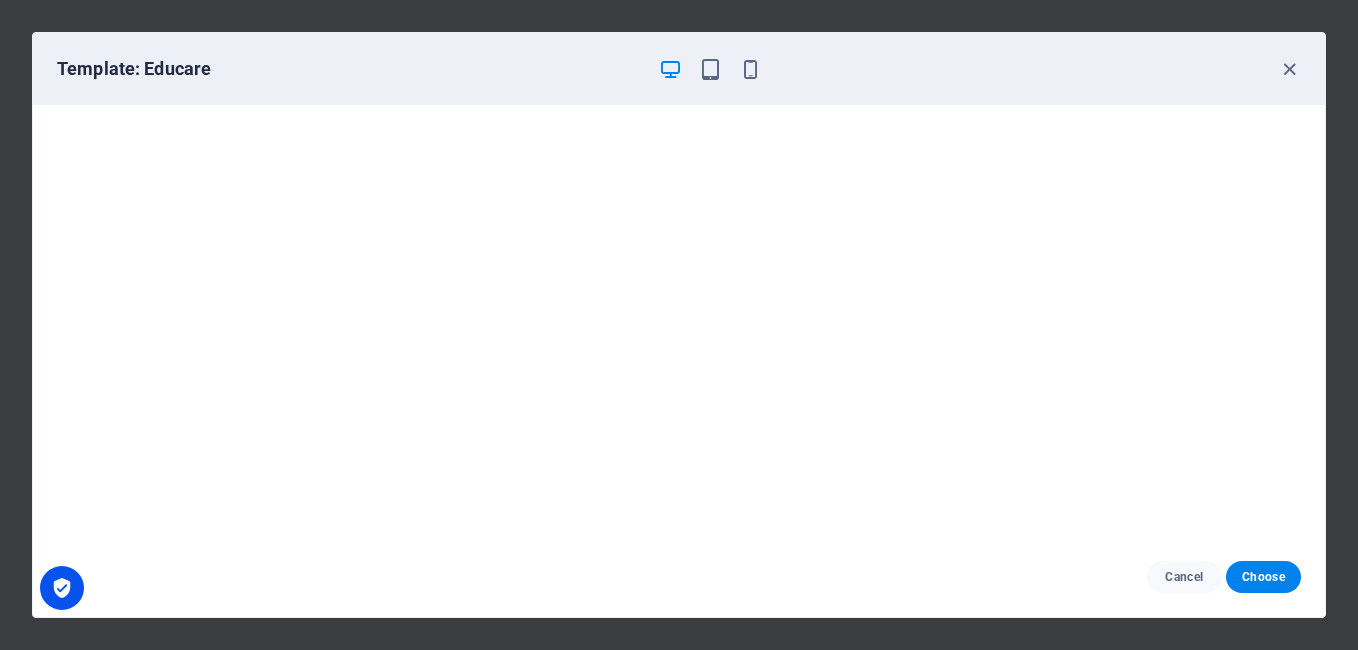 scroll, scrollTop: 5, scrollLeft: 0, axis: vertical 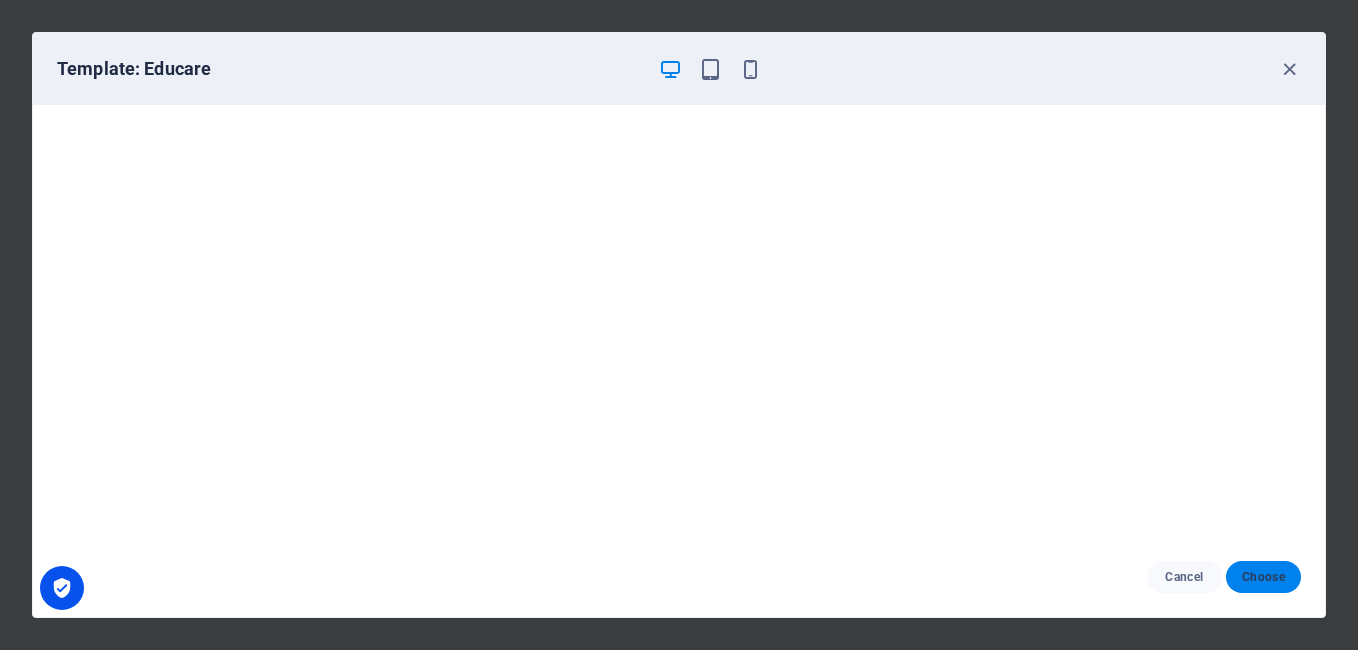 click on "Choose" at bounding box center (1263, 577) 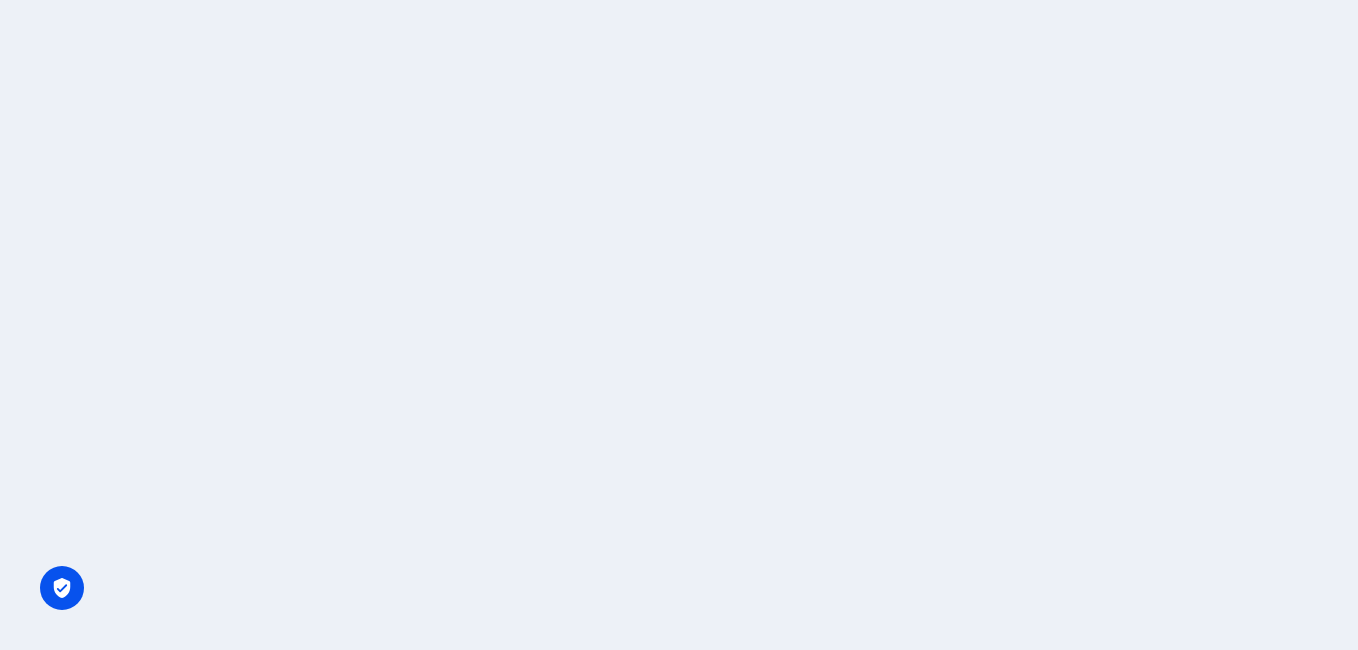scroll, scrollTop: 0, scrollLeft: 0, axis: both 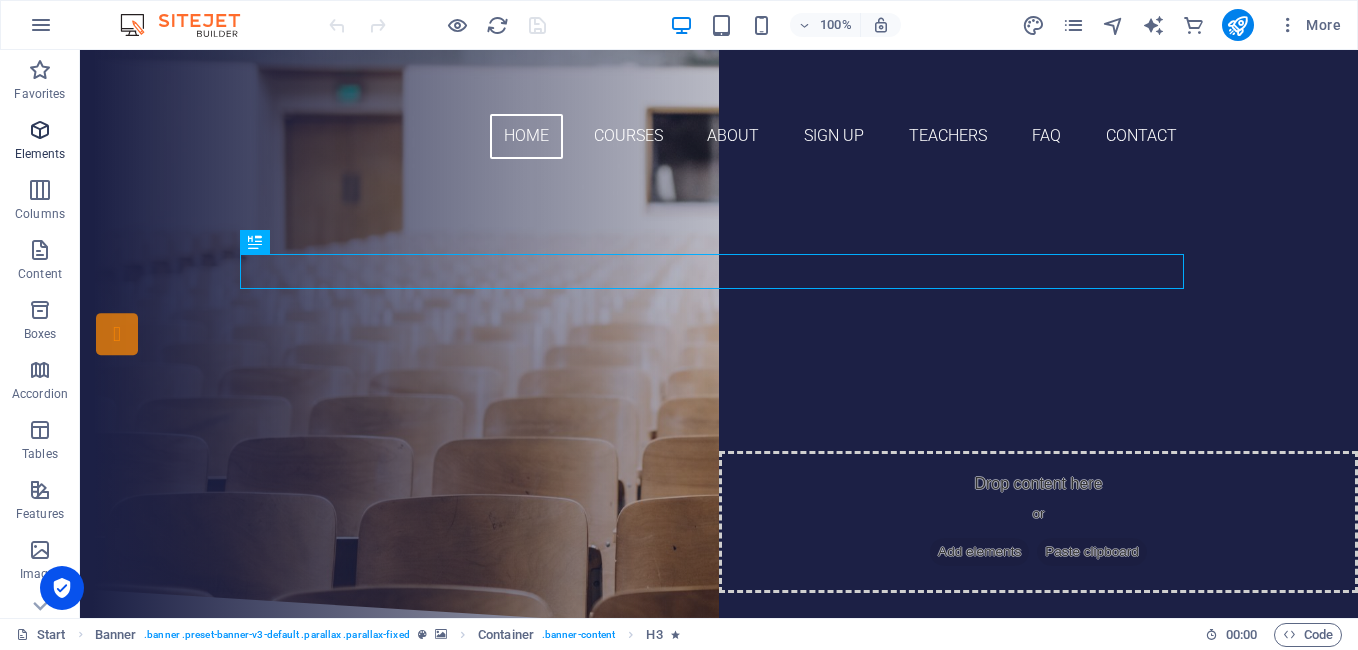 click at bounding box center (40, 130) 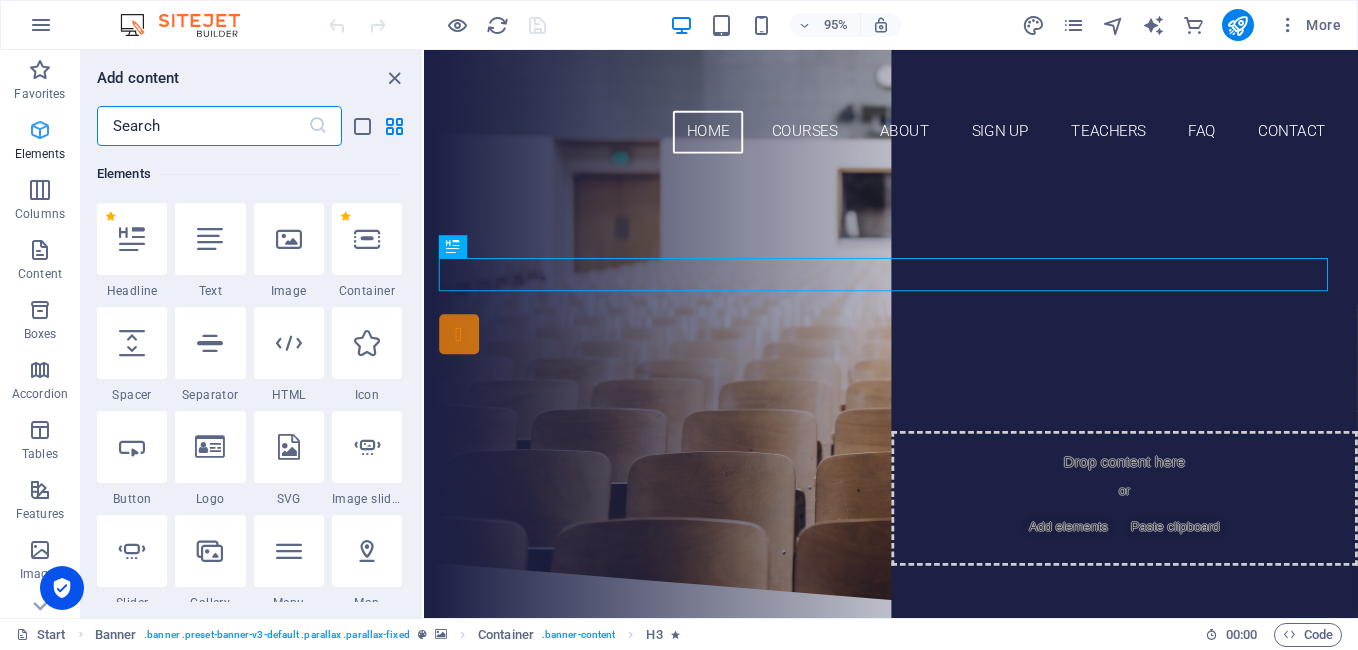 scroll, scrollTop: 213, scrollLeft: 0, axis: vertical 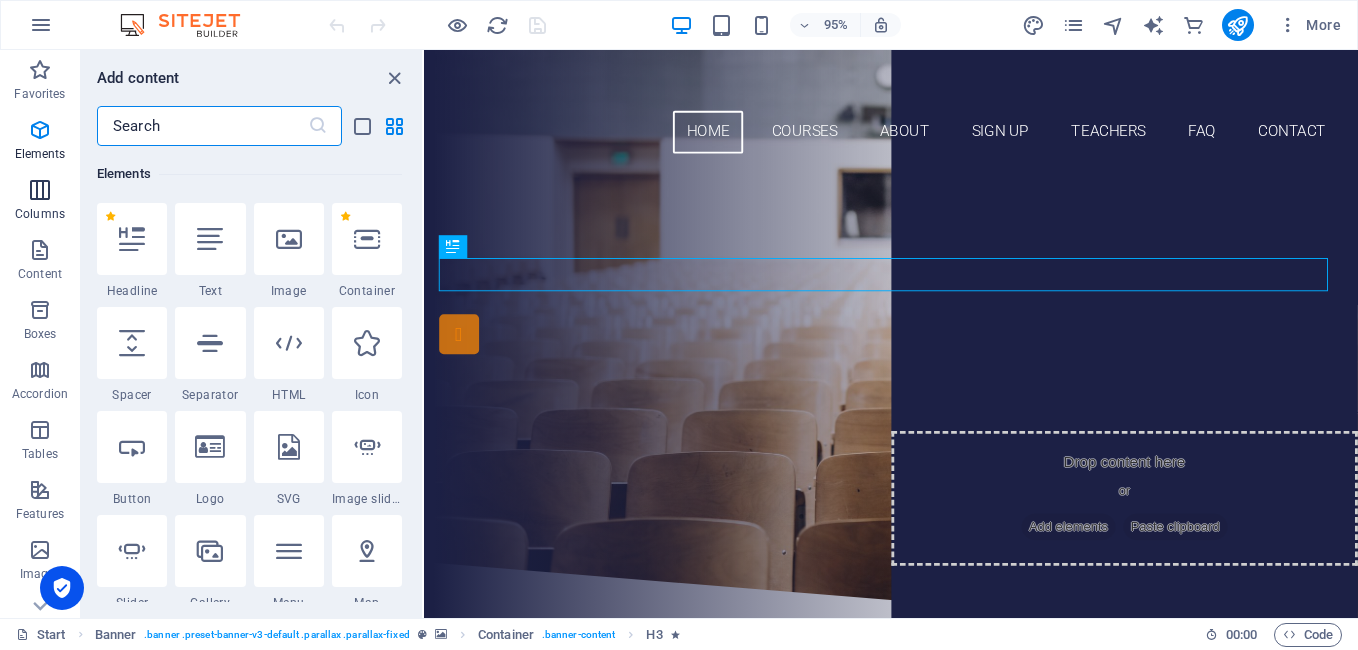 click on "Columns" at bounding box center (40, 202) 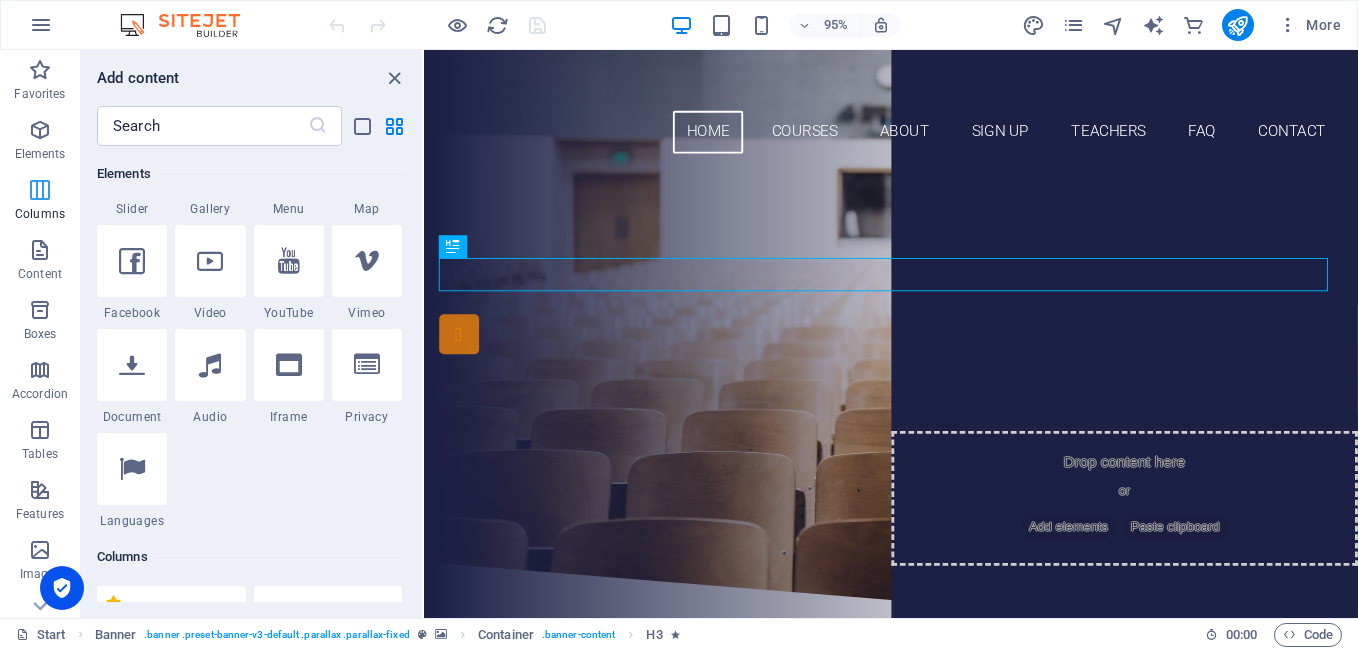 scroll, scrollTop: 990, scrollLeft: 0, axis: vertical 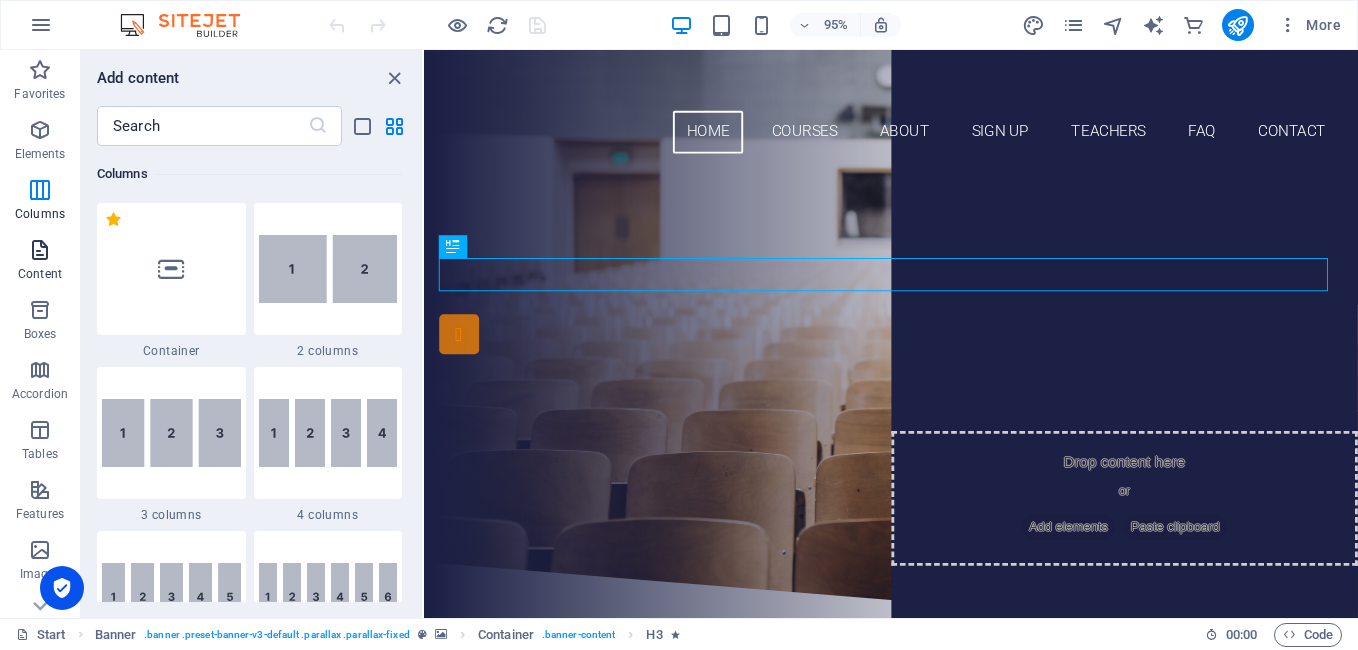click at bounding box center (40, 250) 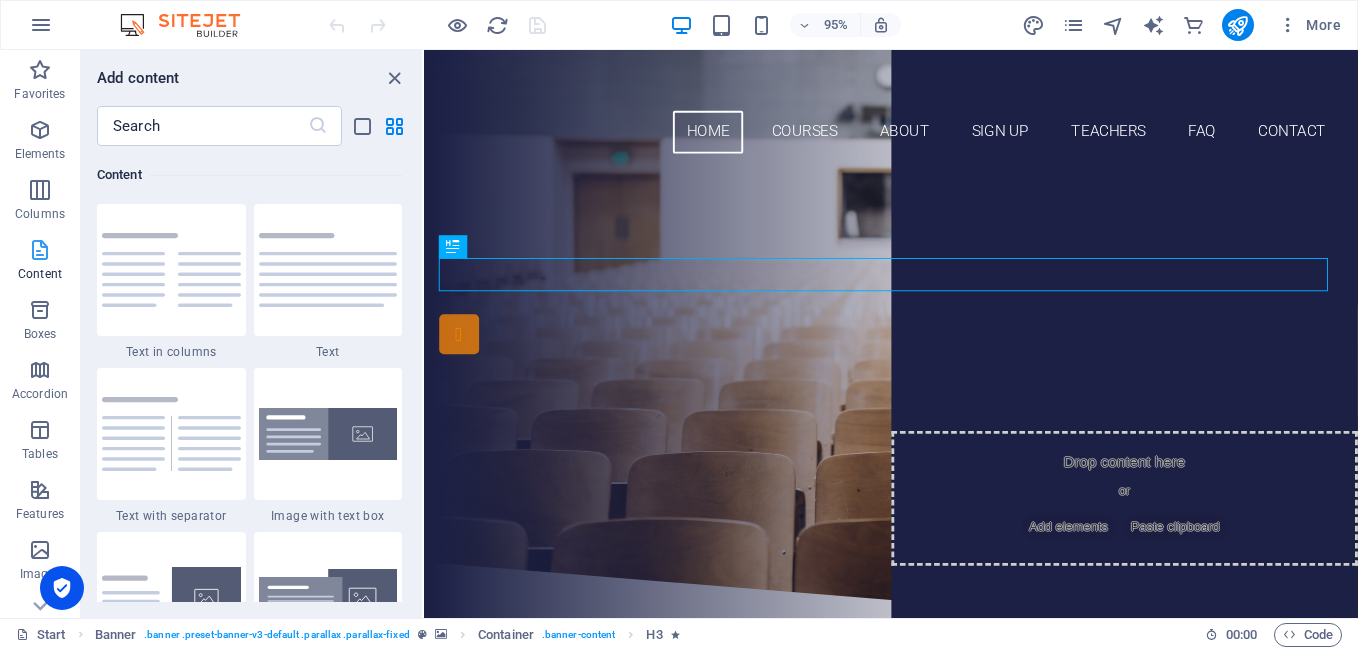 scroll, scrollTop: 3499, scrollLeft: 0, axis: vertical 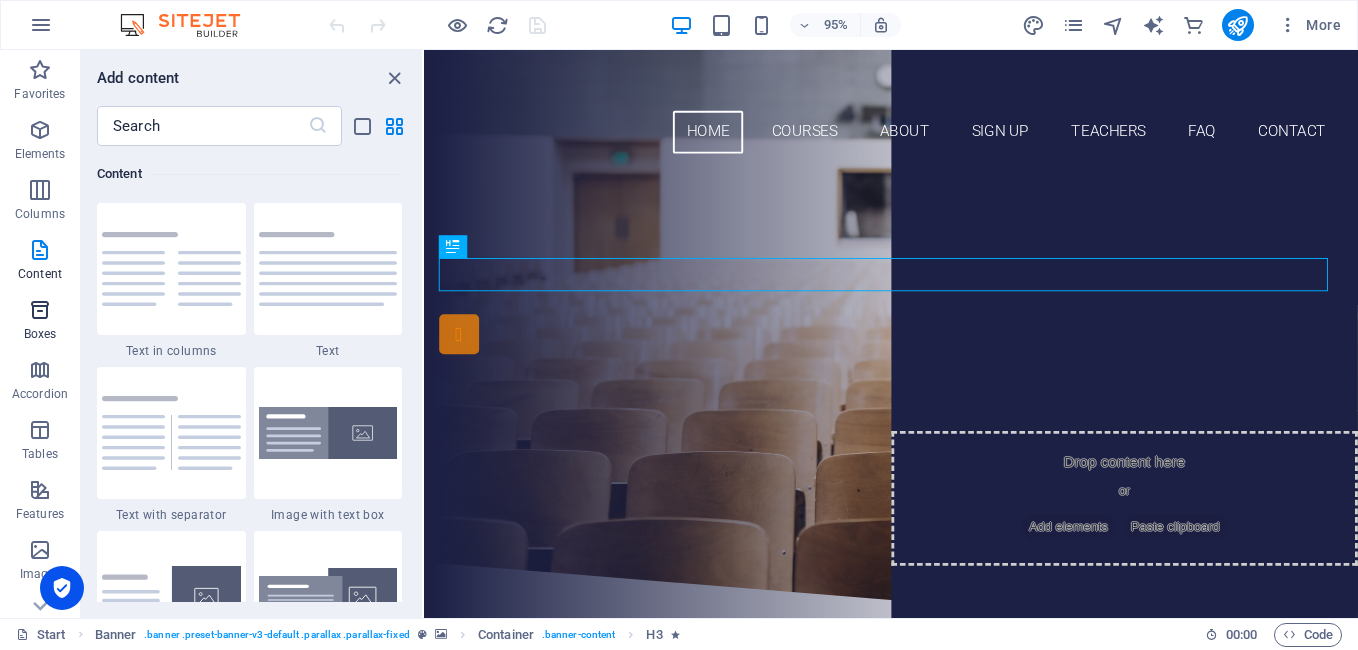 click at bounding box center [40, 310] 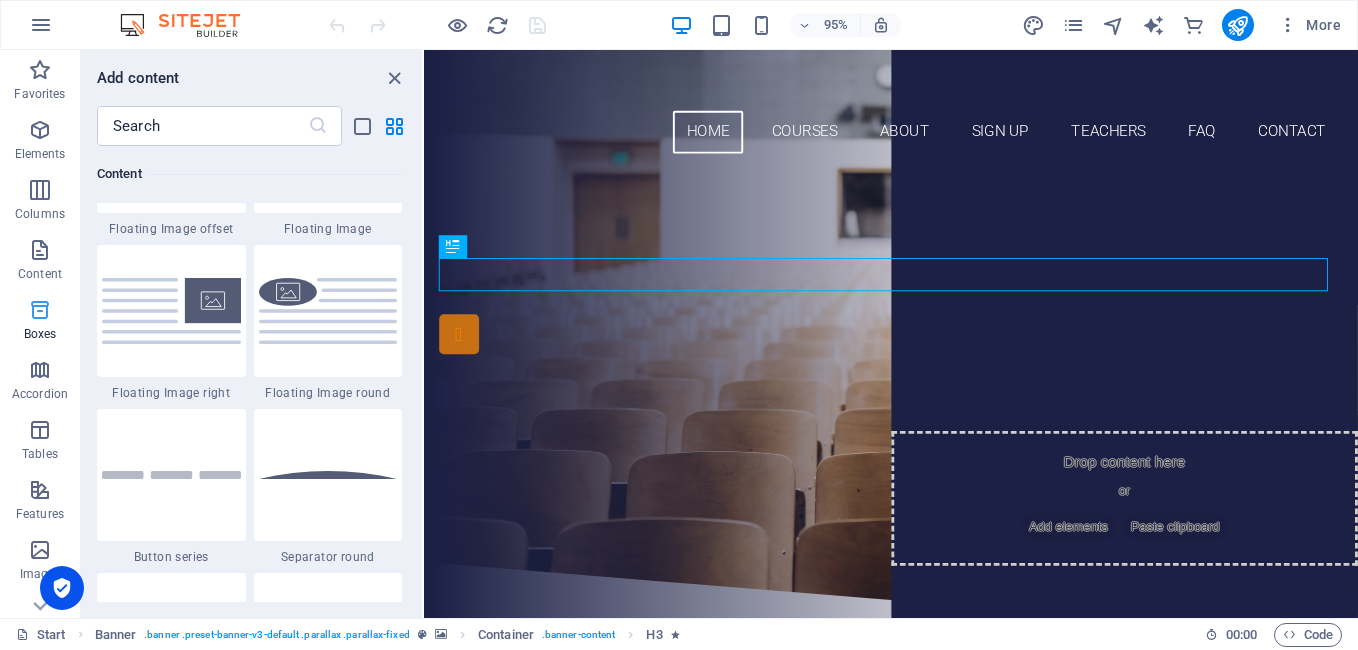 scroll, scrollTop: 5352, scrollLeft: 0, axis: vertical 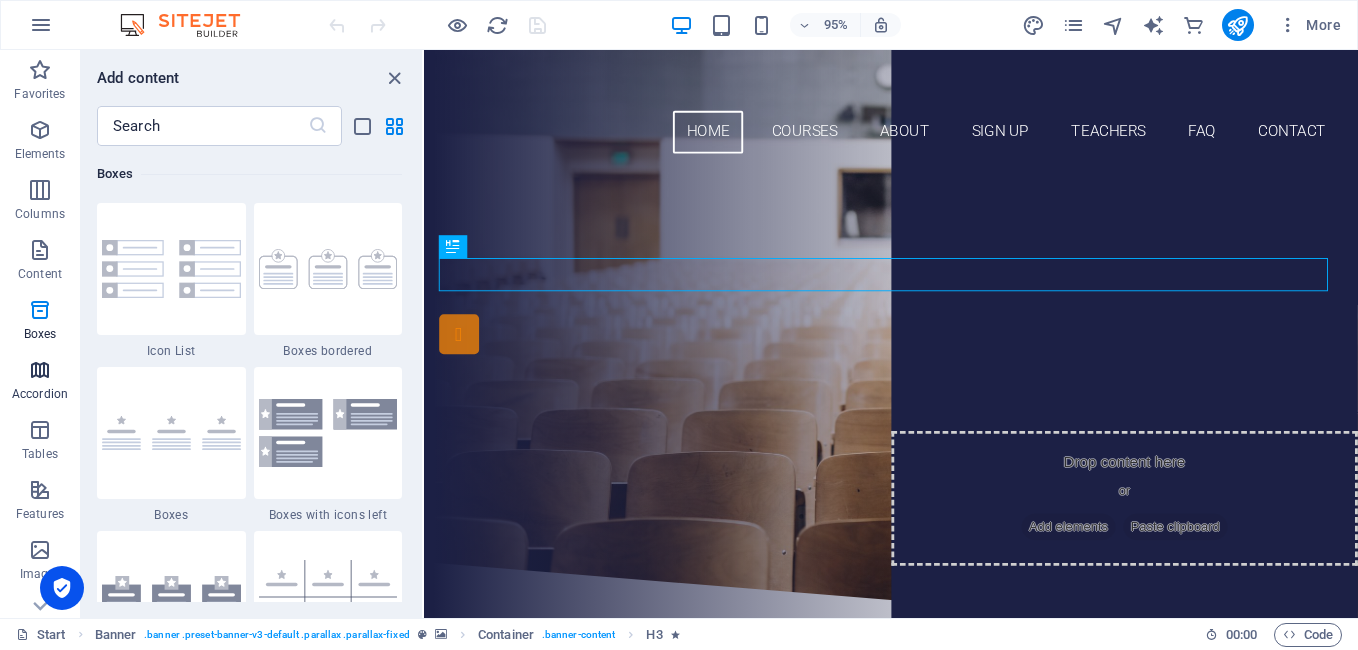 click at bounding box center [40, 370] 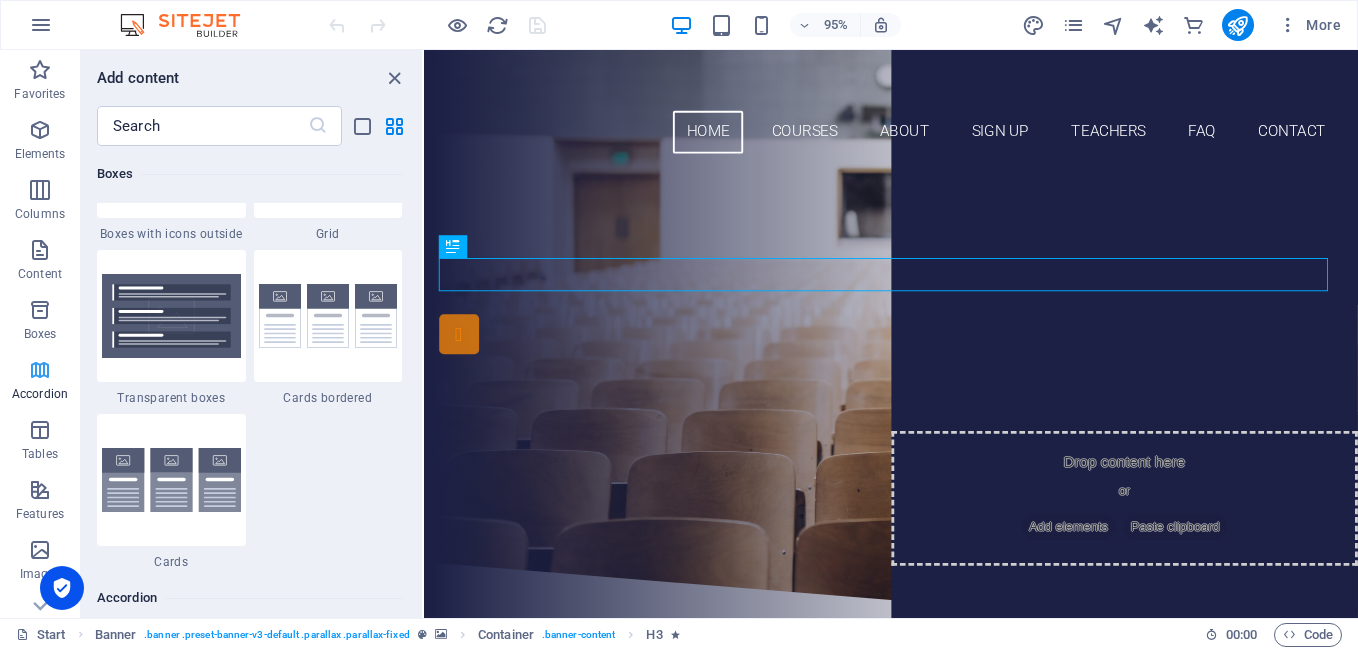 scroll, scrollTop: 6221, scrollLeft: 0, axis: vertical 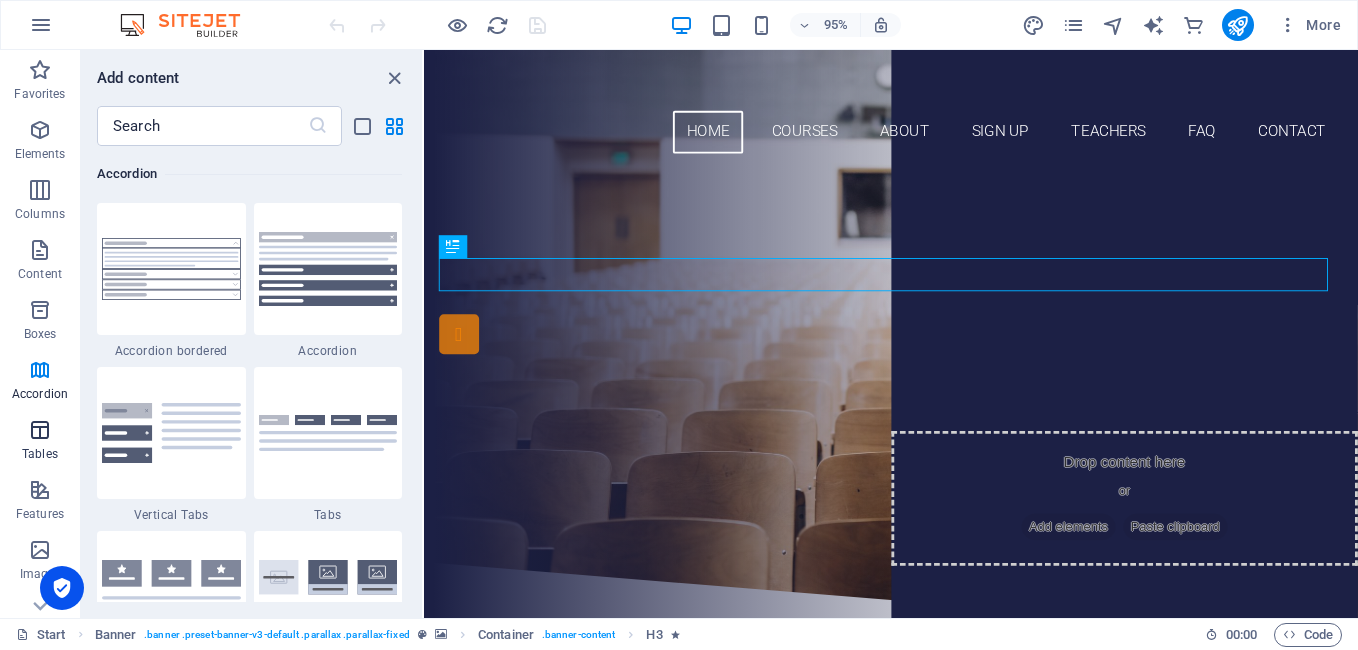 click at bounding box center (40, 430) 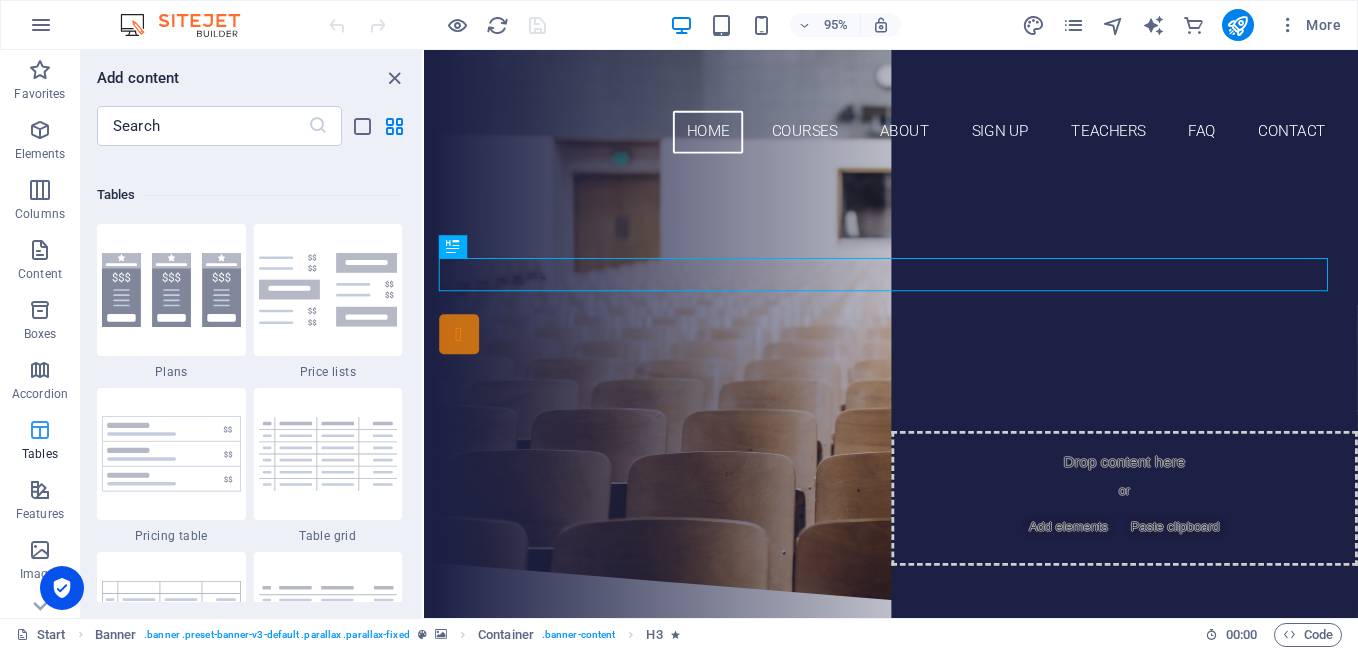 scroll, scrollTop: 6762, scrollLeft: 0, axis: vertical 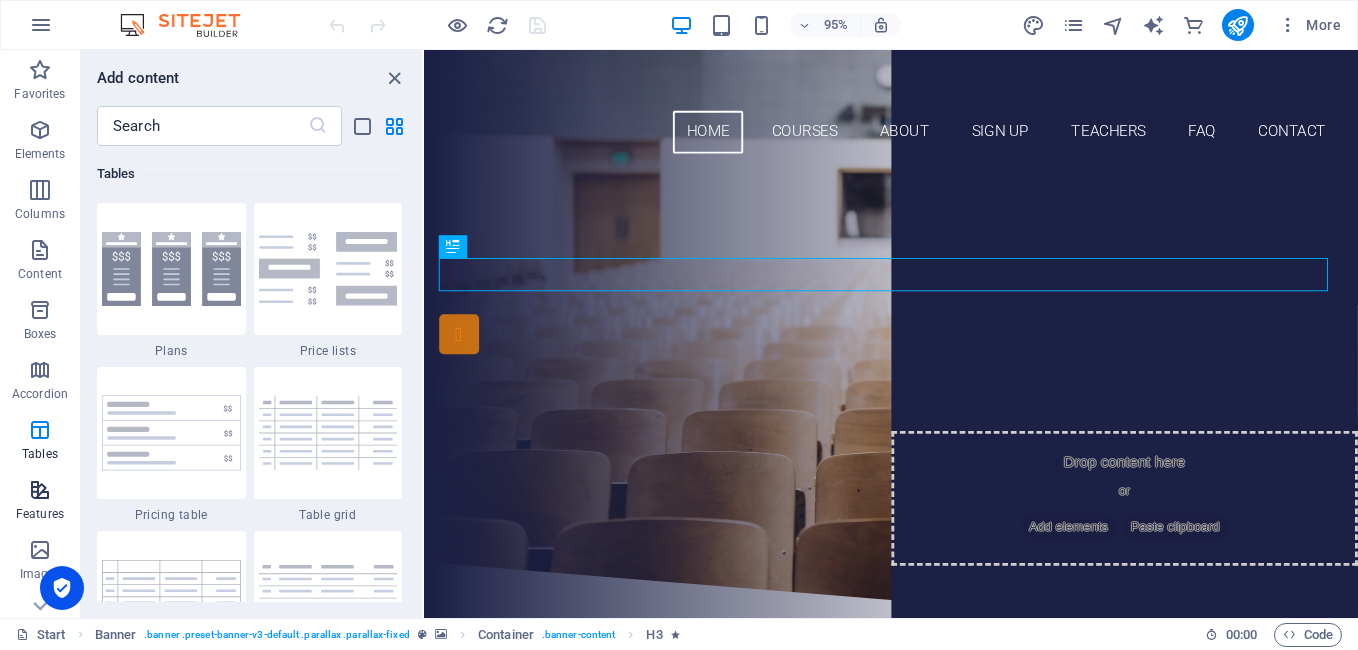 click at bounding box center (40, 490) 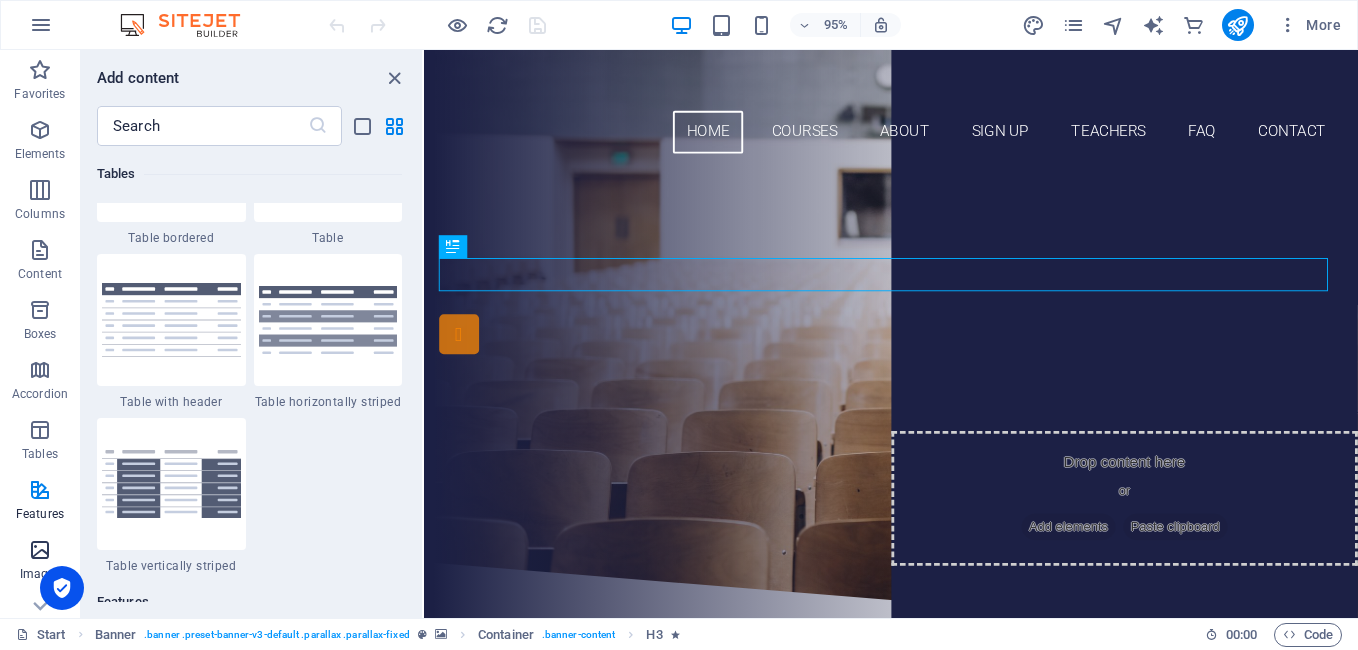 scroll, scrollTop: 7631, scrollLeft: 0, axis: vertical 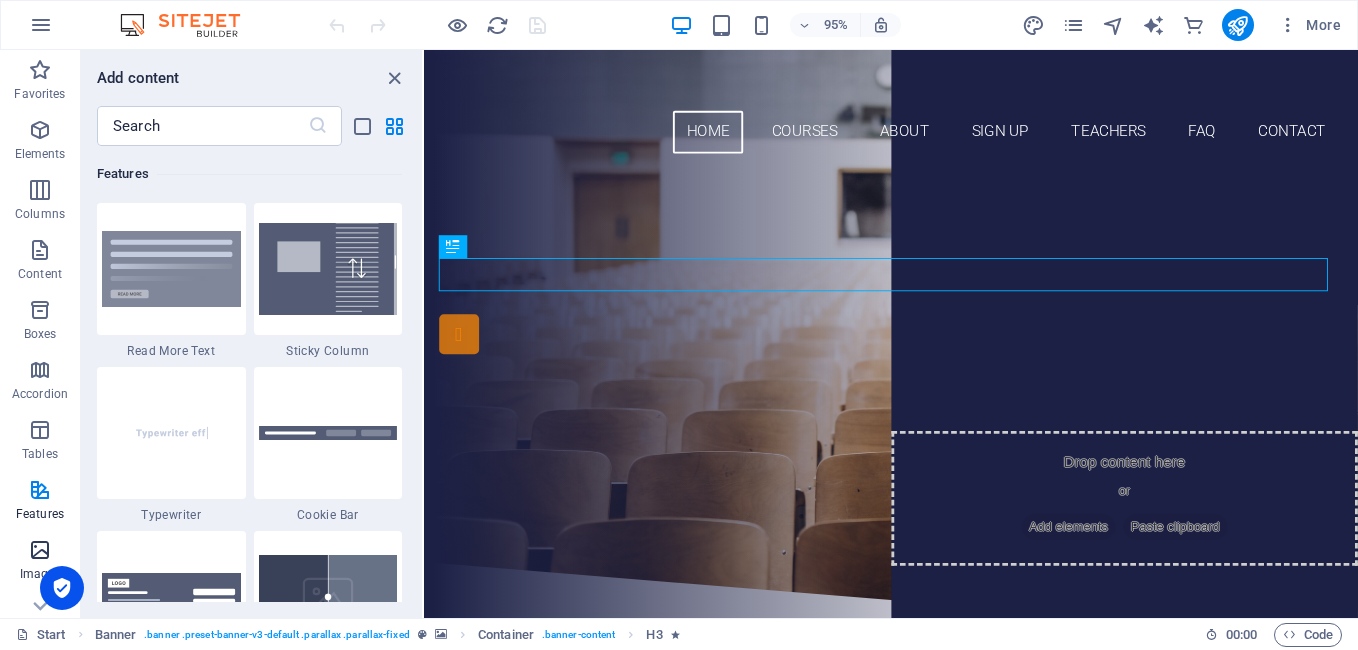 click at bounding box center (40, 550) 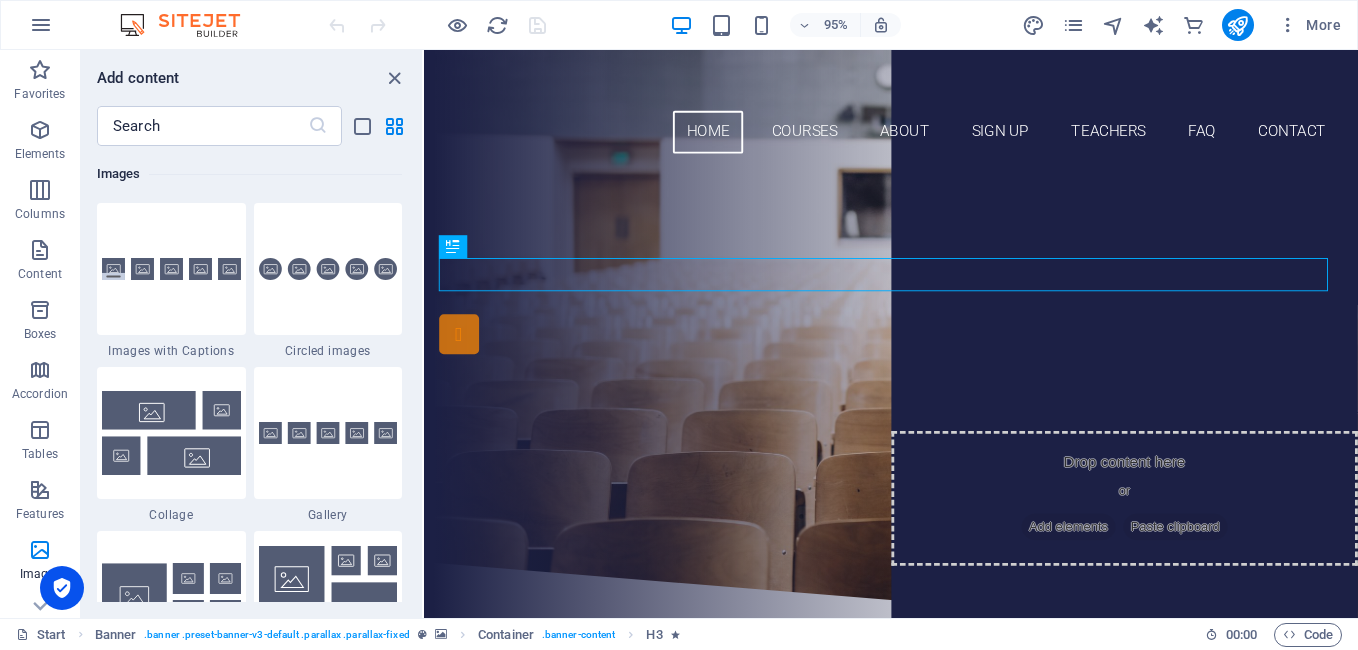scroll, scrollTop: 10076, scrollLeft: 0, axis: vertical 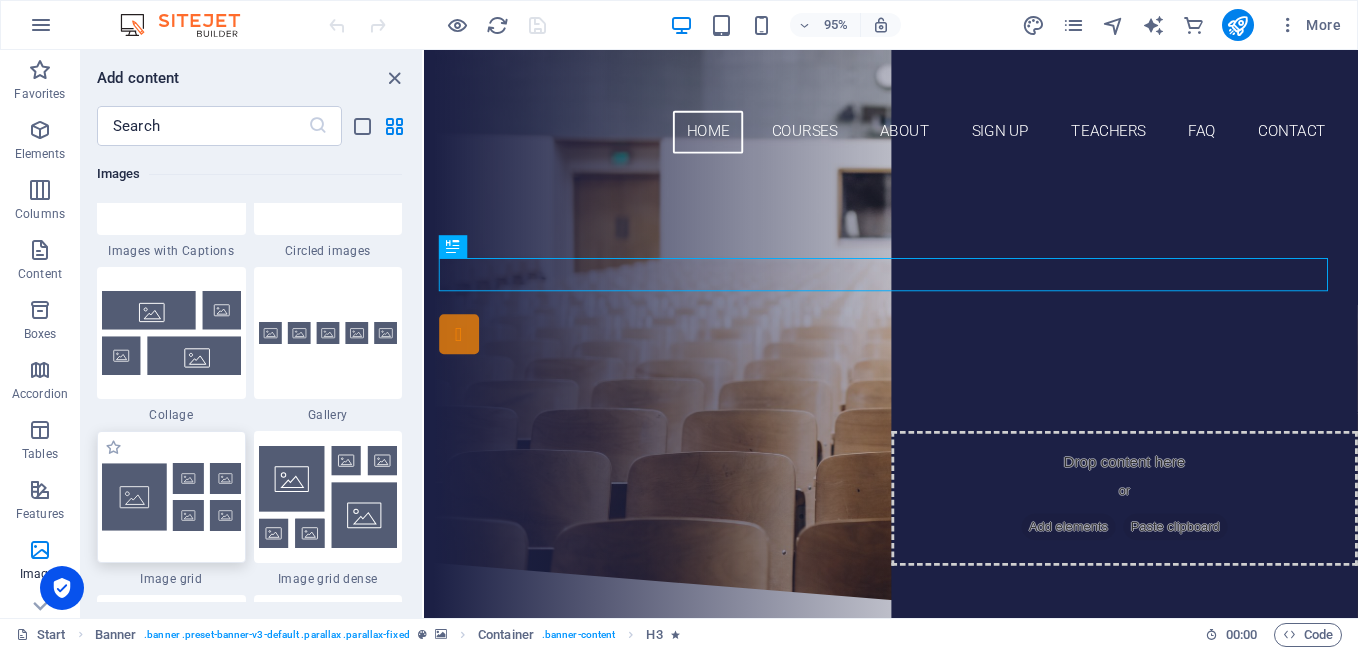 click at bounding box center (171, 497) 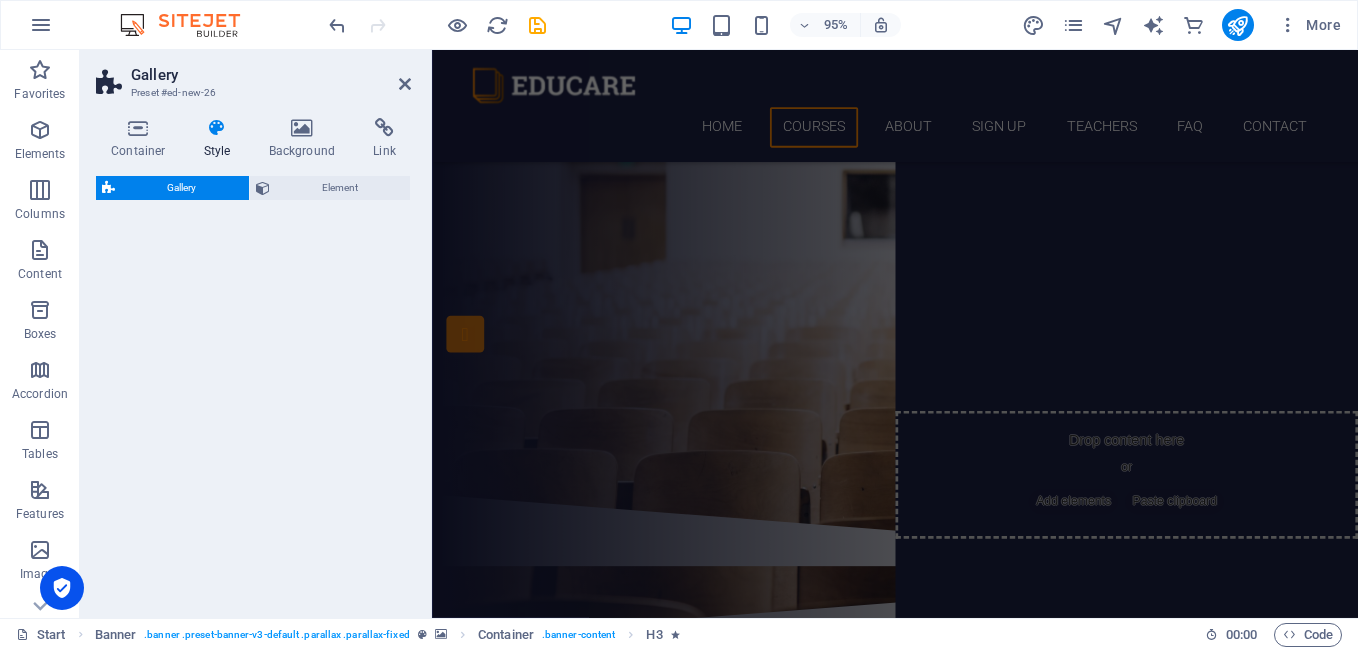 select on "rem" 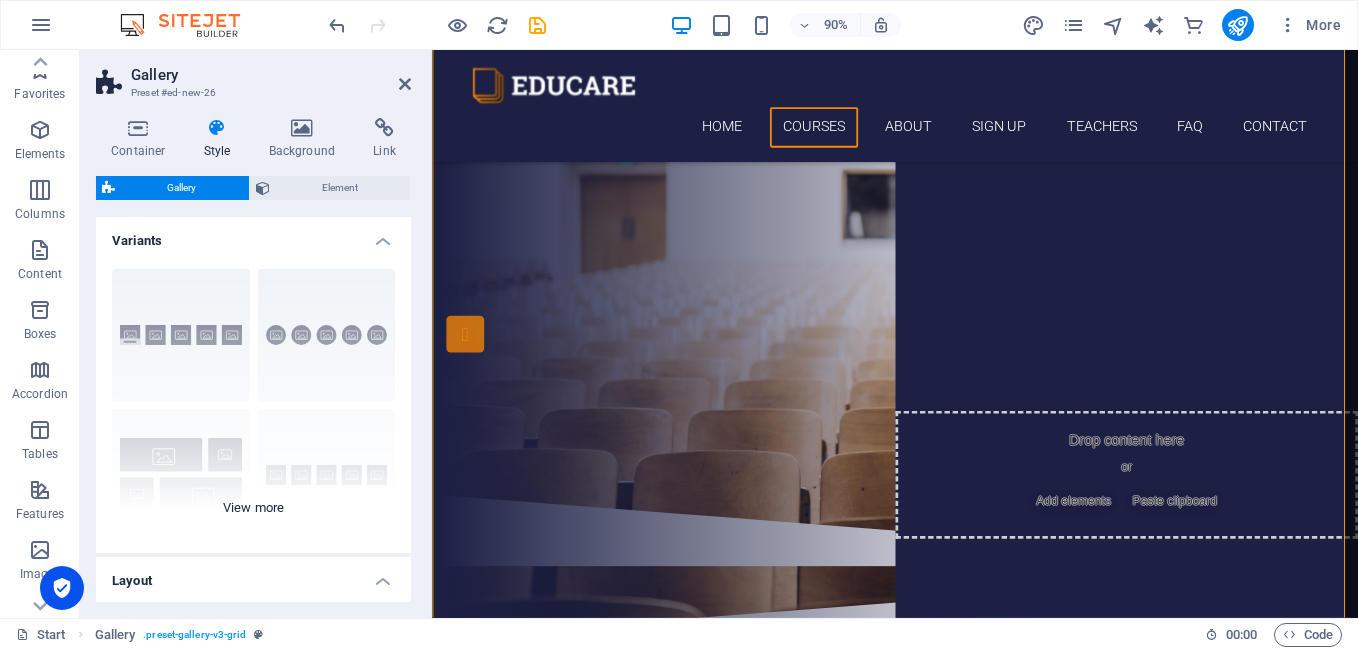 scroll, scrollTop: 200, scrollLeft: 0, axis: vertical 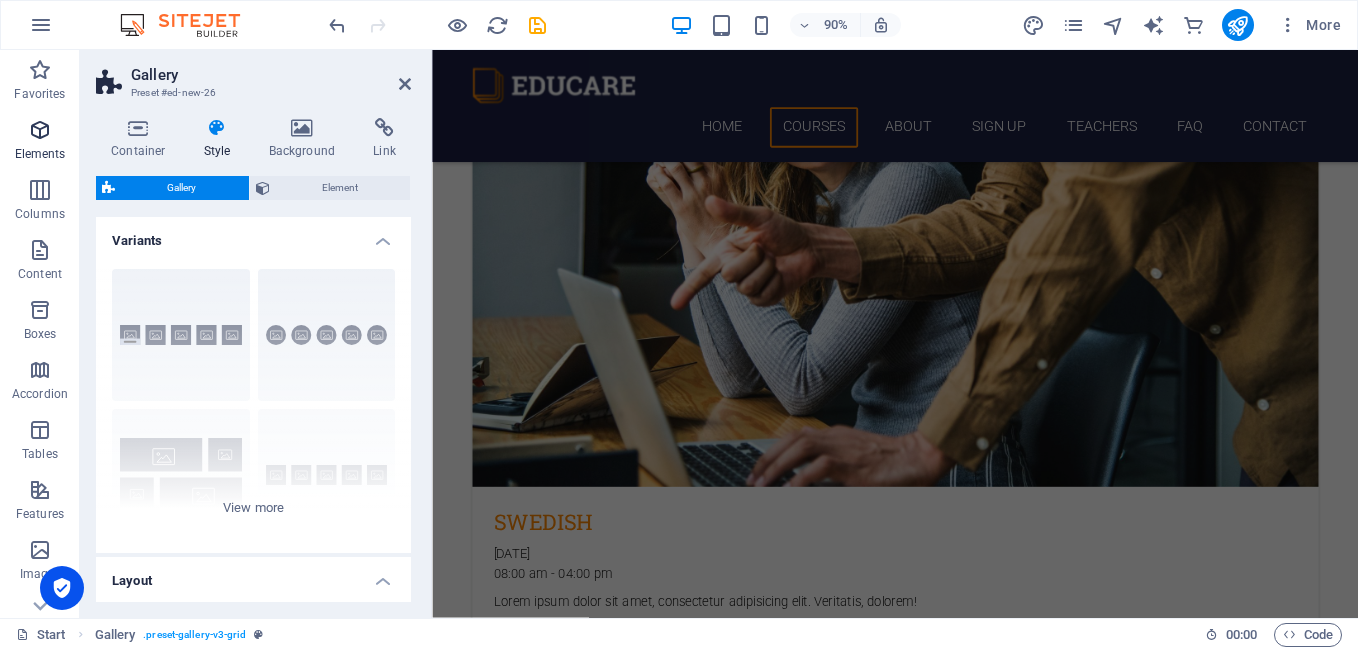 click at bounding box center (40, 130) 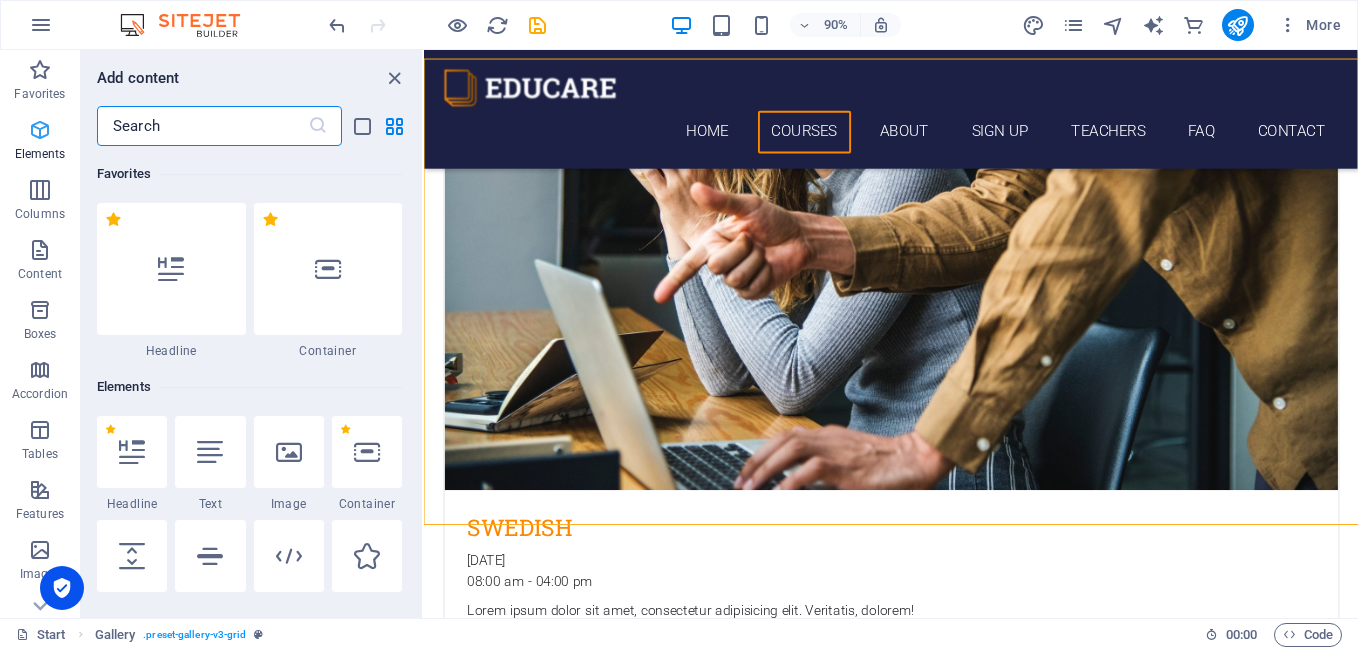 scroll, scrollTop: 622, scrollLeft: 0, axis: vertical 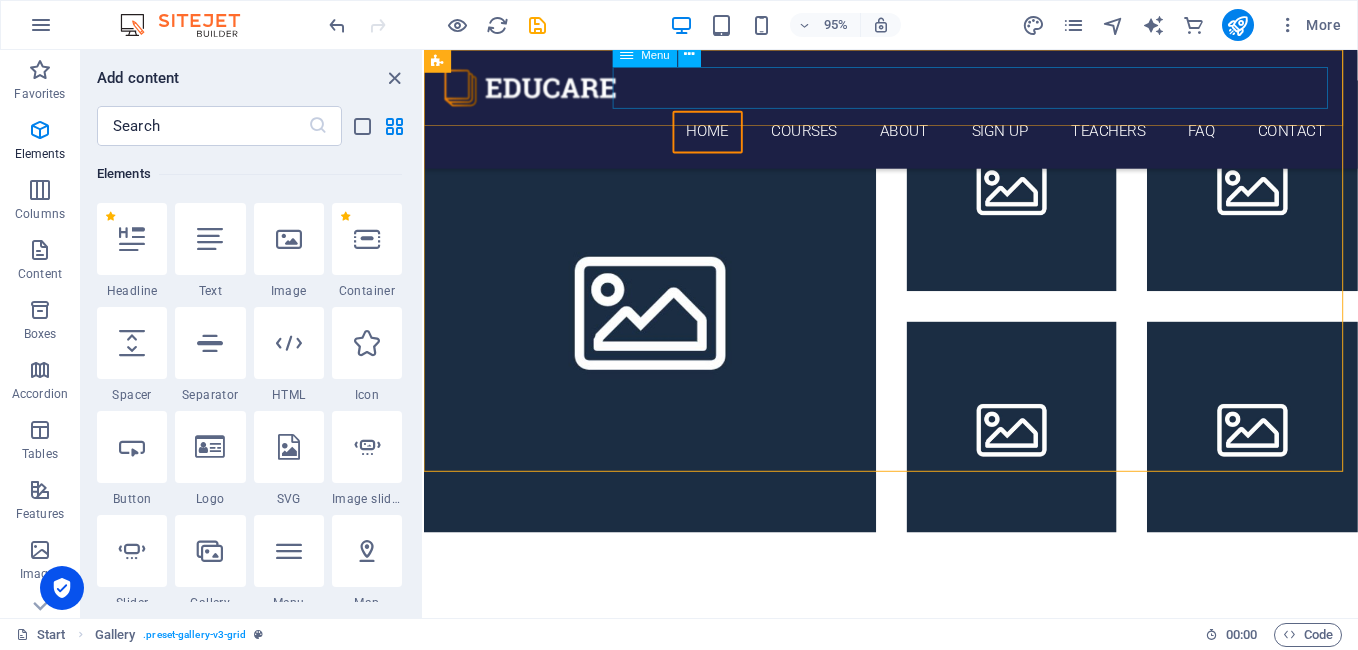 click on "Home Courses About Sign up Teachers FAQ Contact" at bounding box center [916, 136] 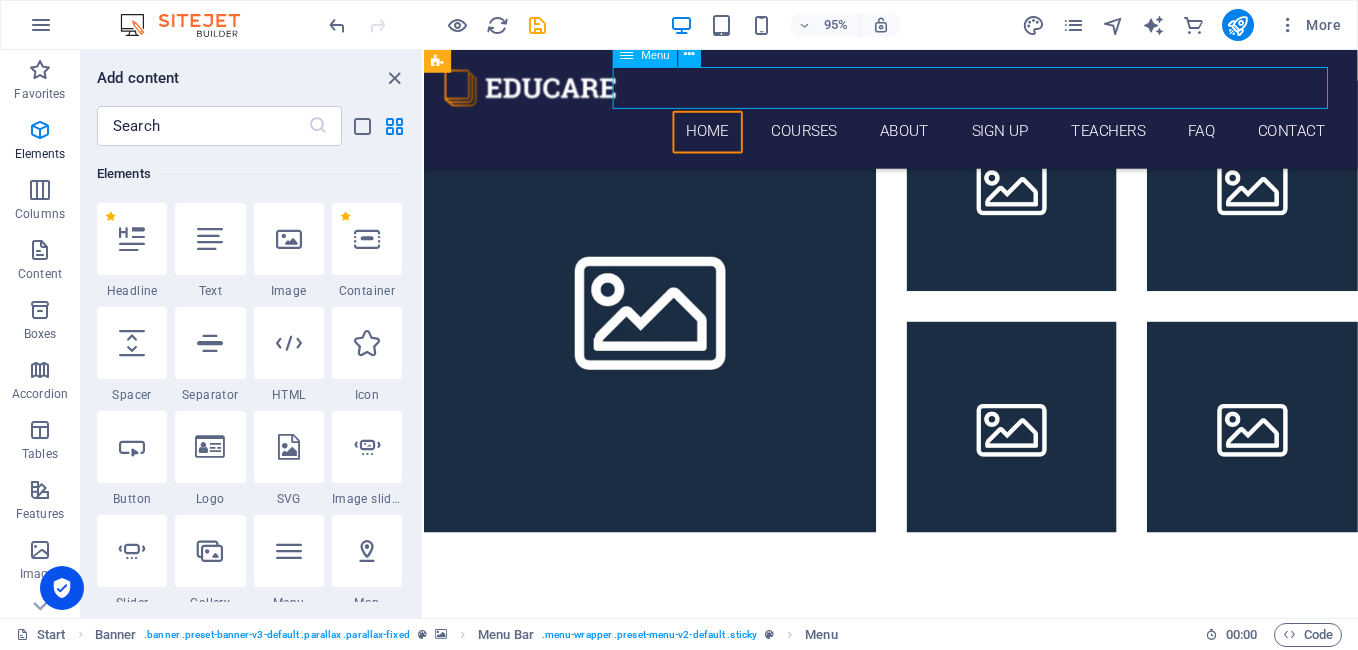 click on "Home Courses About Sign up Teachers FAQ Contact" at bounding box center (916, 136) 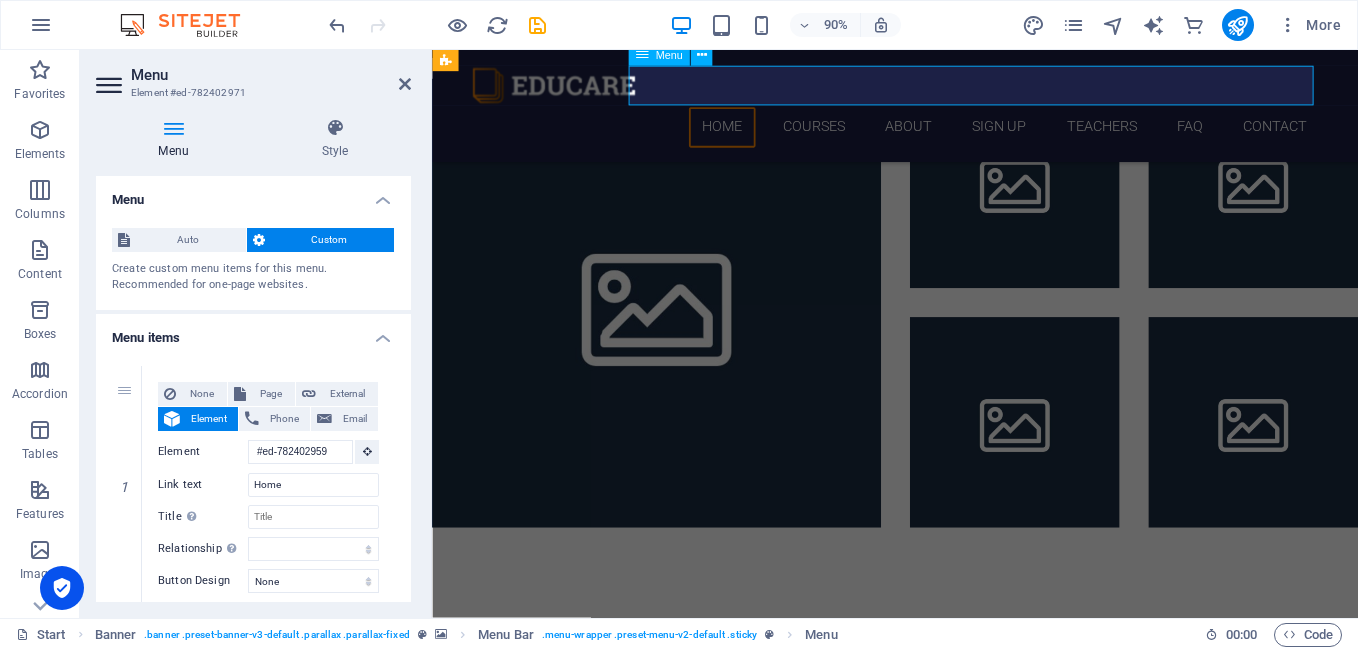 scroll, scrollTop: 655, scrollLeft: 0, axis: vertical 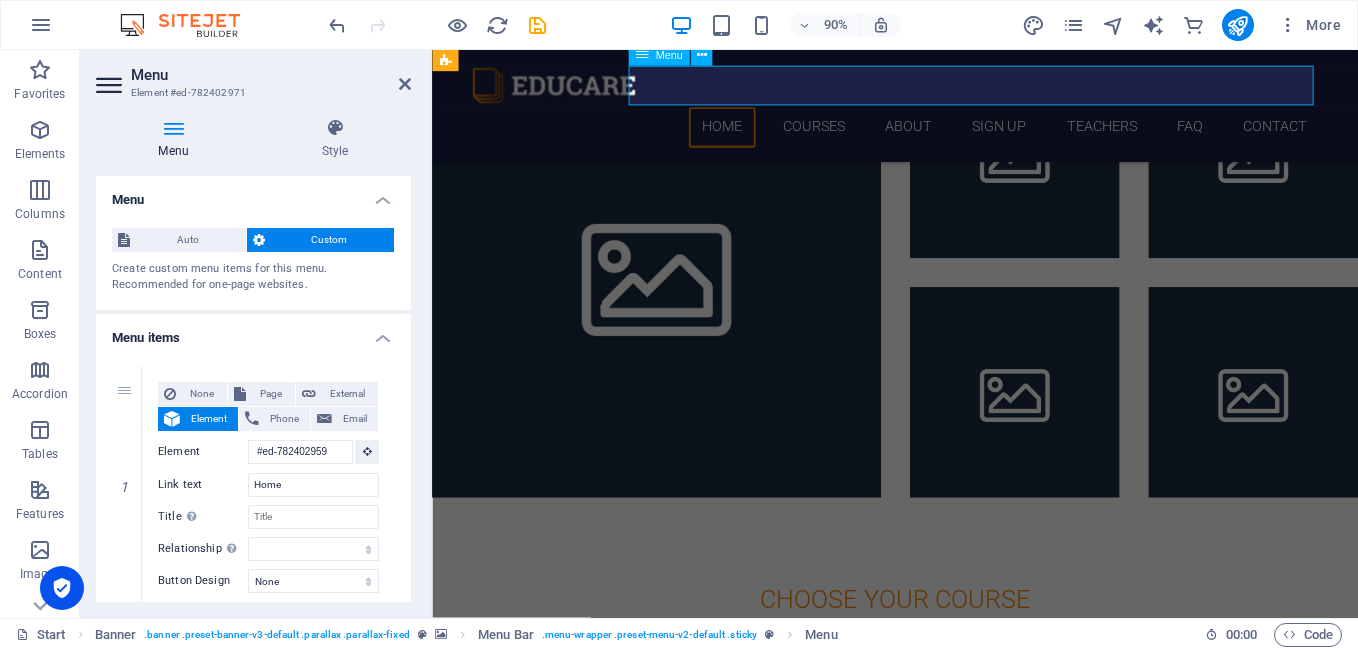click on "Home Courses About Sign up Teachers FAQ Contact" at bounding box center (947, 136) 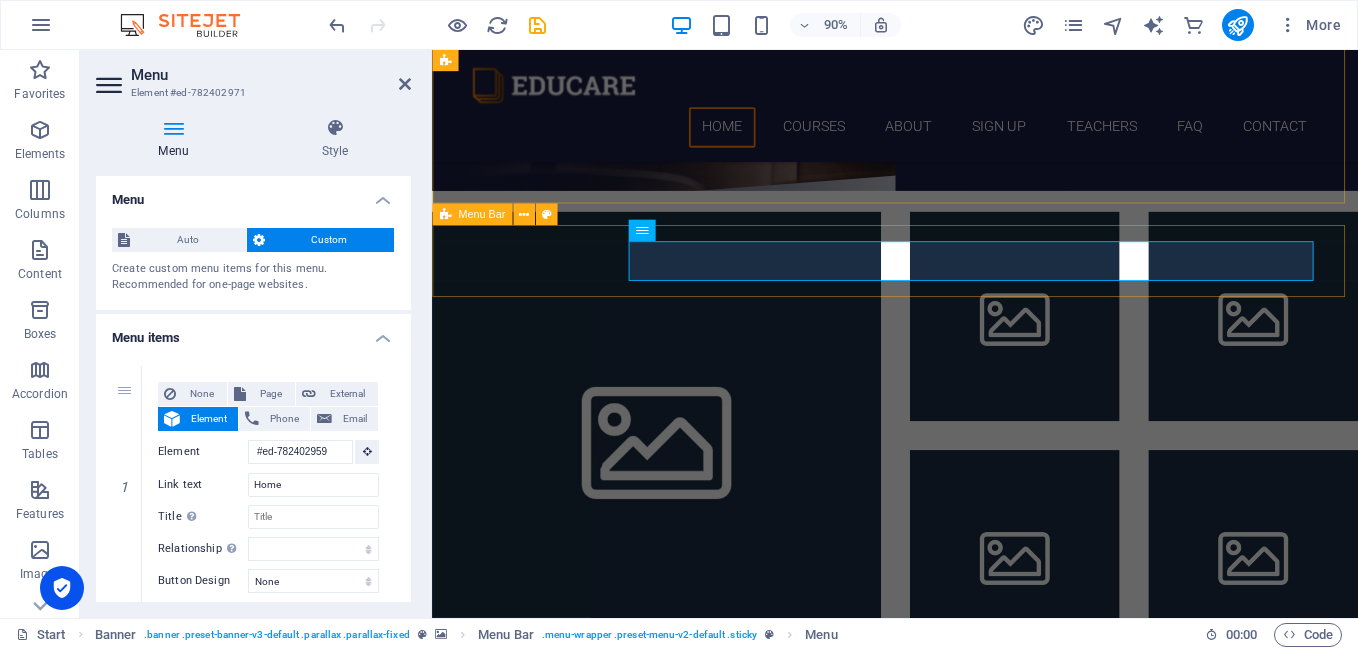 scroll, scrollTop: 455, scrollLeft: 0, axis: vertical 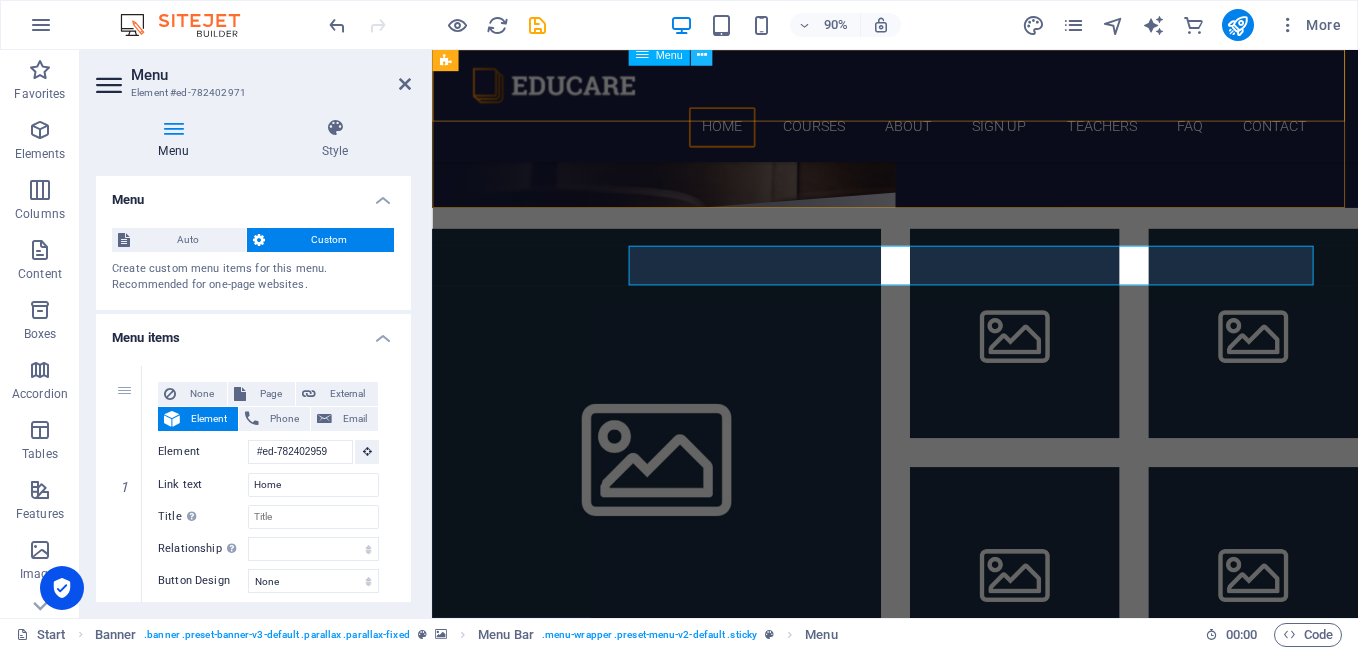 click at bounding box center [701, 55] 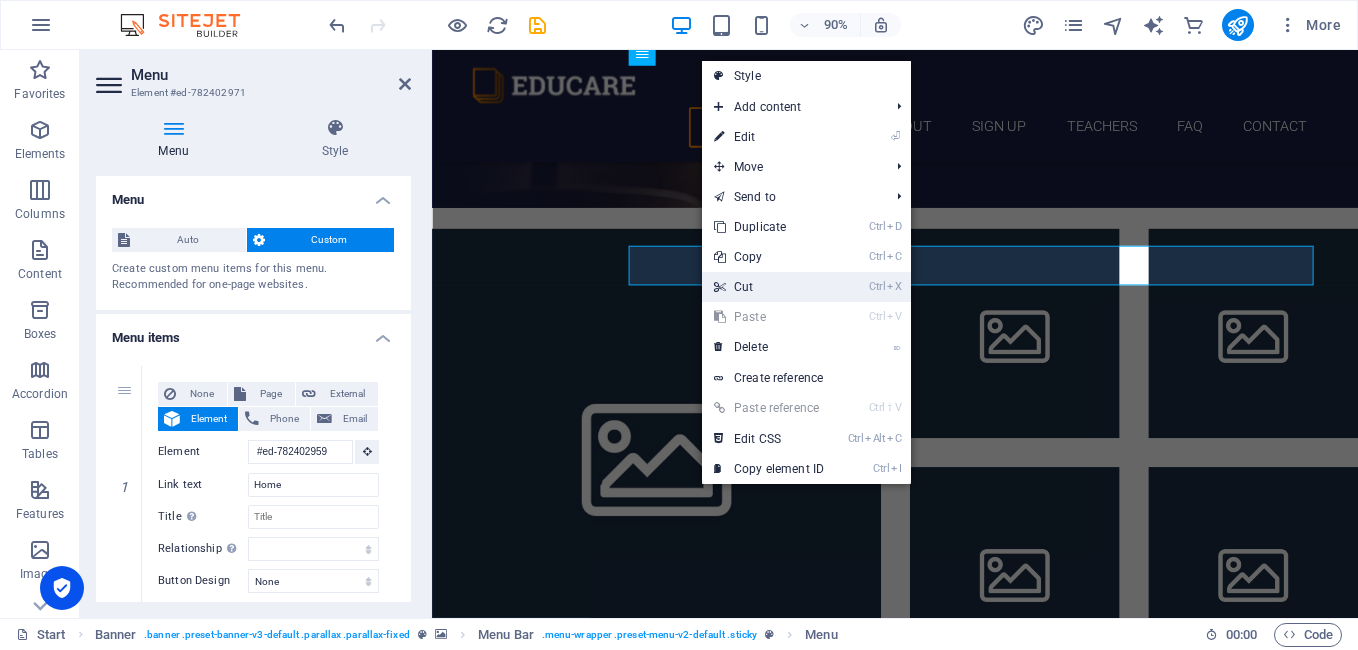 click on "Ctrl X  Cut" at bounding box center (769, 287) 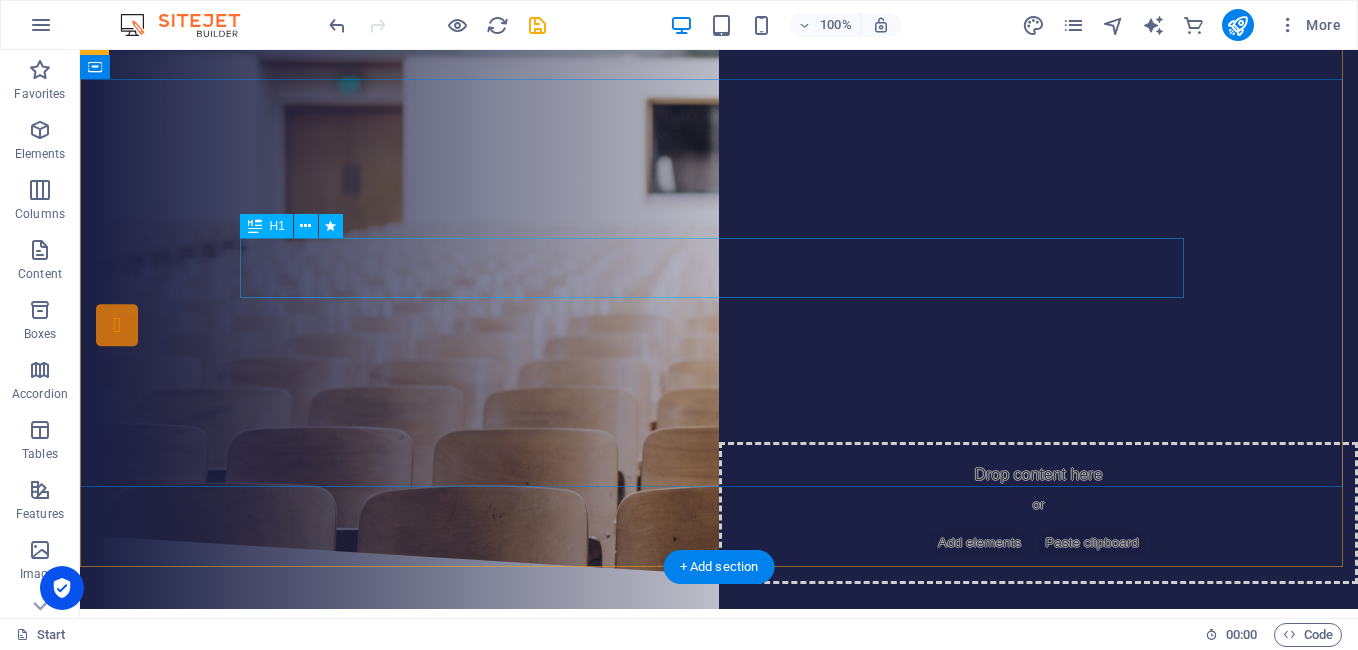 scroll, scrollTop: 0, scrollLeft: 0, axis: both 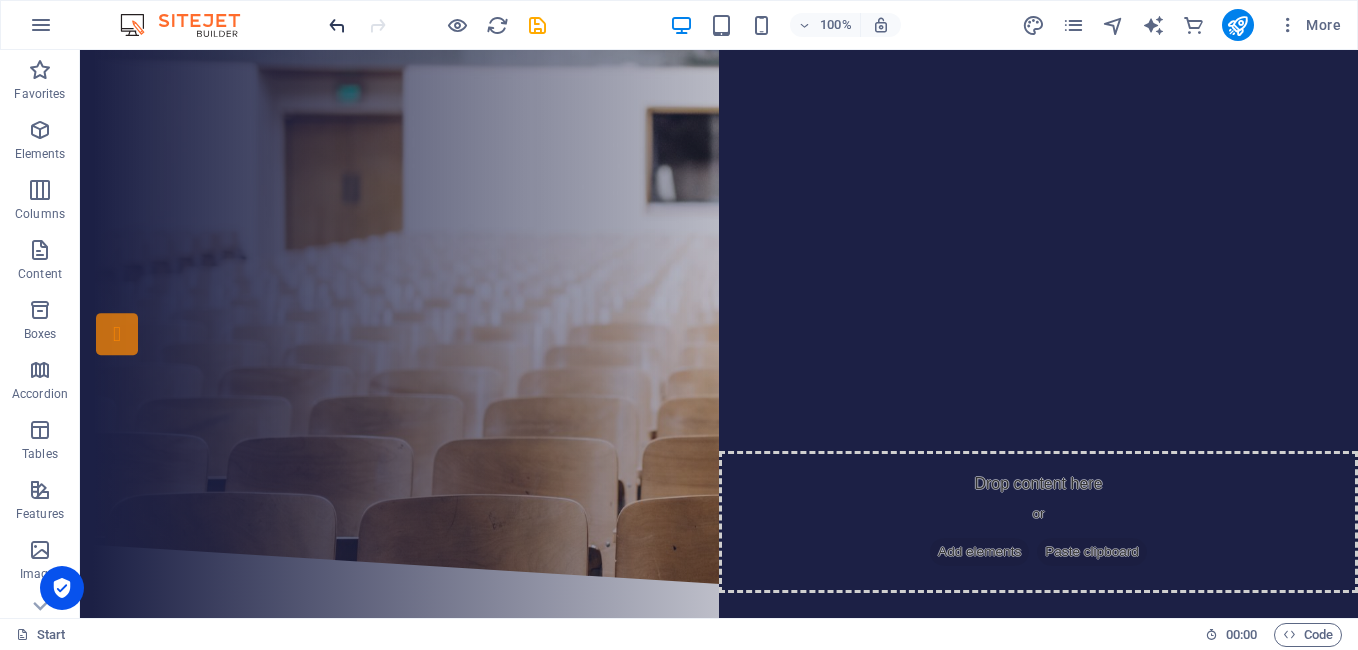 click at bounding box center [337, 25] 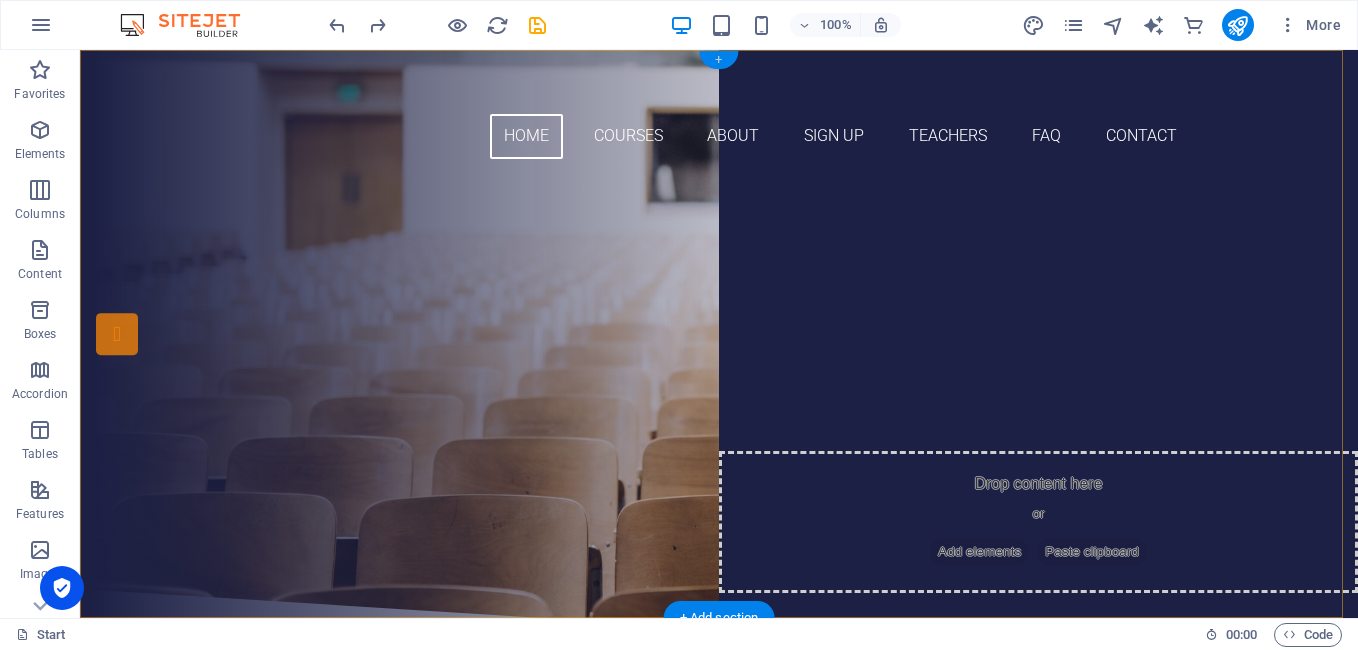 click on "+" at bounding box center [718, 60] 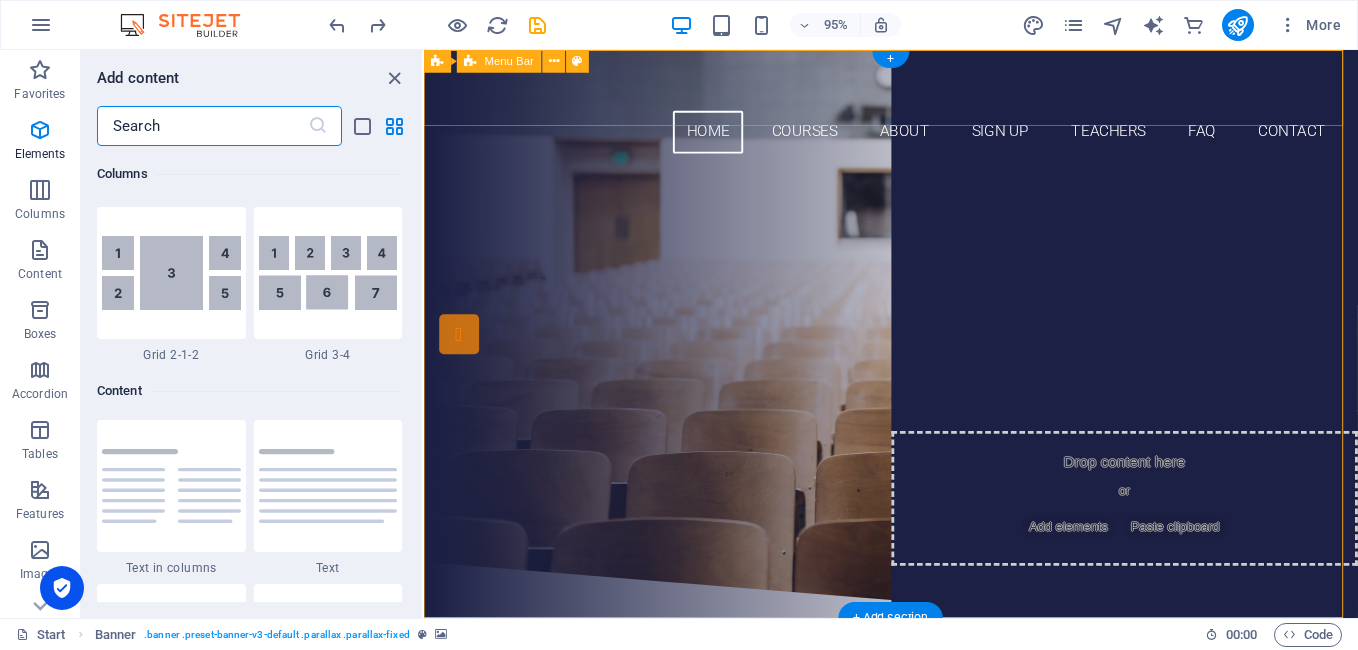 scroll, scrollTop: 3499, scrollLeft: 0, axis: vertical 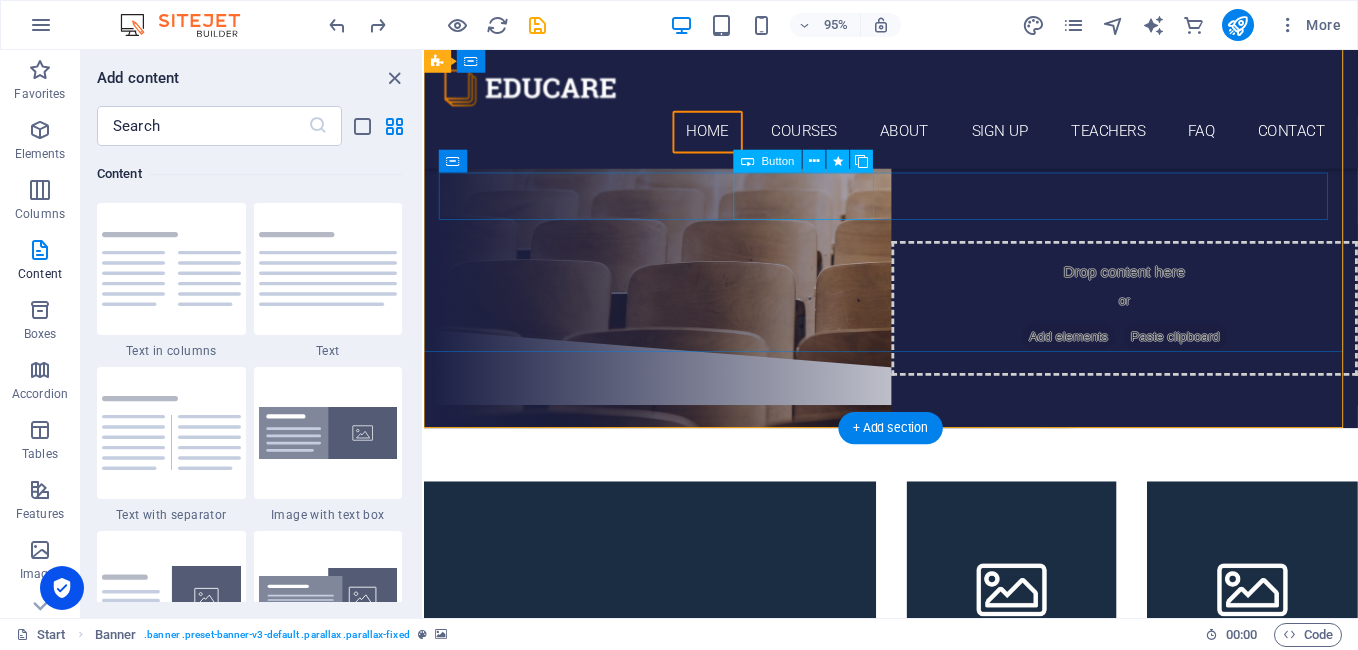 click on "Our Courses" at bounding box center [916, 161] 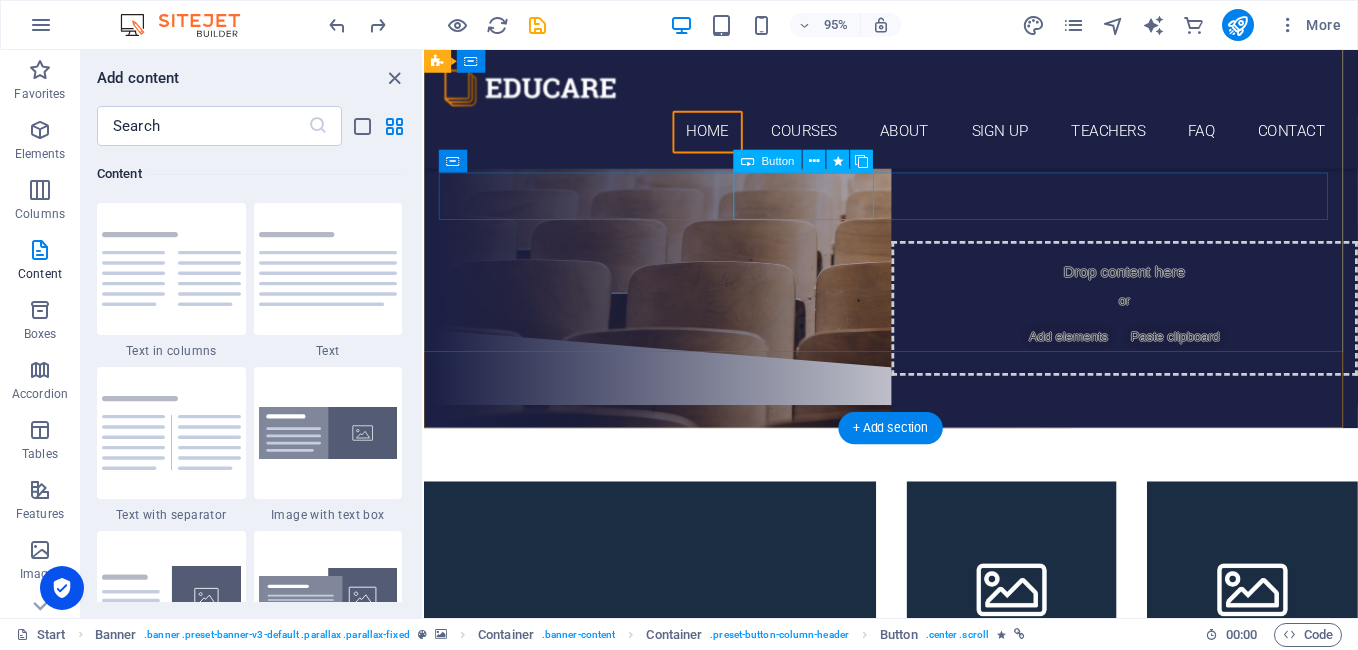 click on "Our Courses" at bounding box center (916, 161) 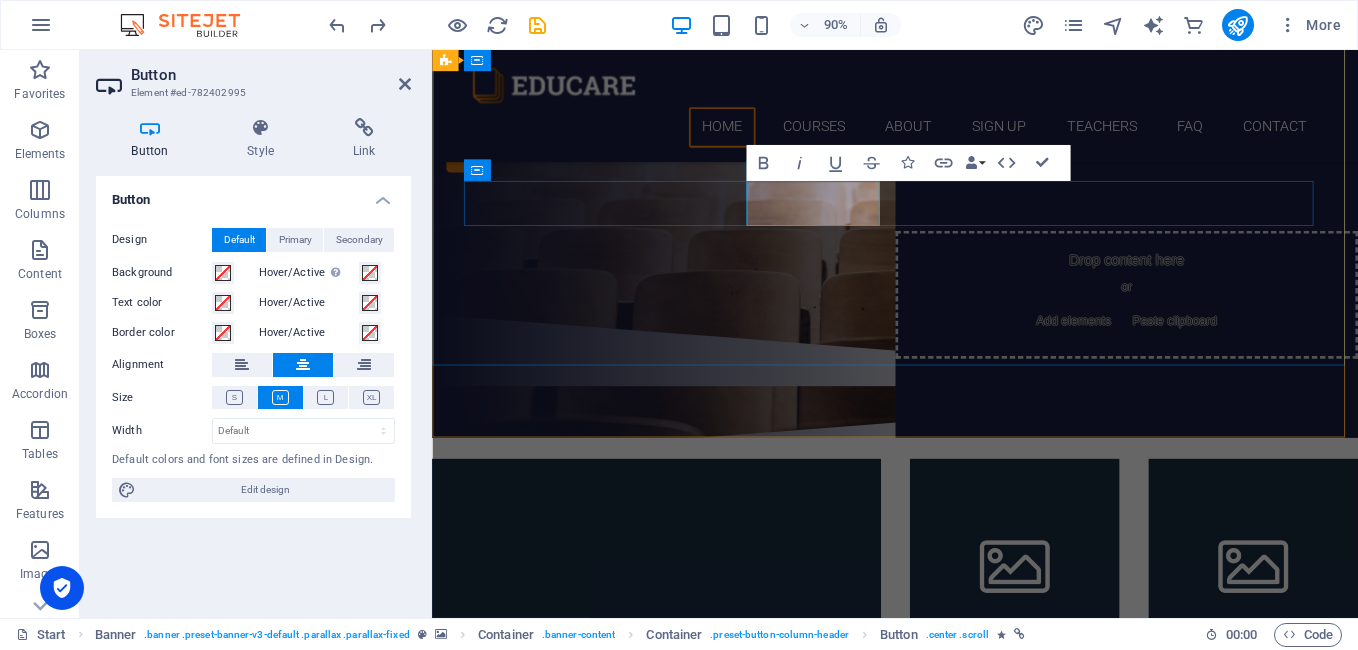type 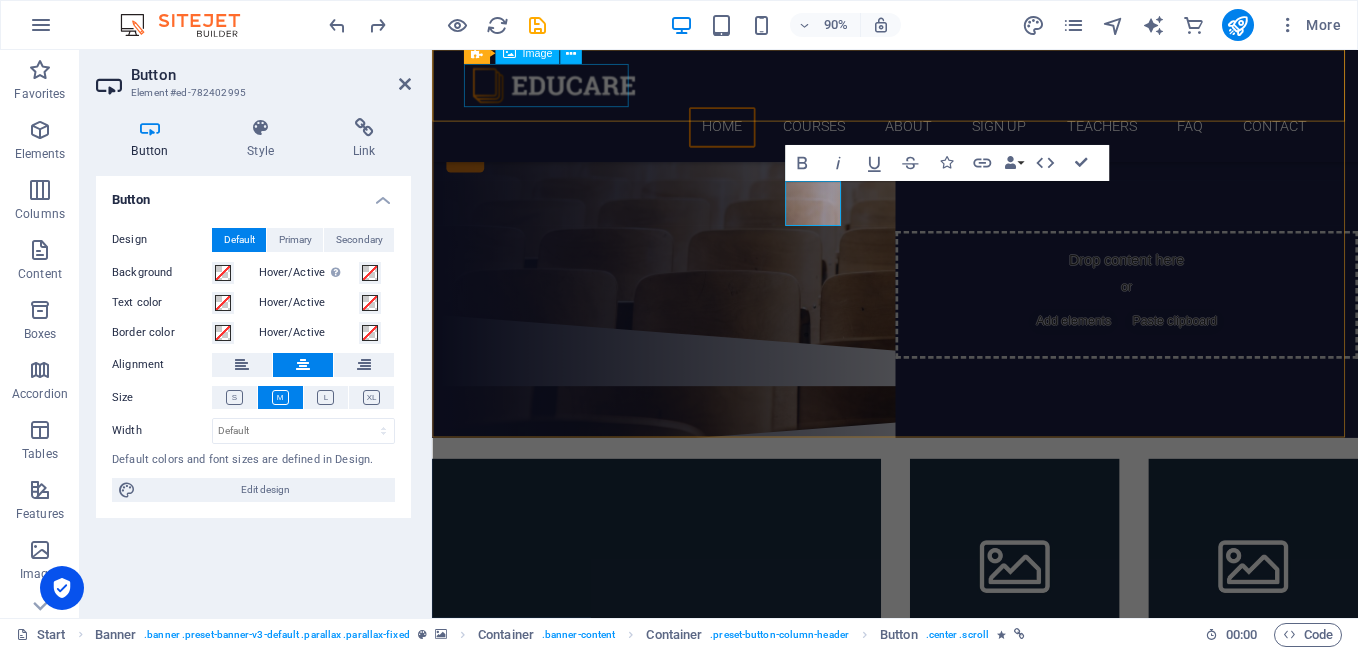 click at bounding box center [947, 90] 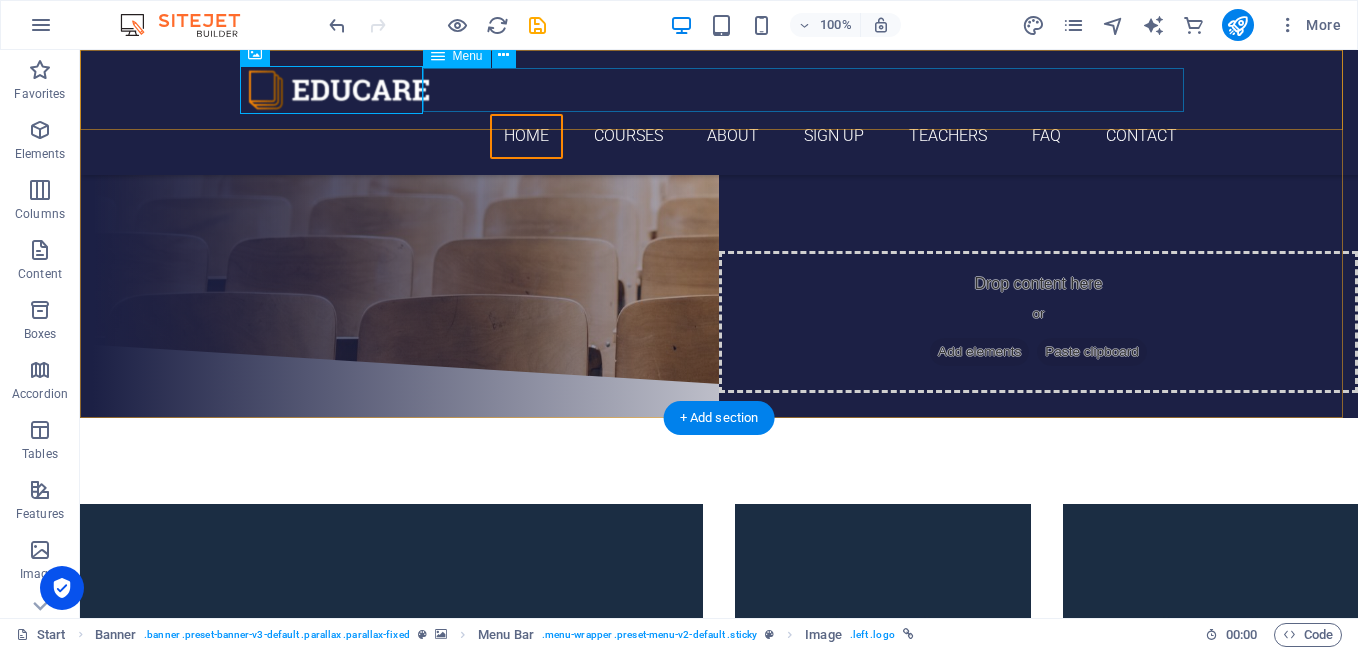 click on "Home Courses About Sign up Teachers FAQ Contact" at bounding box center [719, 136] 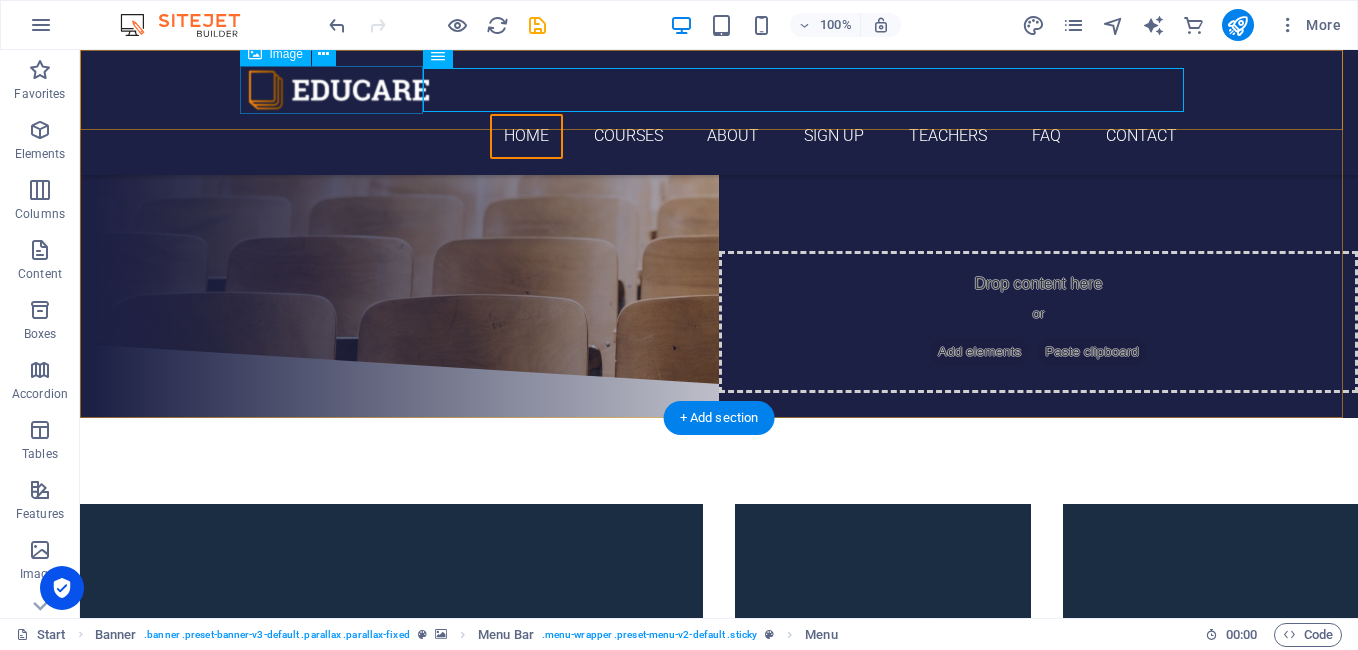 click at bounding box center (719, 90) 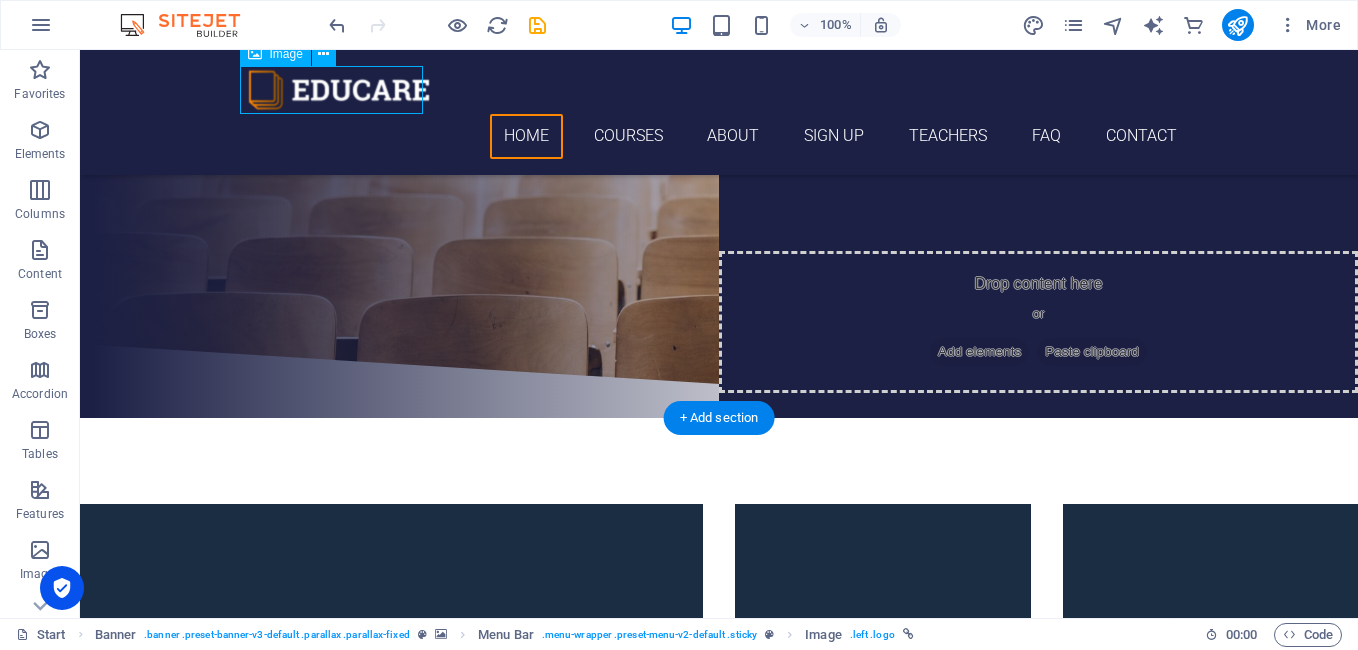 click at bounding box center [719, 90] 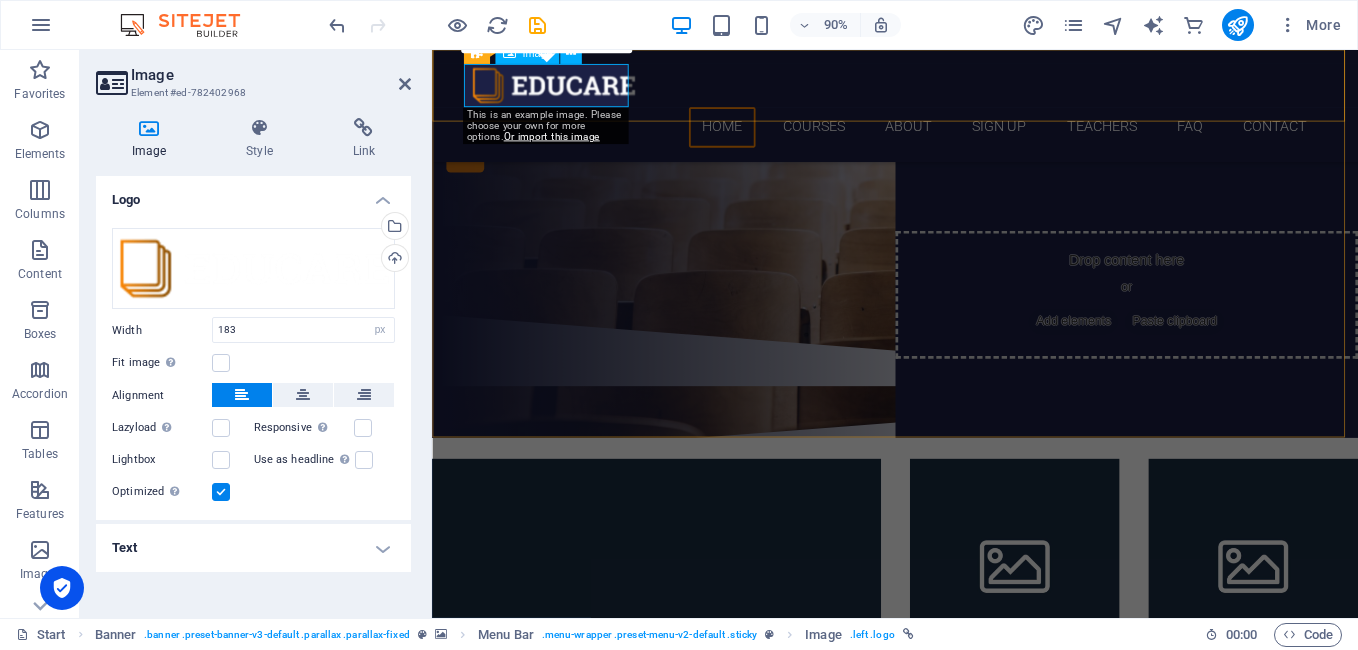 click at bounding box center [947, 90] 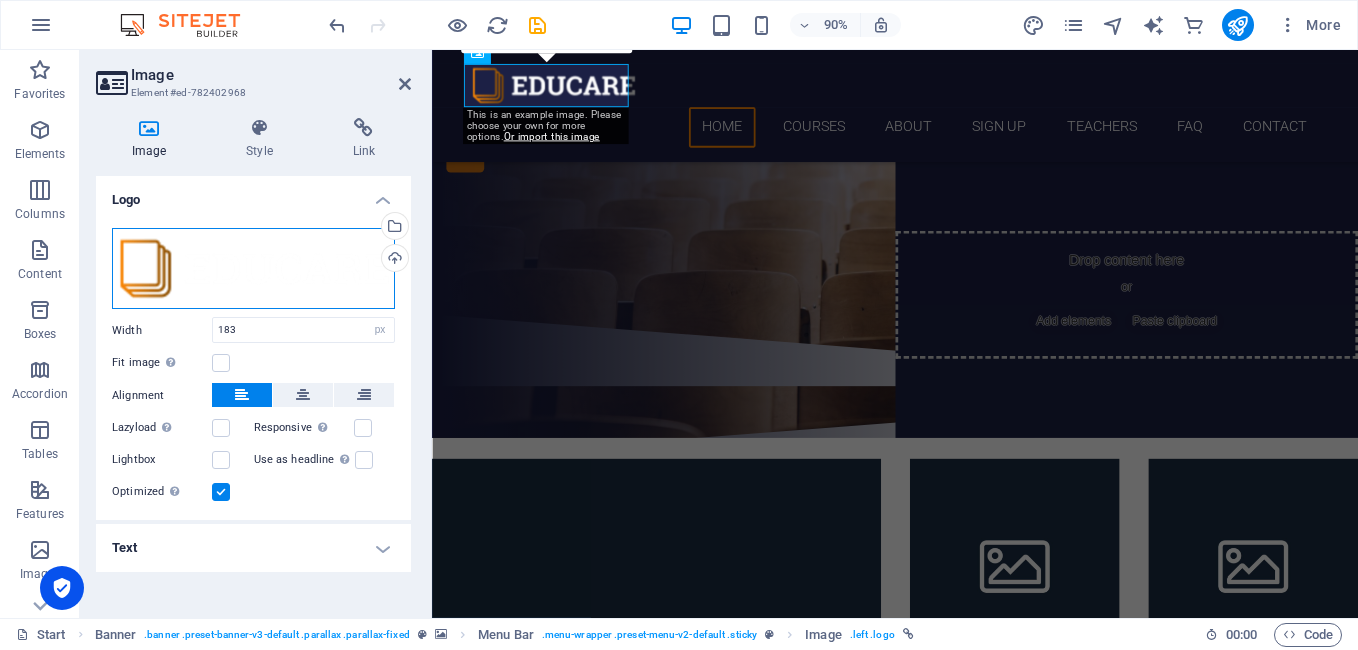 click on "Drag files here, click to choose files or select files from Files or our free stock photos & videos" at bounding box center (253, 269) 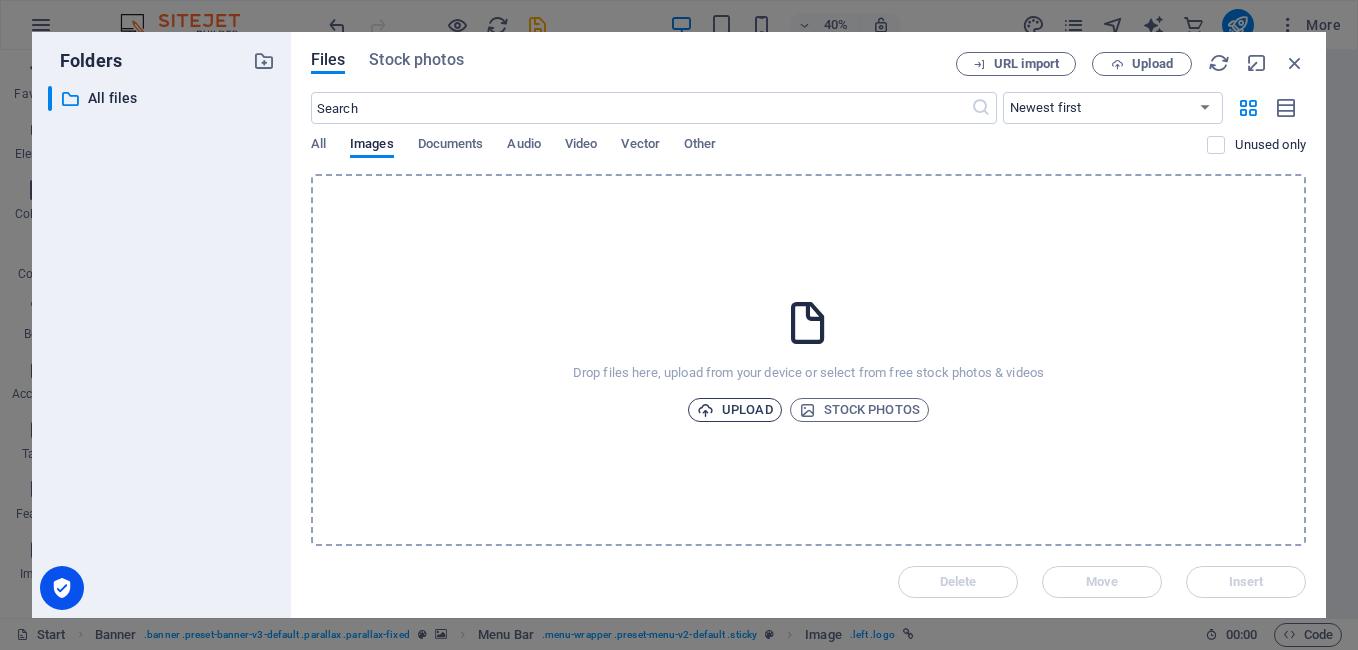 click on "Upload" at bounding box center (735, 410) 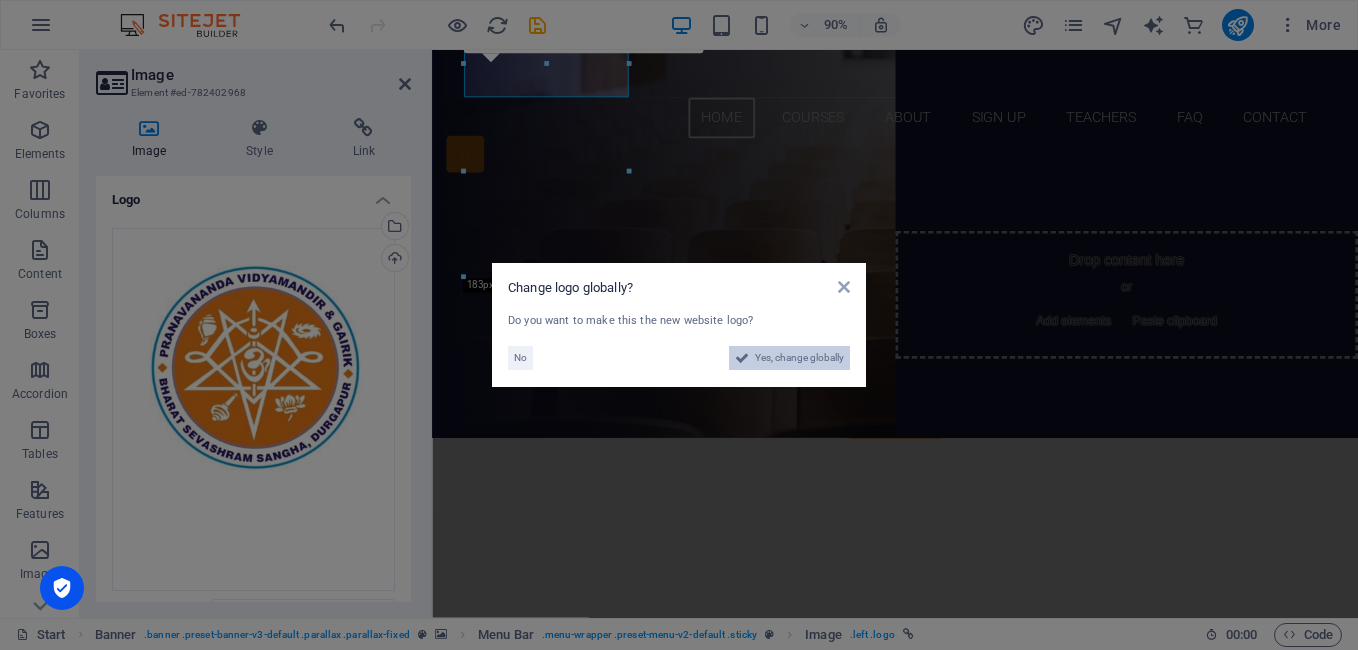 click on "Yes, change globally" at bounding box center (799, 358) 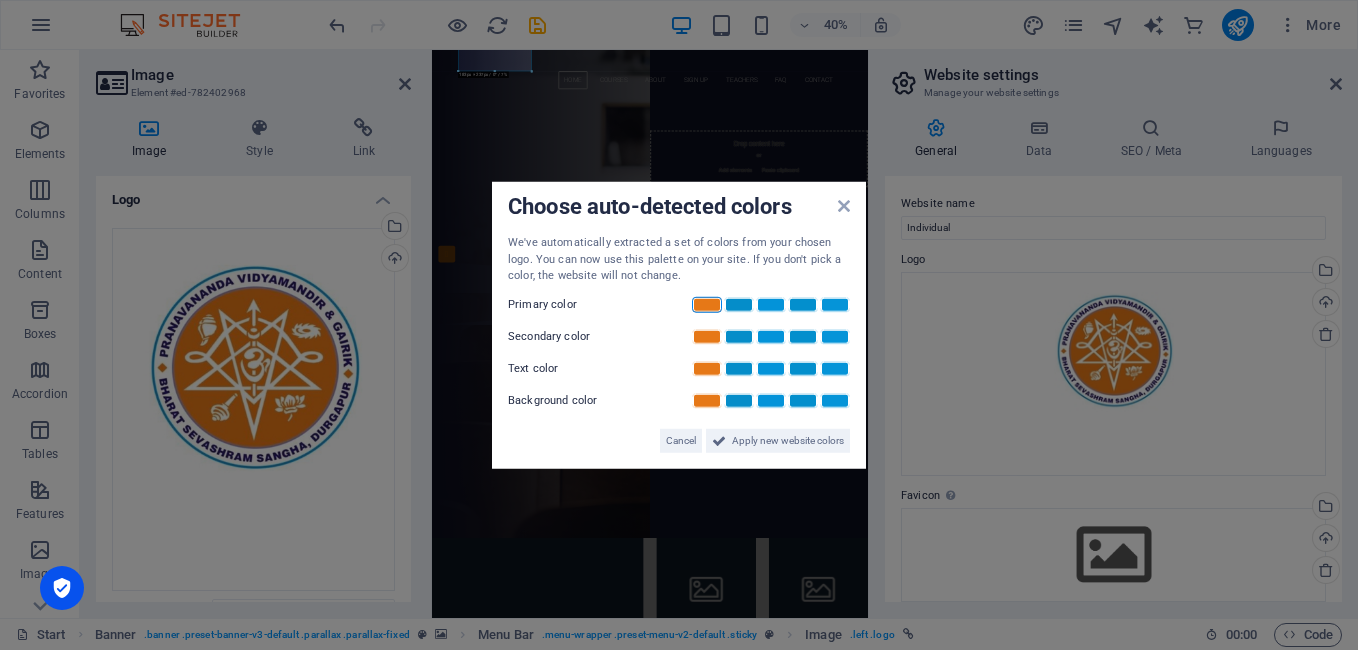 click at bounding box center (707, 304) 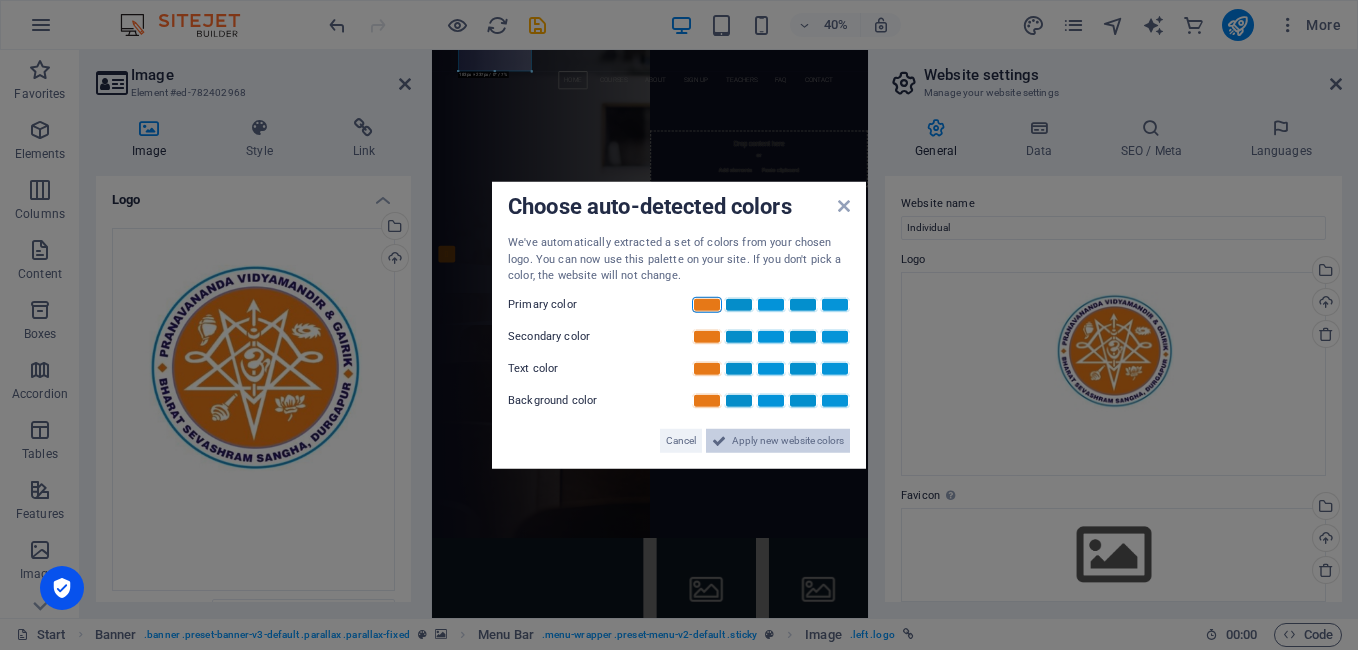 click on "Apply new website colors" at bounding box center (788, 440) 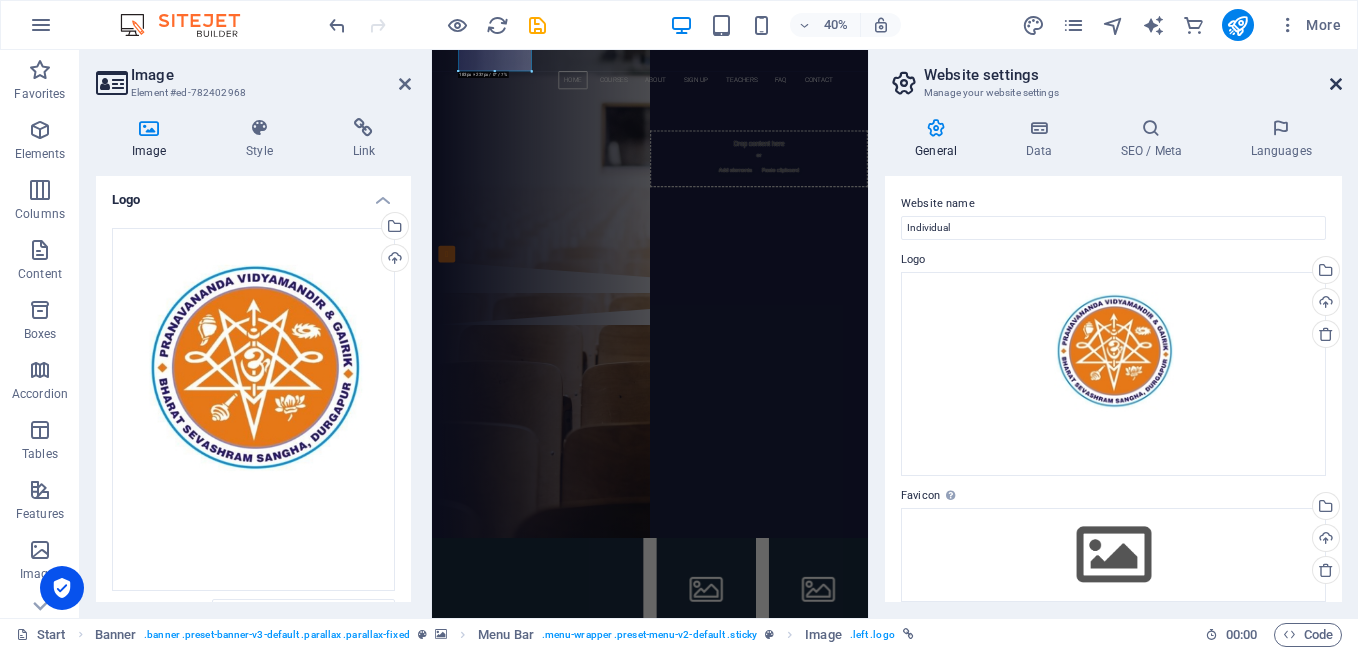 click at bounding box center [1336, 84] 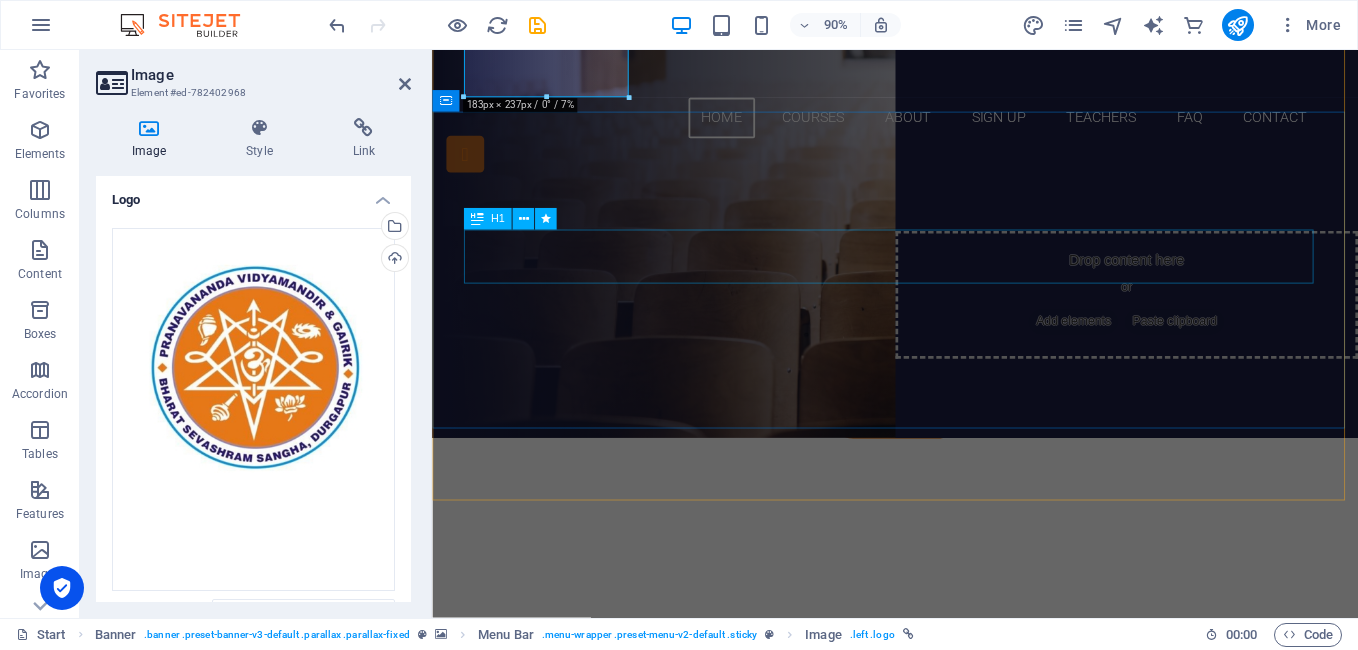 scroll, scrollTop: 0, scrollLeft: 0, axis: both 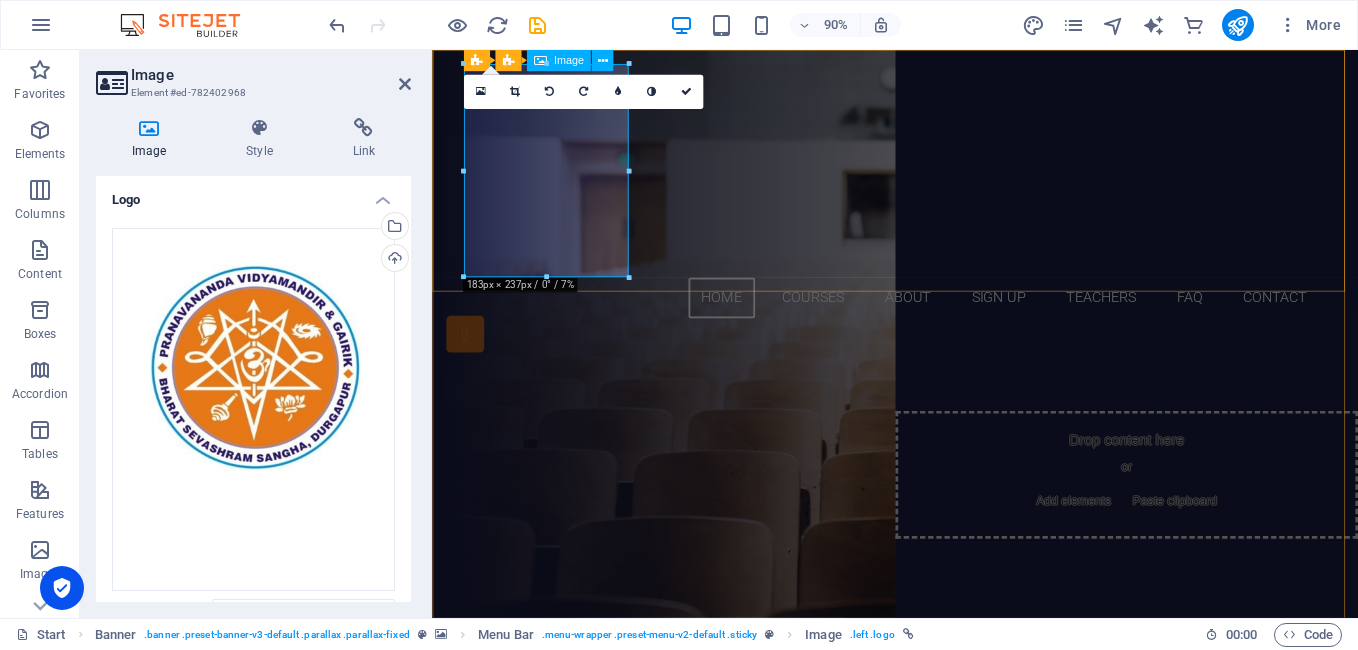 click at bounding box center (947, 184) 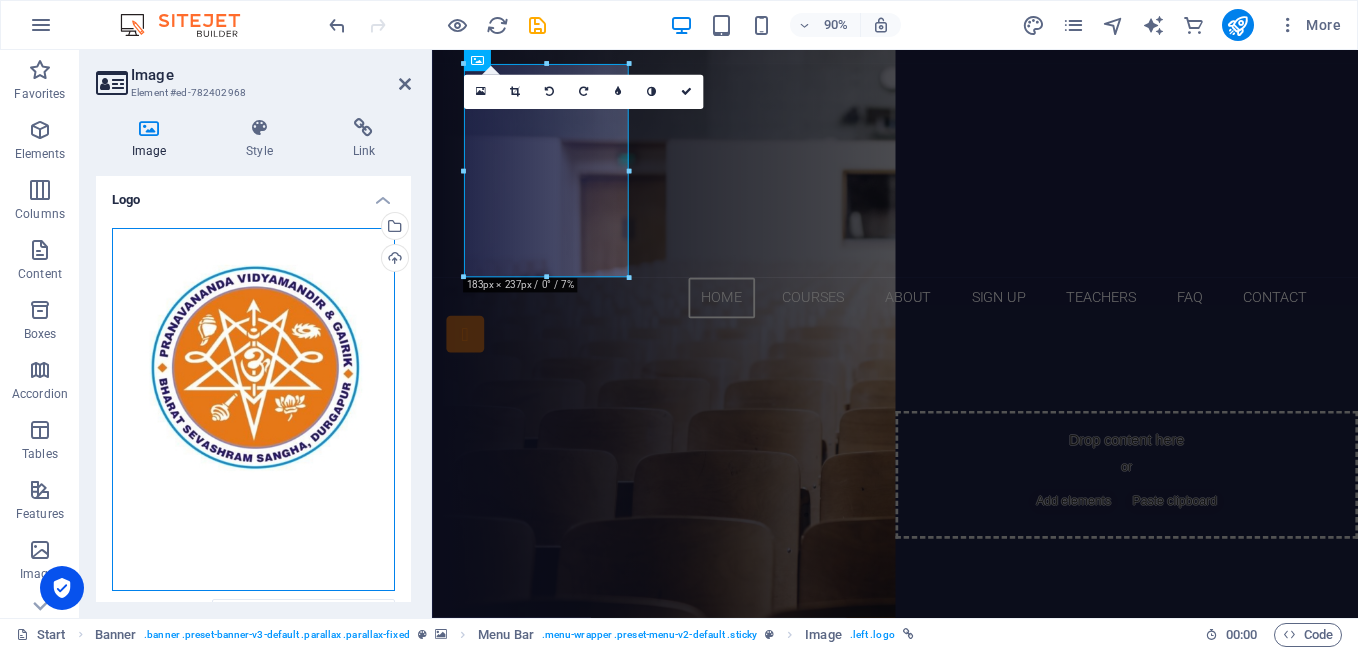 click on "Drag files here, click to choose files or select files from Files or our free stock photos & videos" at bounding box center (253, 410) 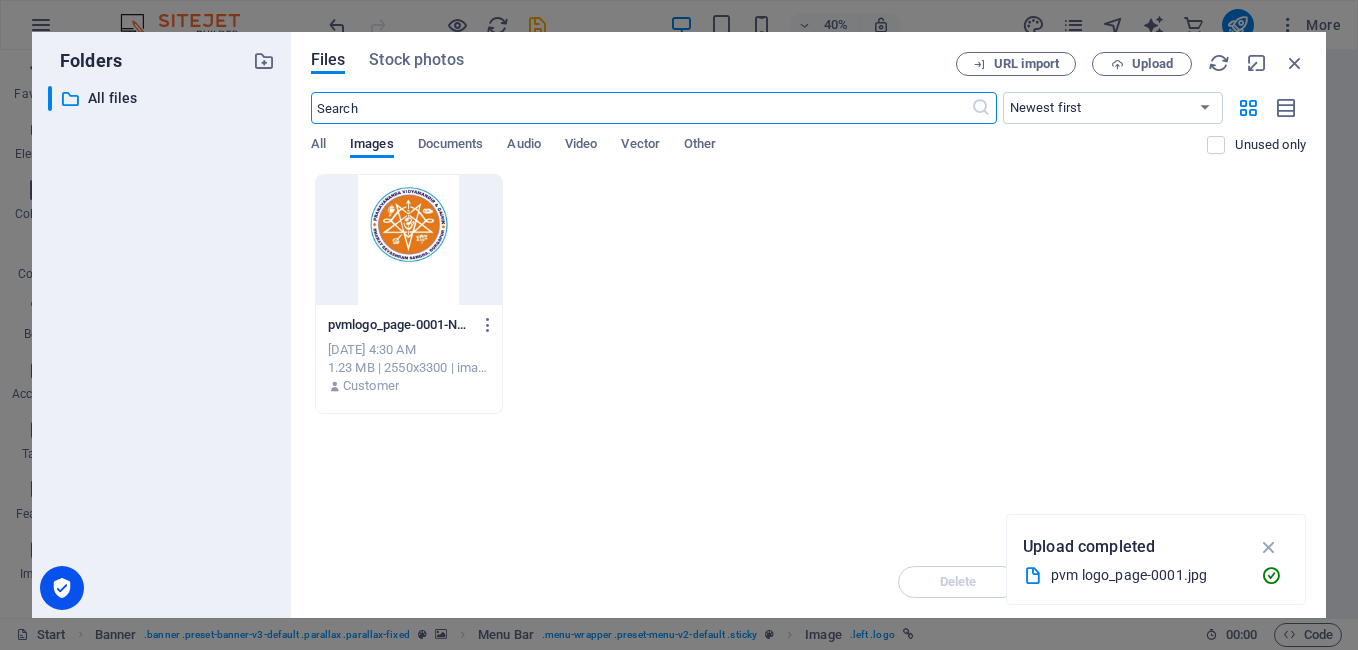 click at bounding box center (409, 240) 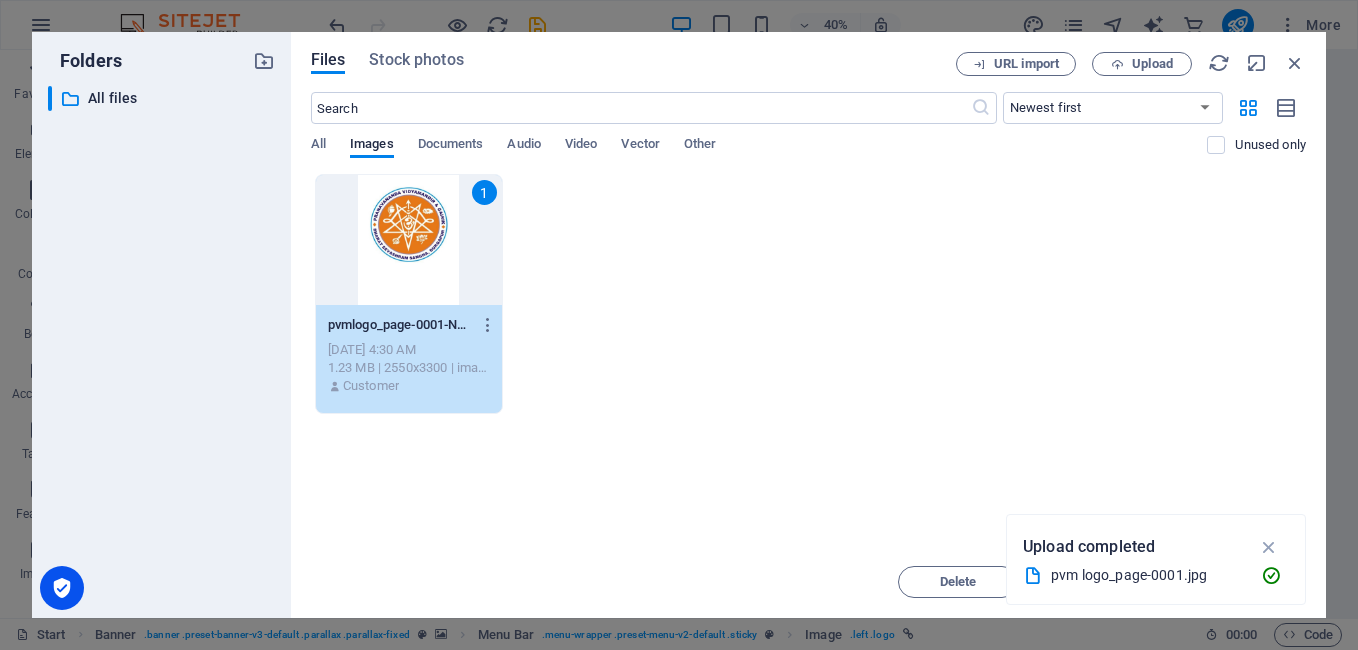 click on "1" at bounding box center (409, 240) 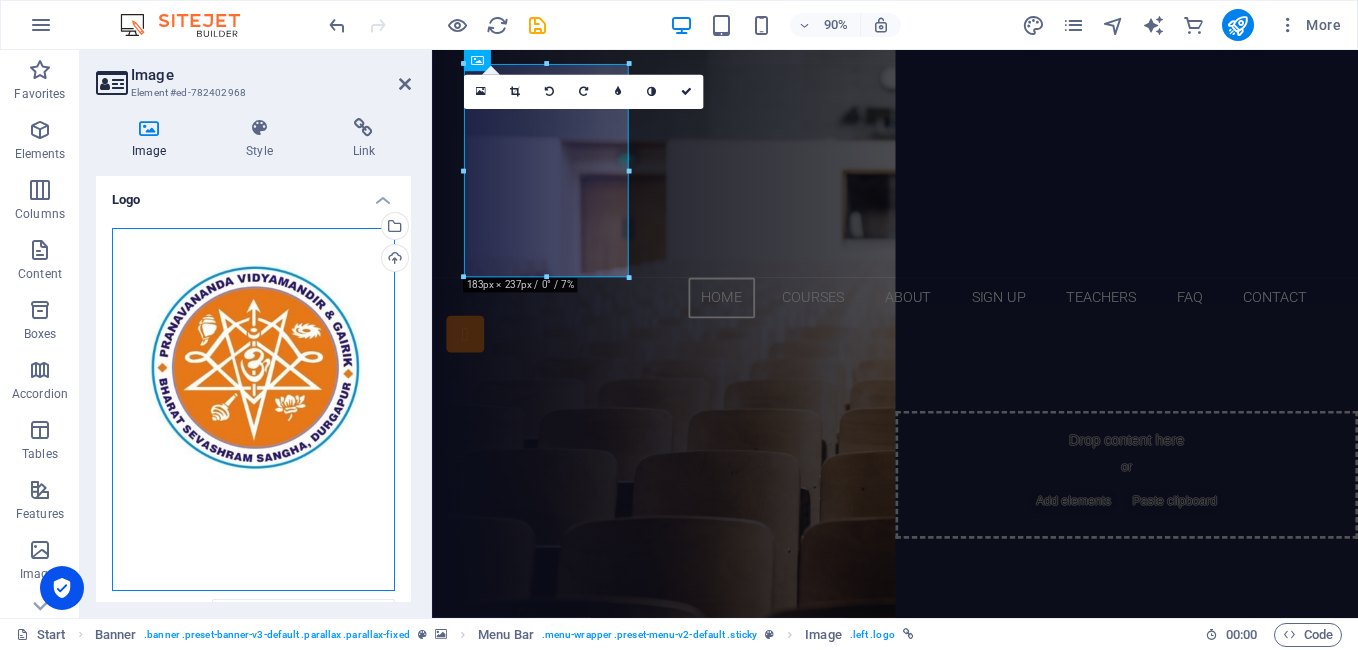 click on "Drag files here, click to choose files or select files from Files or our free stock photos & videos" at bounding box center (253, 410) 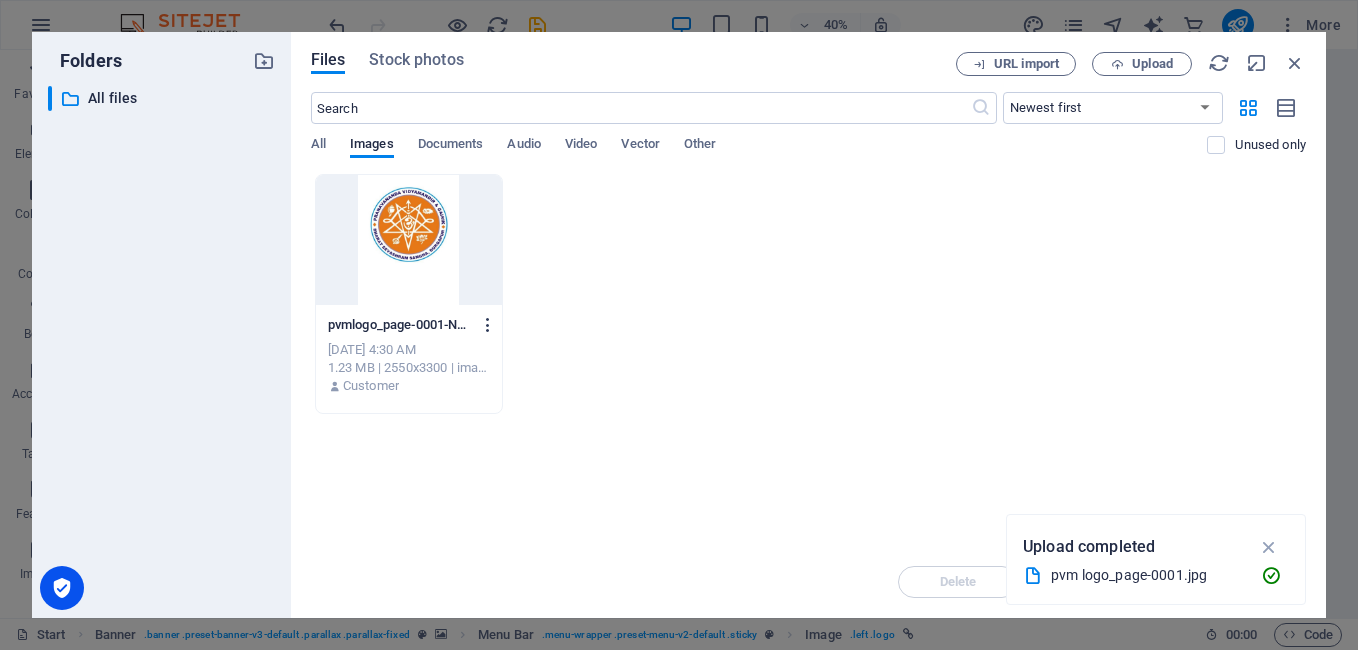 click at bounding box center (488, 325) 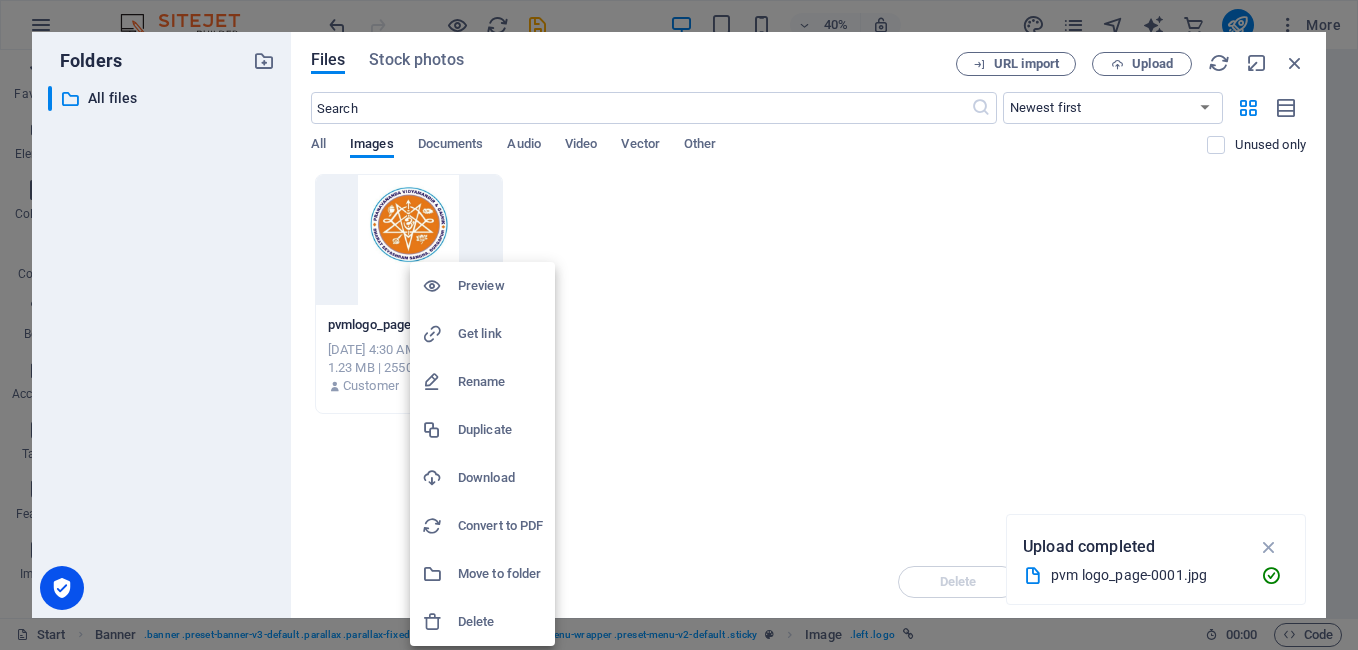 click on "Delete" at bounding box center (500, 622) 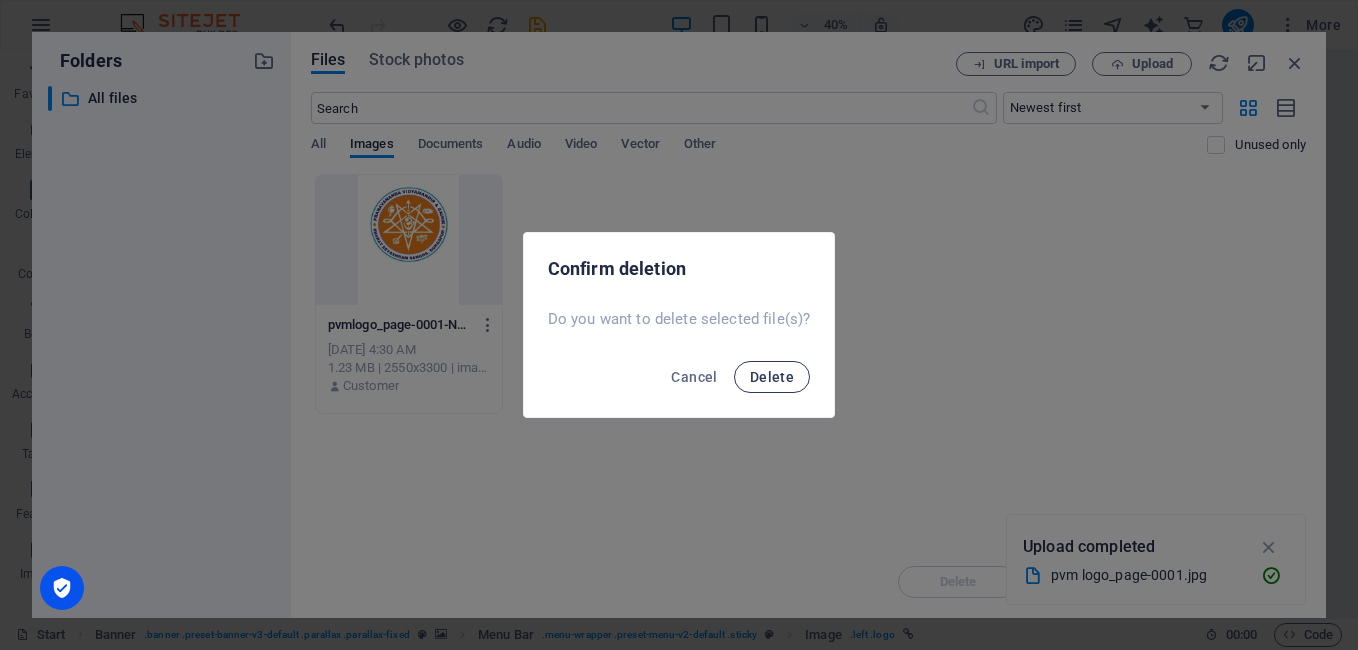 click on "Delete" at bounding box center (772, 377) 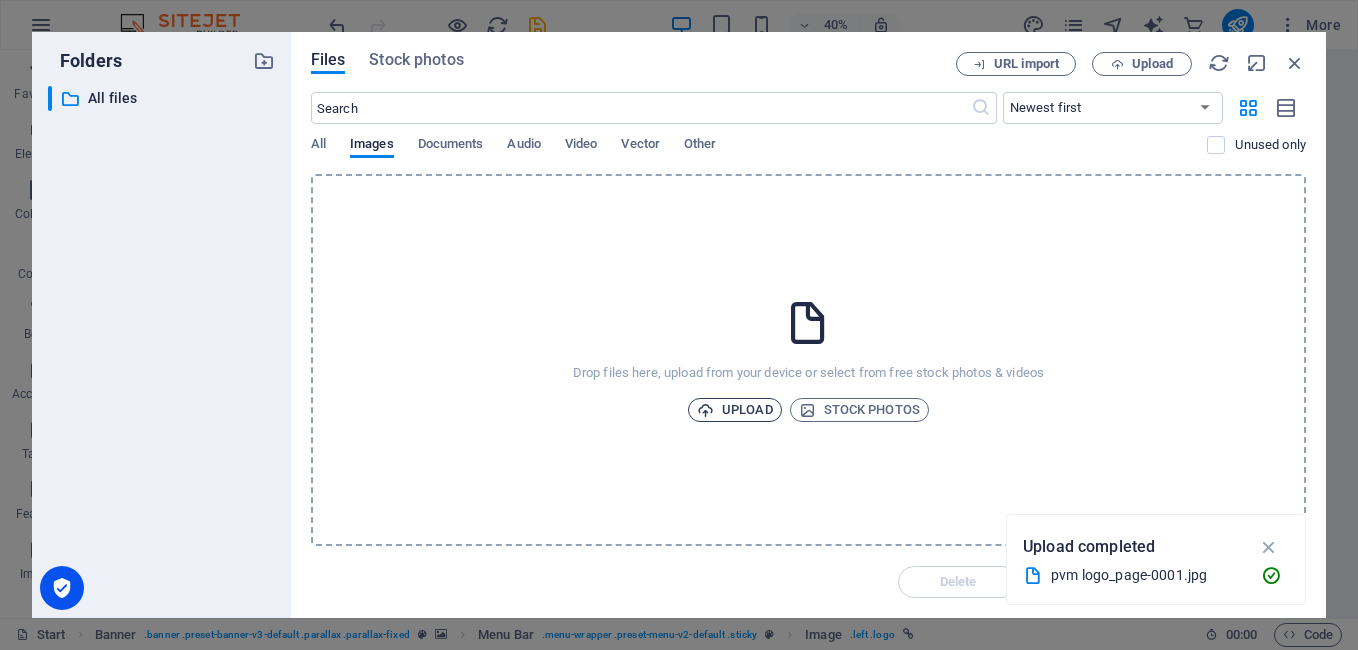 click on "Upload" at bounding box center (735, 410) 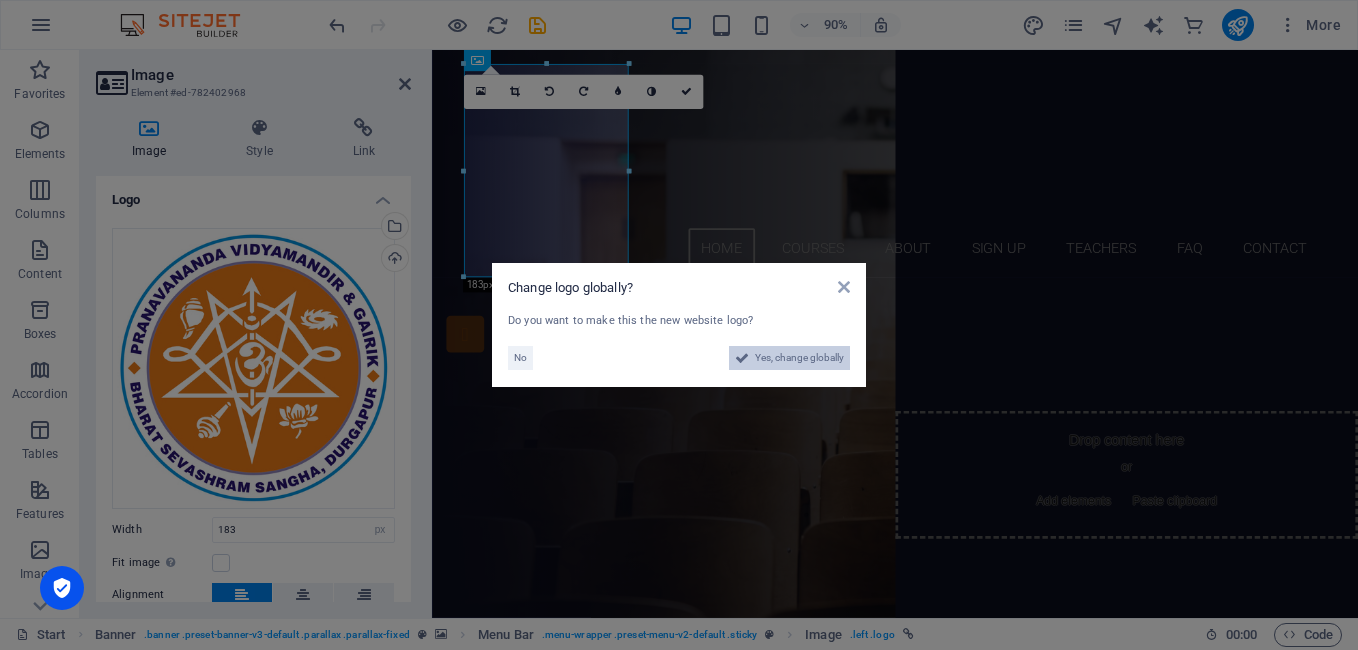 click on "Yes, change globally" at bounding box center [799, 358] 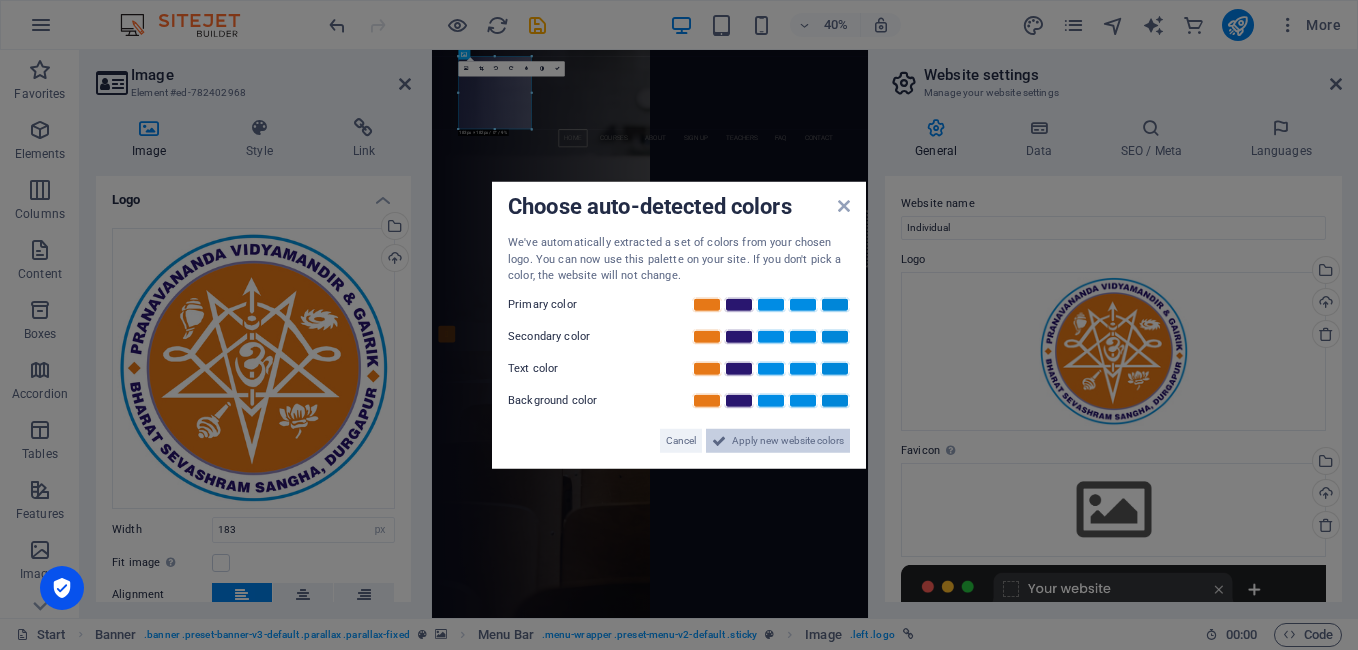 click on "Apply new website colors" at bounding box center [788, 440] 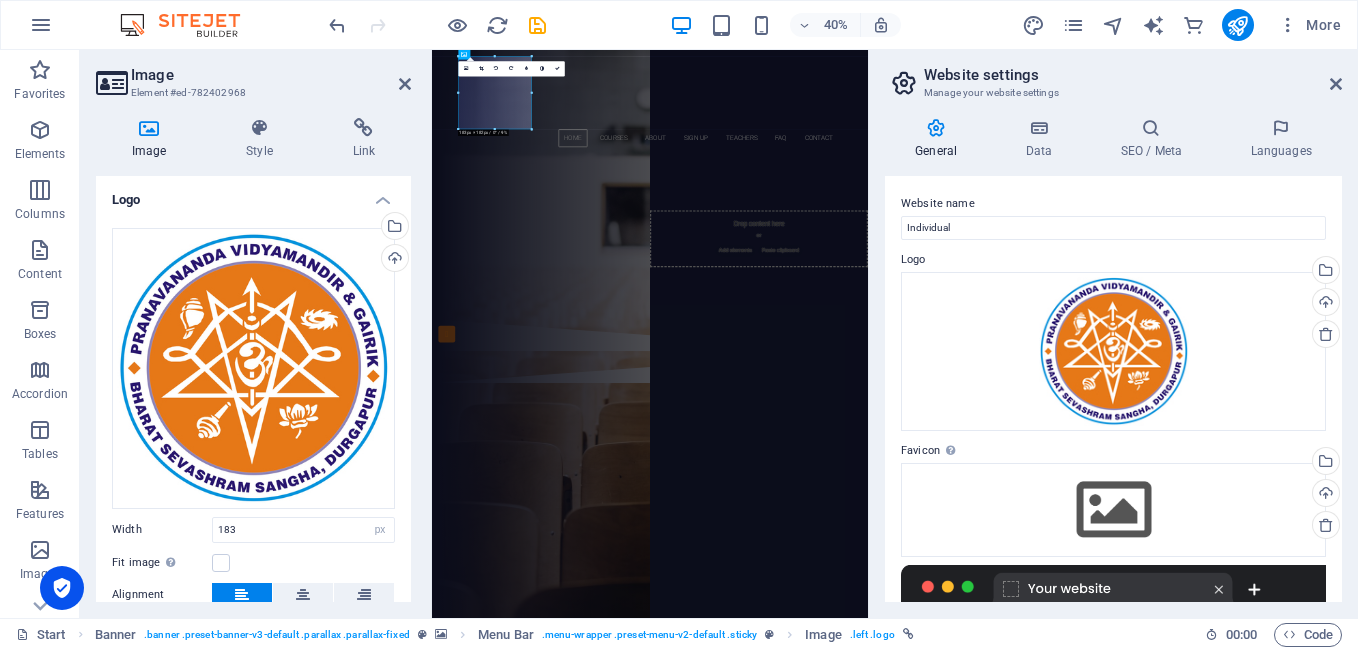 click on "Website name Individual Logo Drag files here, click to choose files or select files from Files or our free stock photos & videos Select files from the file manager, stock photos, or upload file(s) Upload Favicon Set the favicon of your website here. A favicon is a small icon shown in the browser tab next to your website title. It helps visitors identify your website. Drag files here, click to choose files or select files from Files or our free stock photos & videos Select files from the file manager, stock photos, or upload file(s) Upload Preview Image (Open Graph) This image will be shown when the website is shared on social networks Drag files here, click to choose files or select files from Files or our free stock photos & videos Select files from the file manager, stock photos, or upload file(s) Upload" at bounding box center [1113, 389] 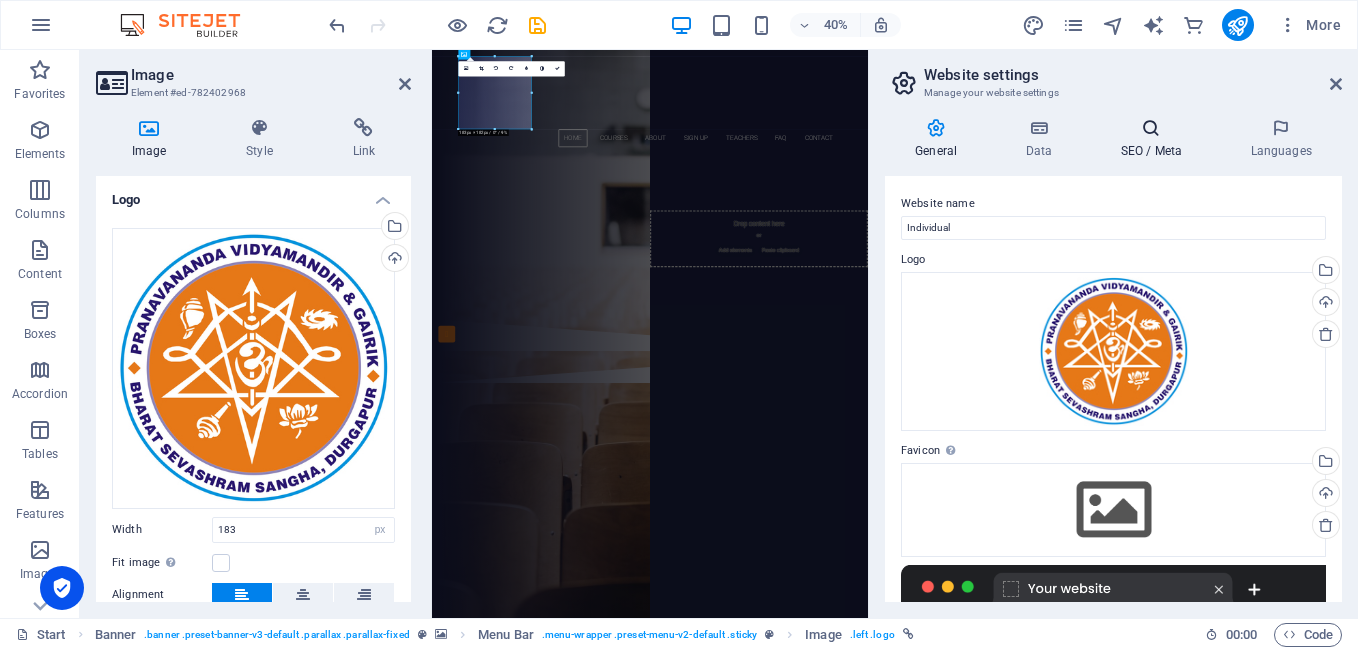 click on "SEO / Meta" at bounding box center (1155, 139) 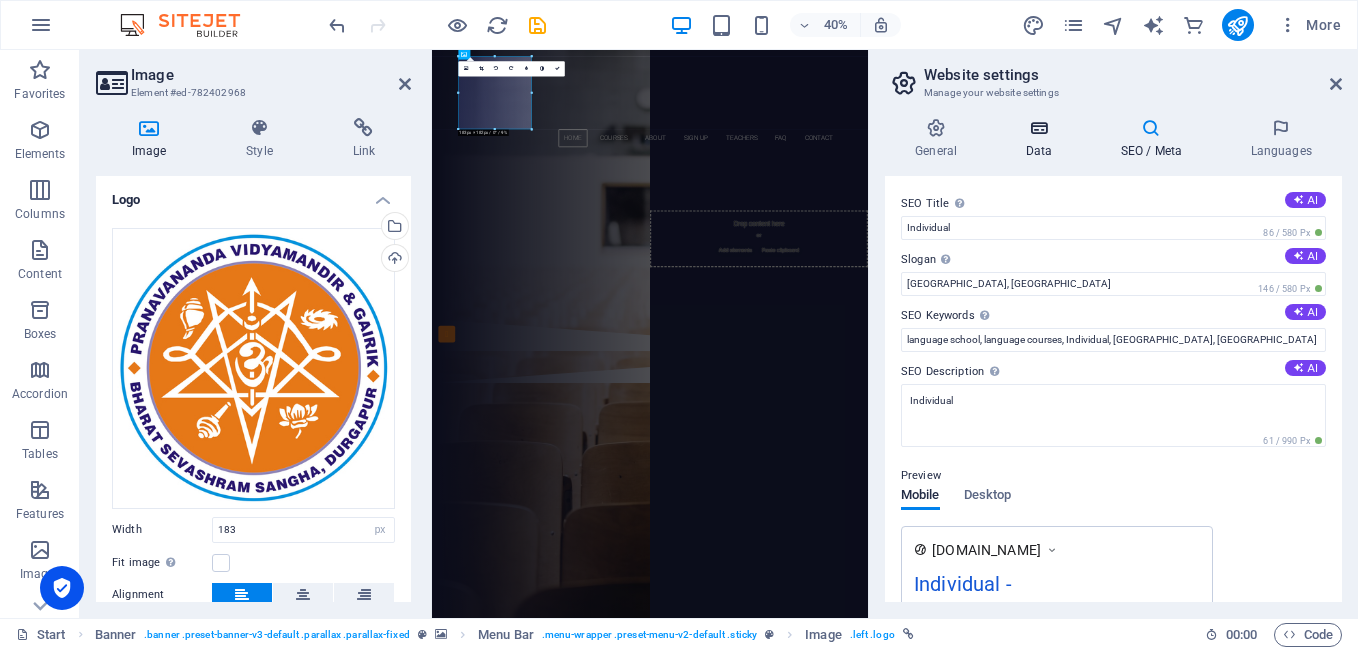 click on "Data" at bounding box center [1042, 139] 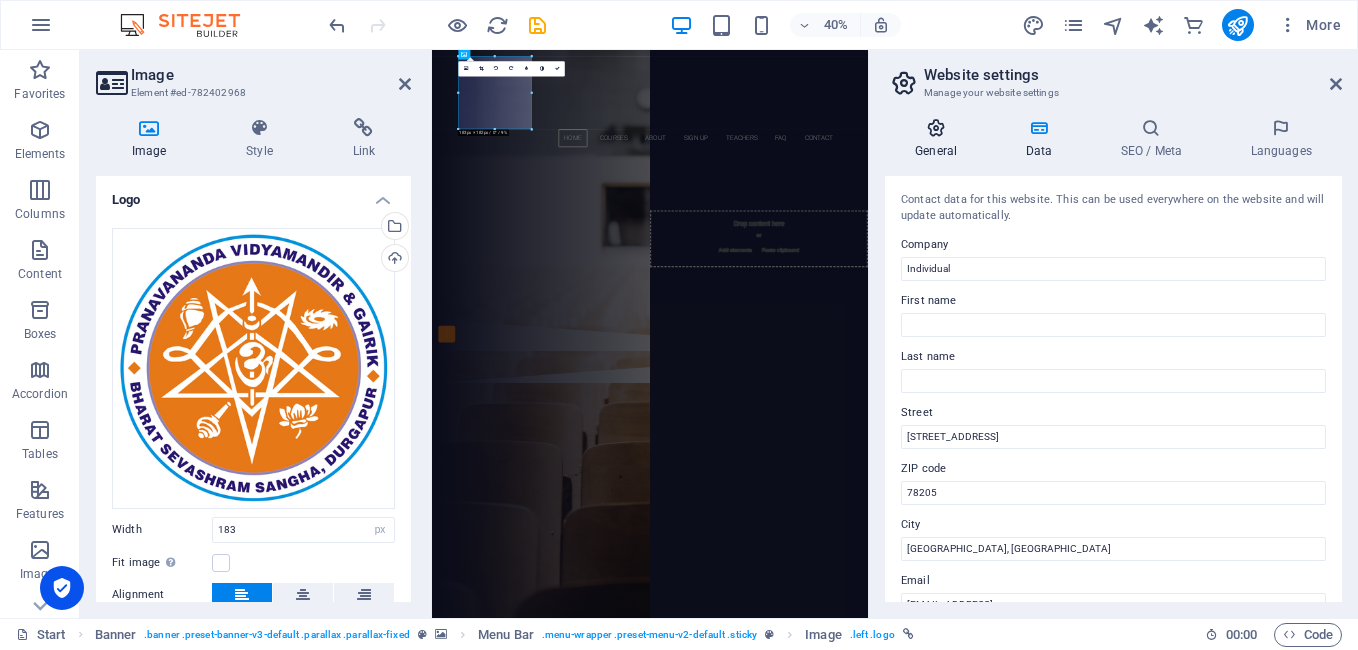 click on "General" at bounding box center [940, 139] 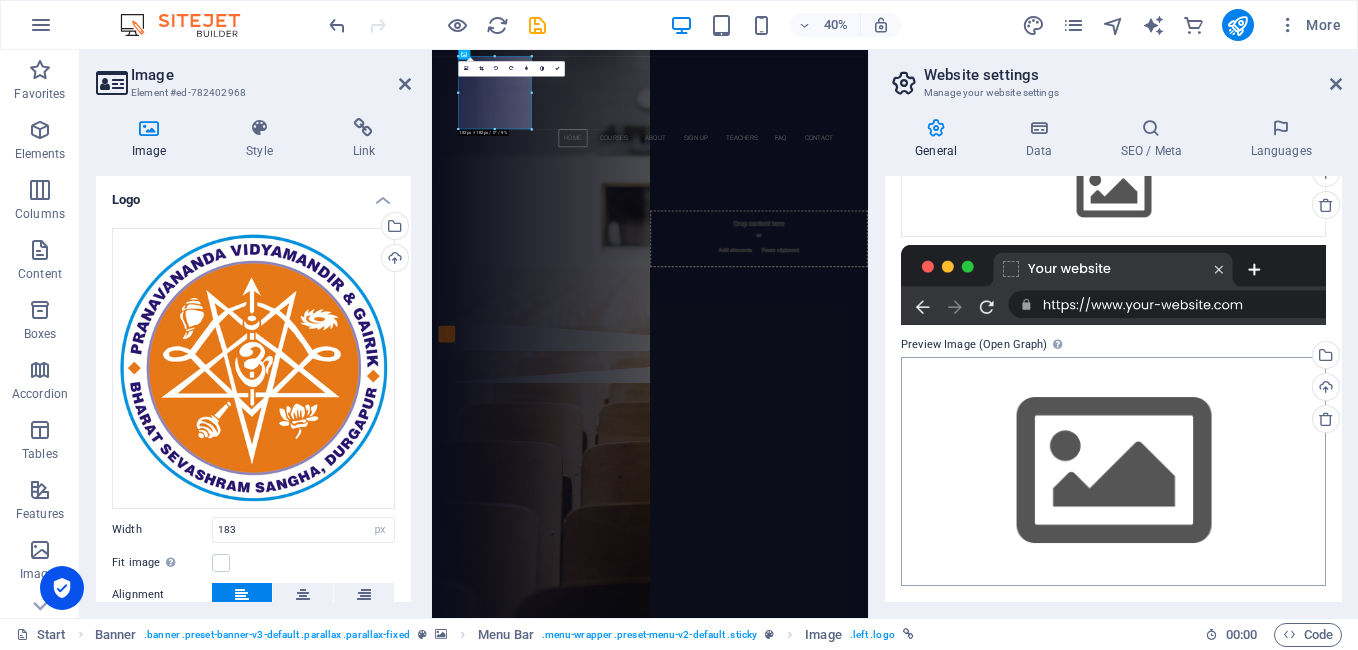 scroll, scrollTop: 20, scrollLeft: 0, axis: vertical 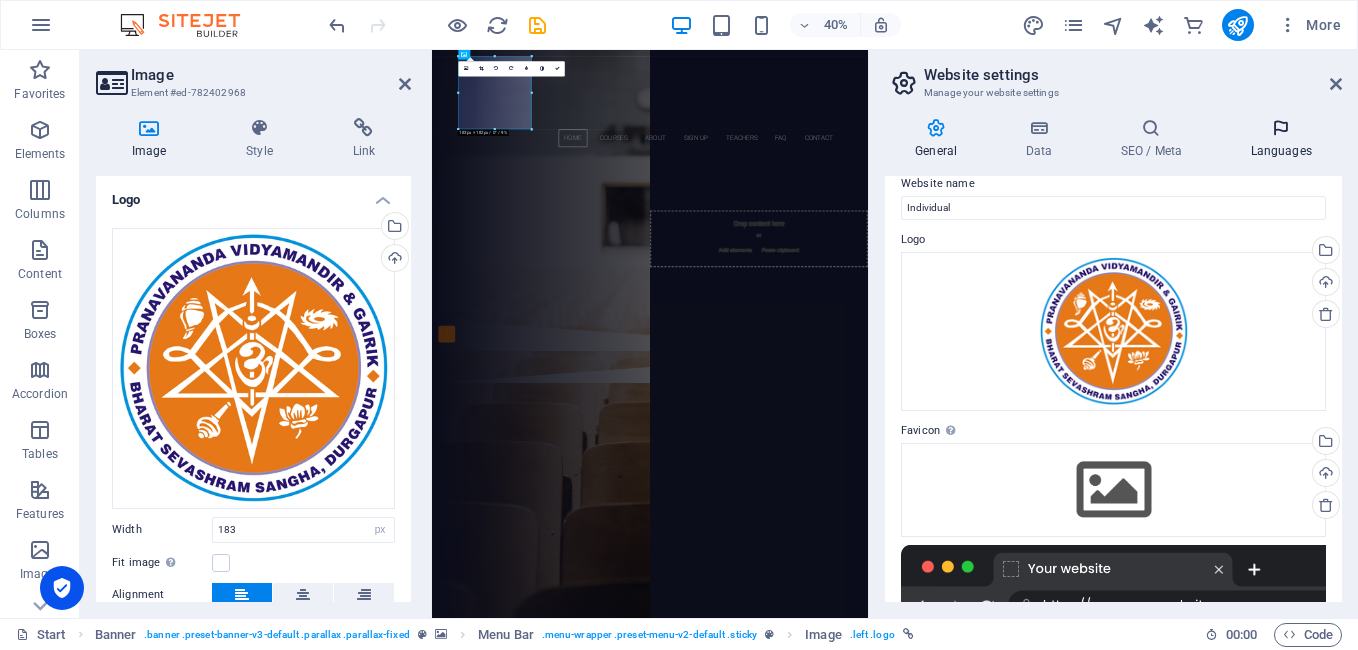 click on "Languages" at bounding box center (1281, 139) 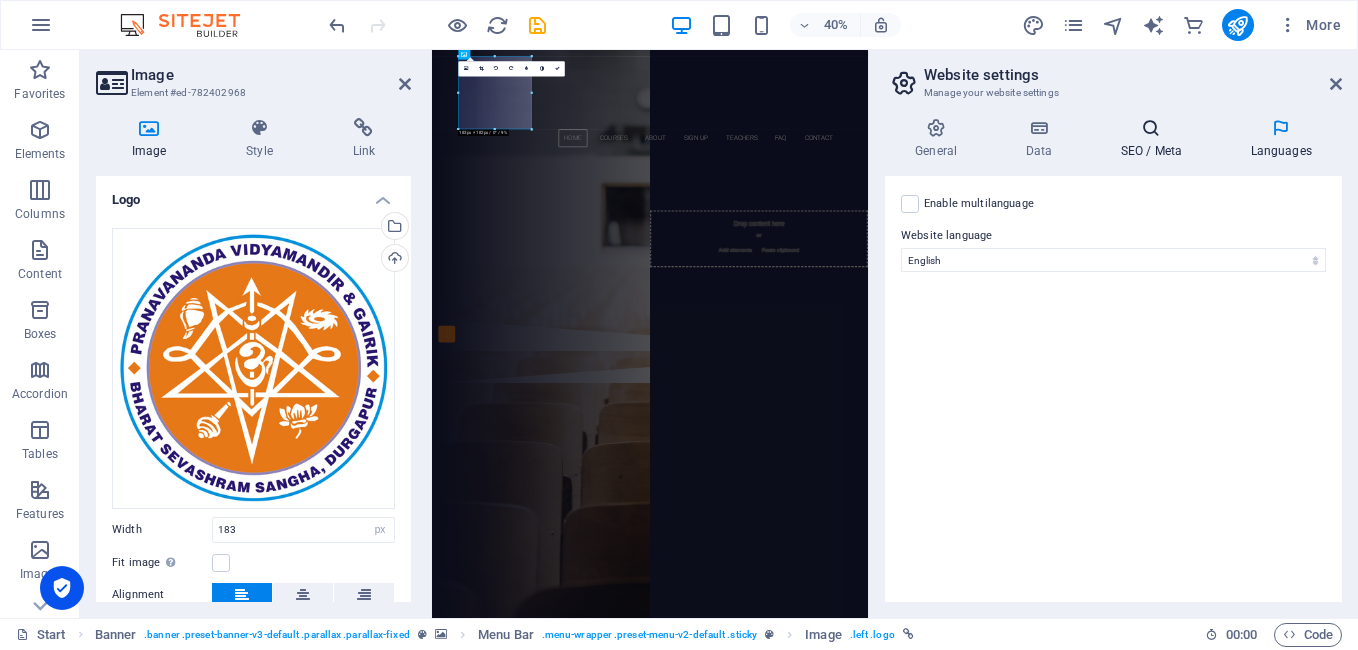 click at bounding box center [1151, 128] 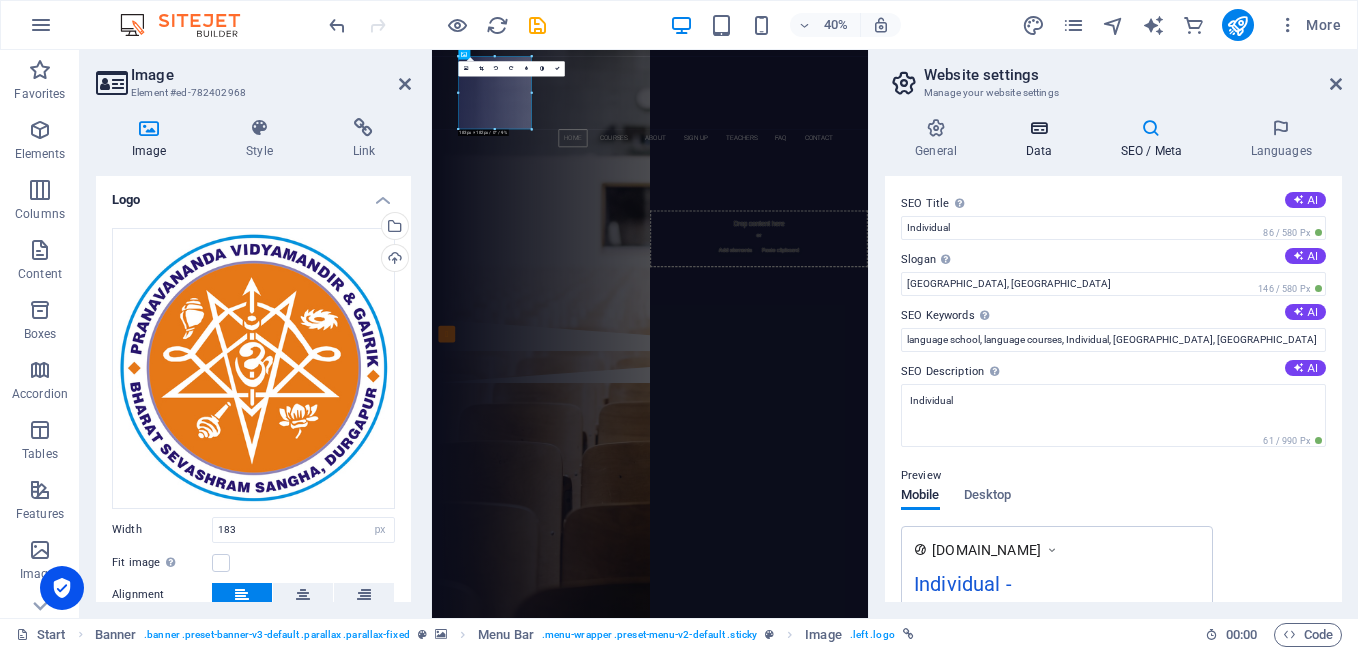 click at bounding box center (1038, 128) 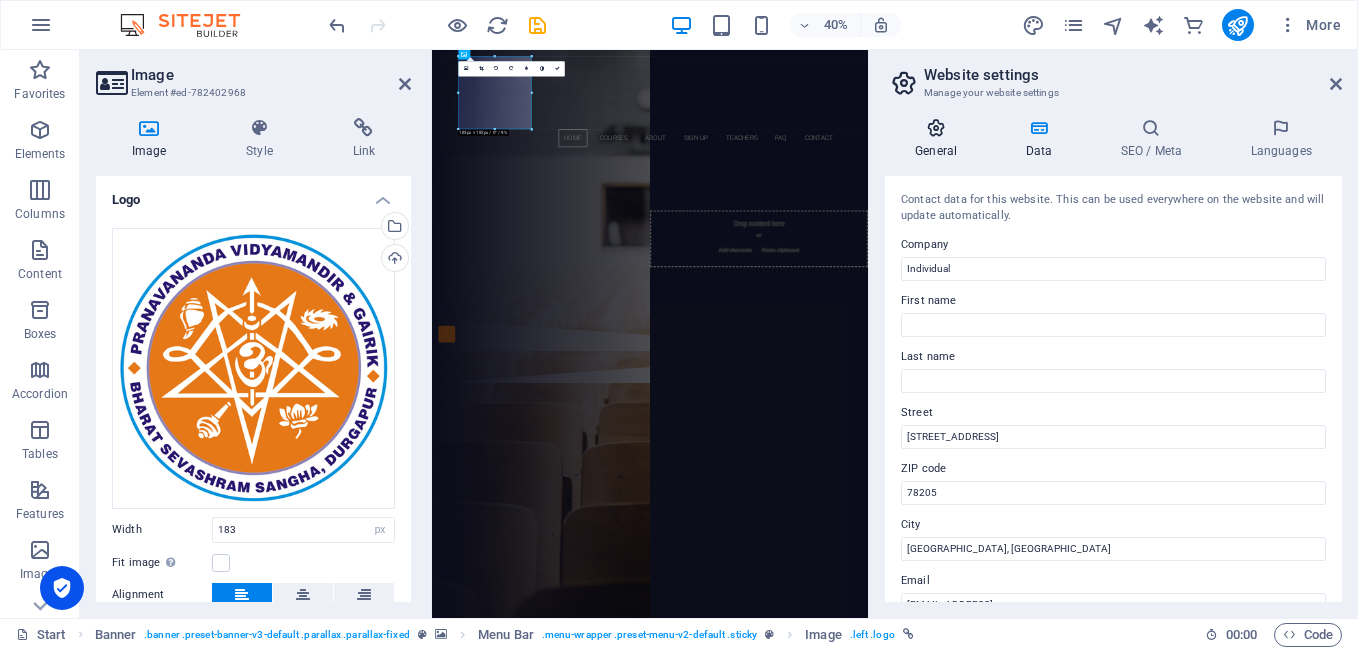 click on "General" at bounding box center (940, 139) 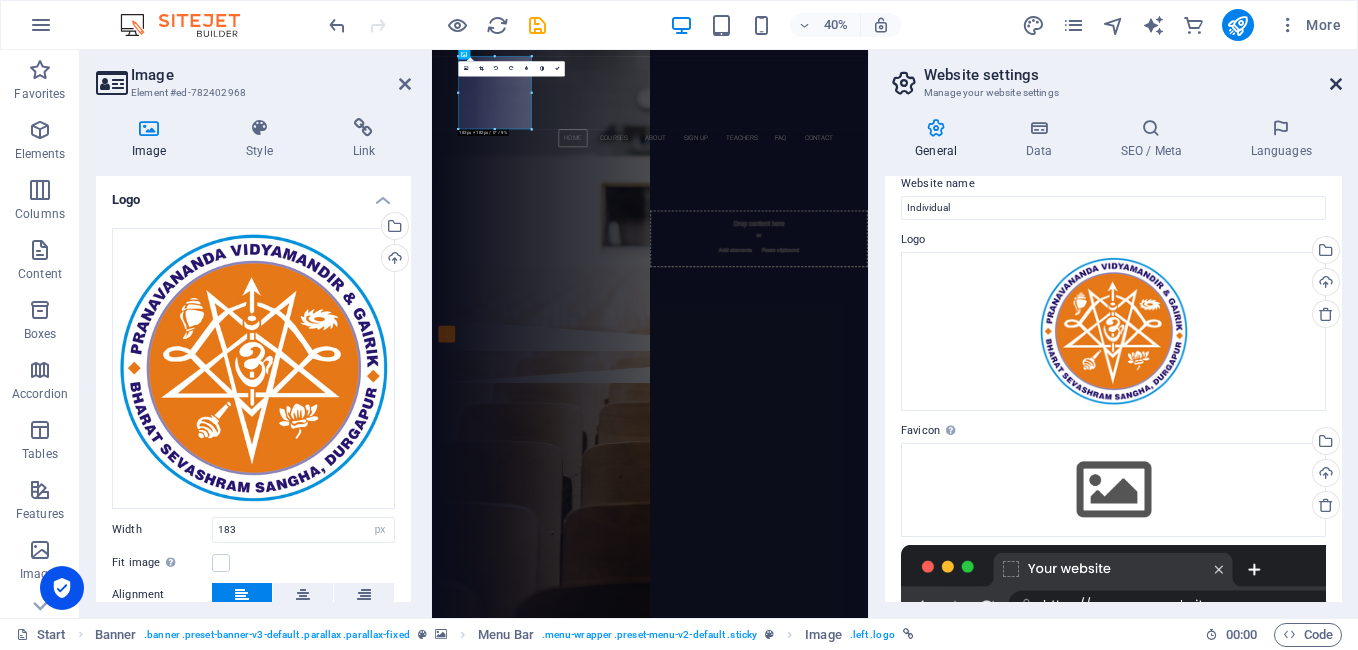 click at bounding box center [1336, 84] 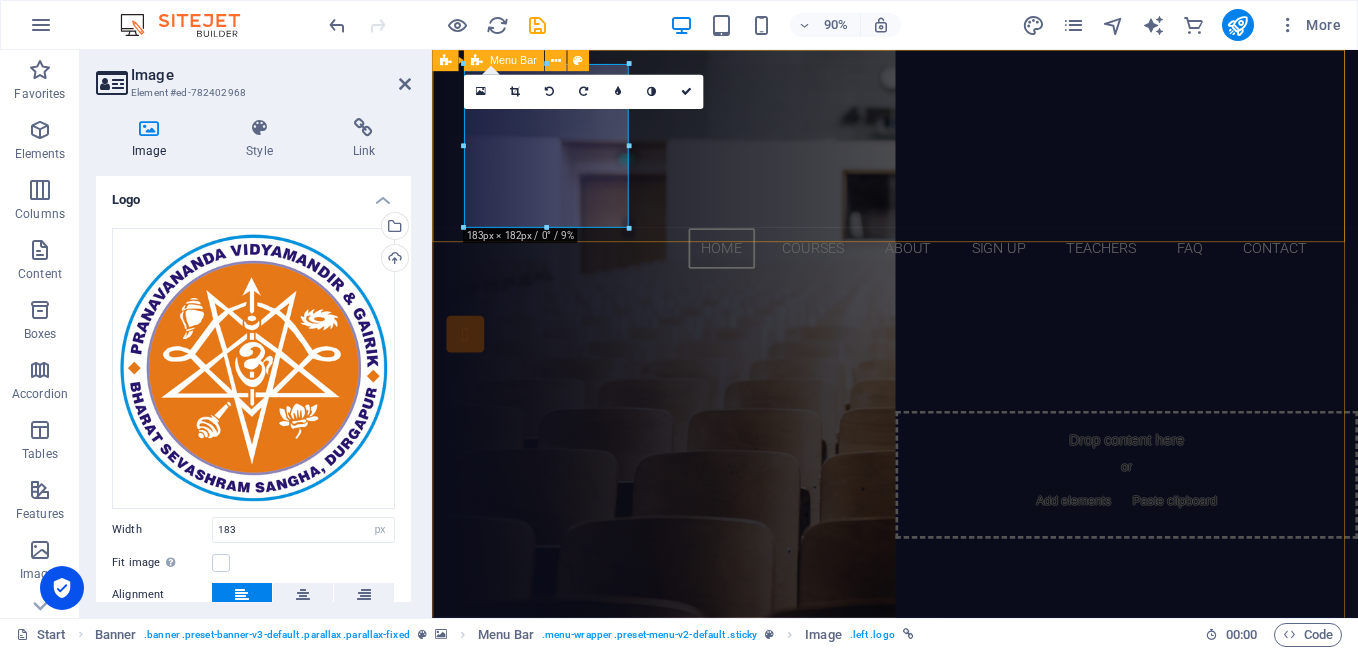 click on "Home Courses About Sign up Teachers FAQ Contact" at bounding box center (946, 179) 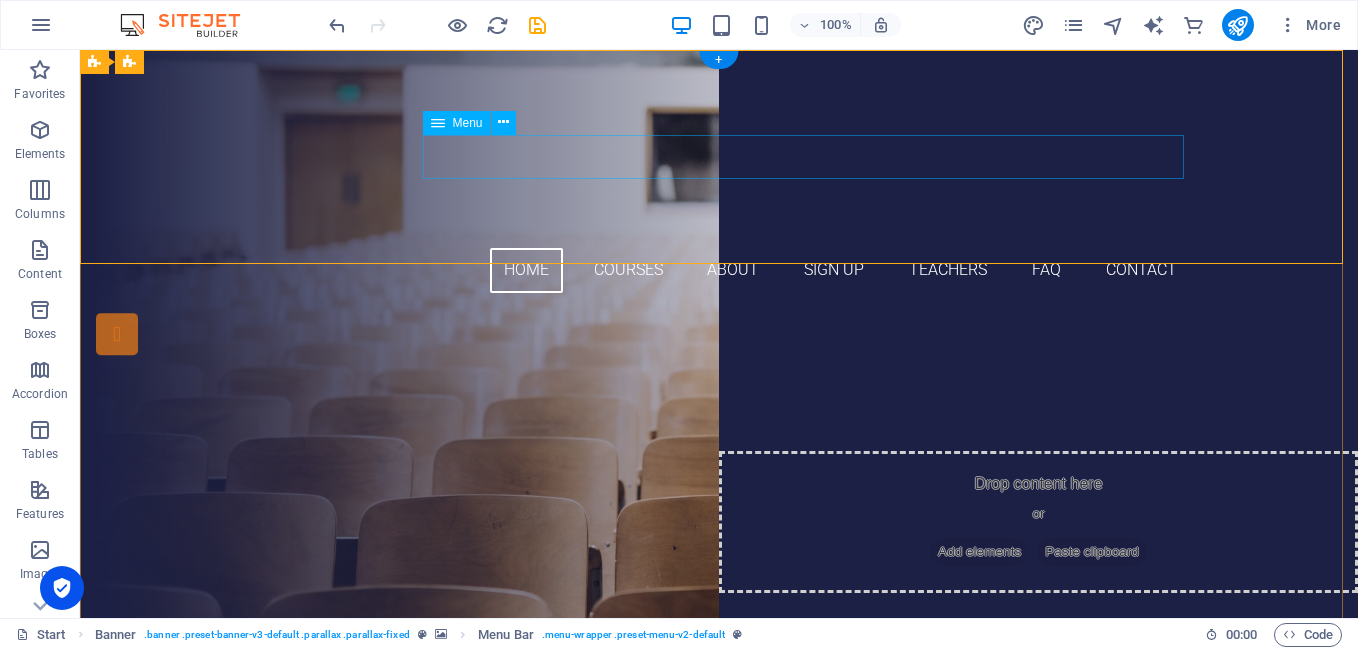click on "Home Courses About Sign up Teachers FAQ Contact" at bounding box center (719, 270) 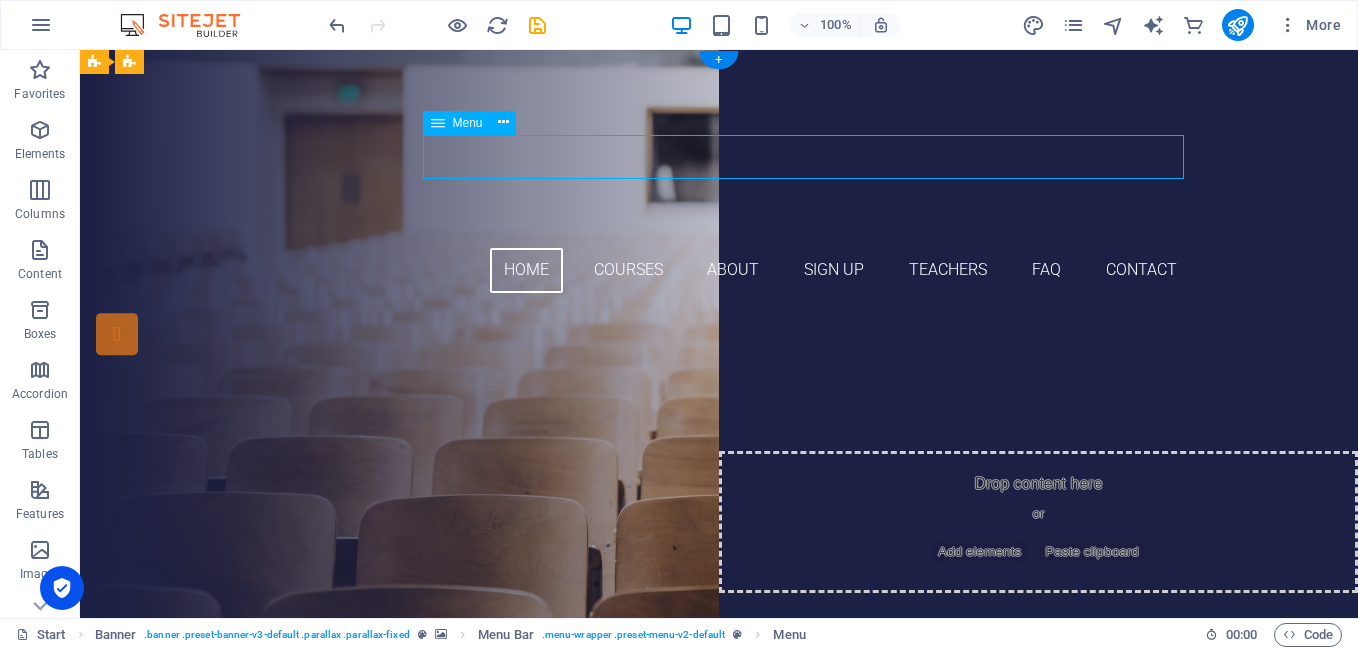 click on "Home Courses About Sign up Teachers FAQ Contact" at bounding box center [719, 270] 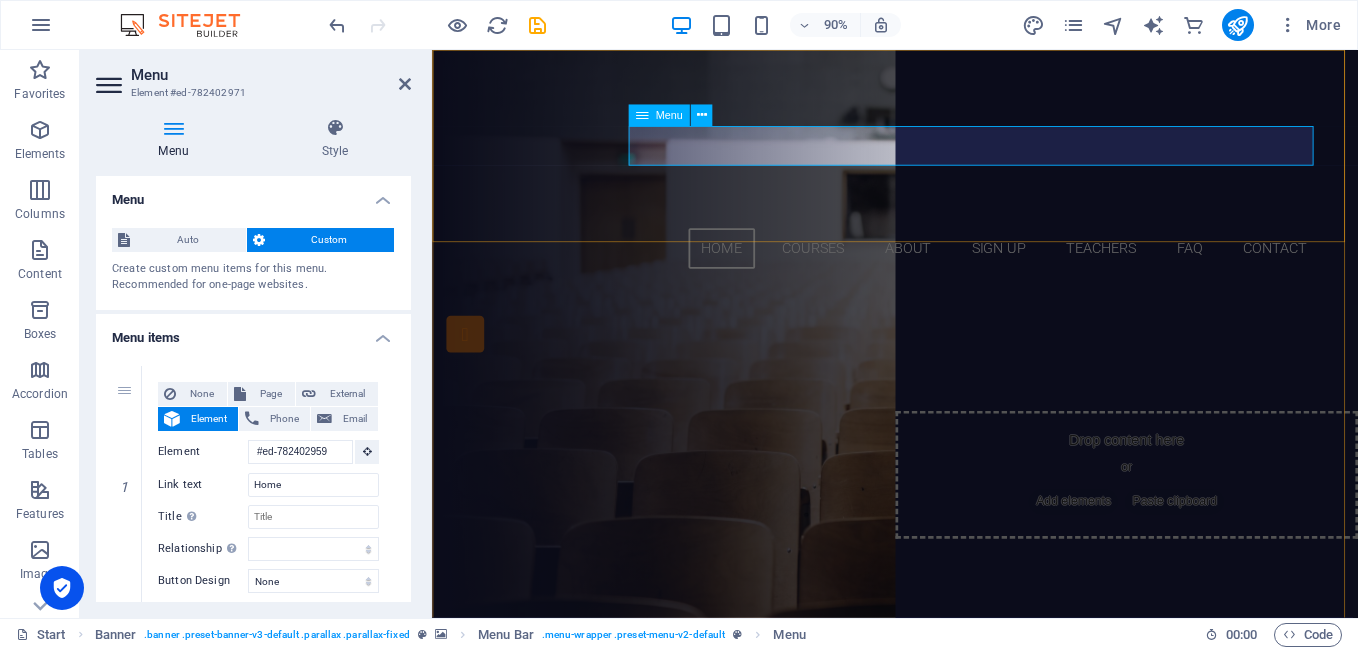 click on "Home Courses About Sign up Teachers FAQ Contact" at bounding box center [947, 270] 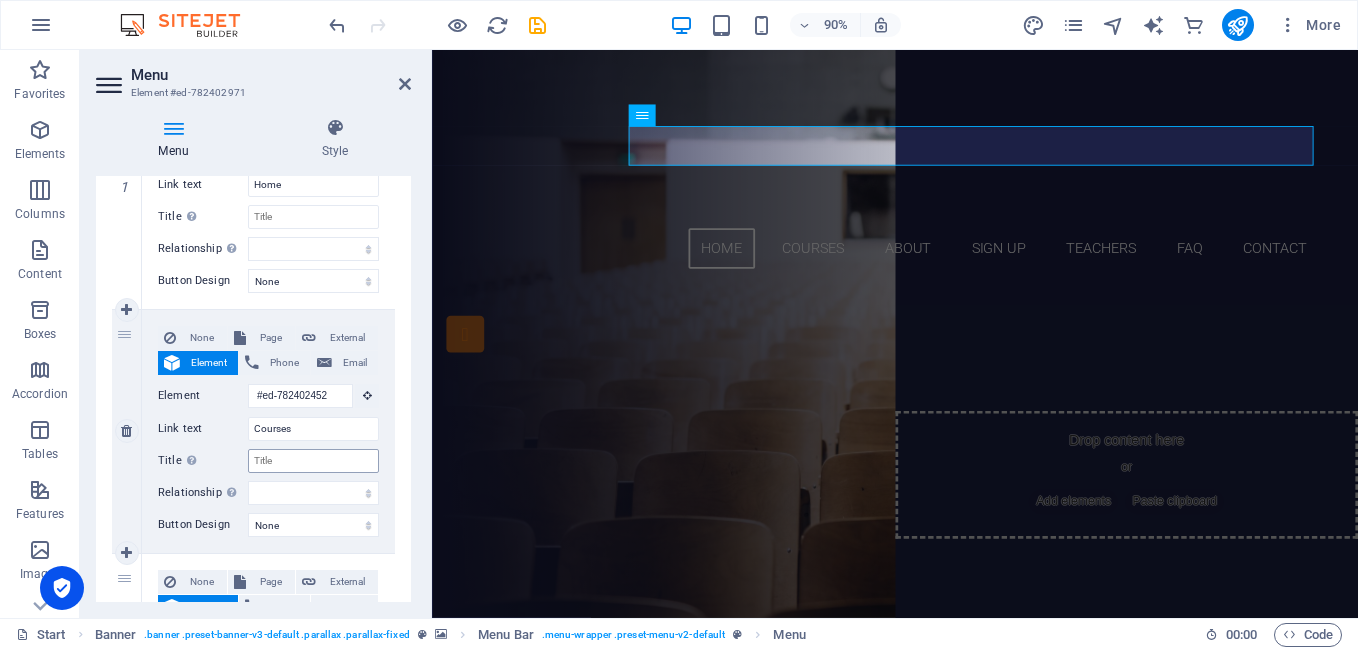 scroll, scrollTop: 400, scrollLeft: 0, axis: vertical 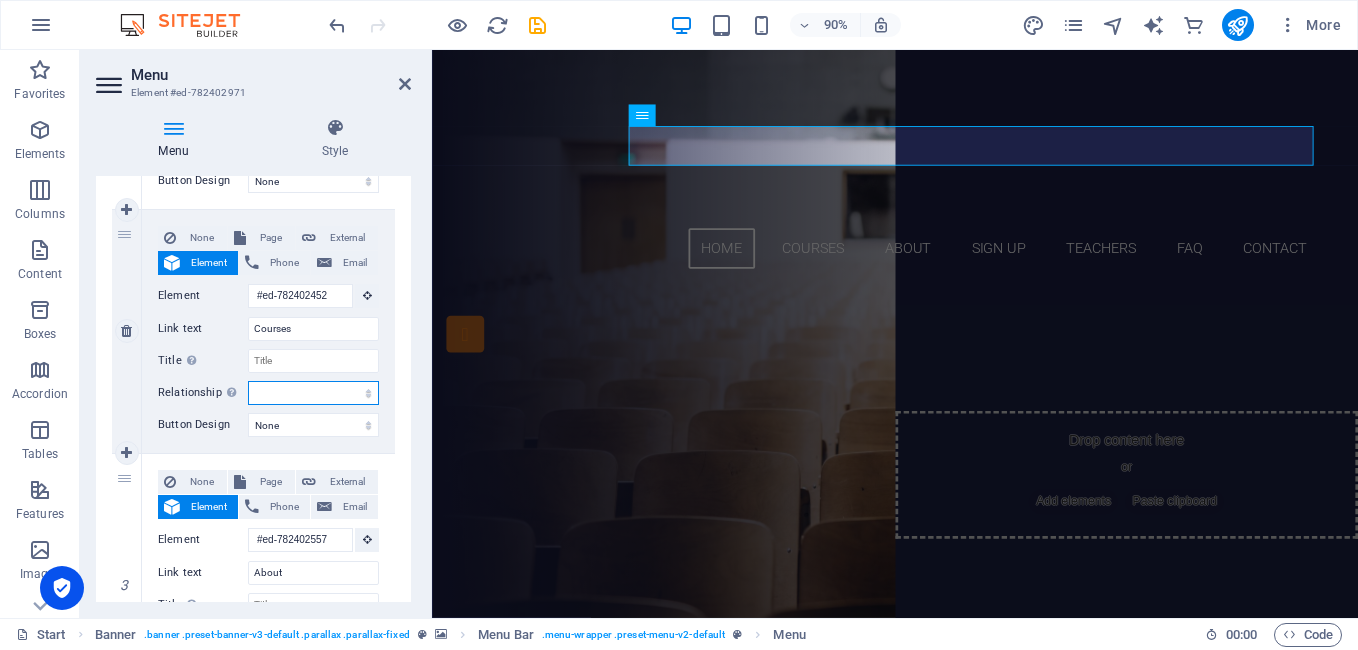 click on "alternate author bookmark external help license next nofollow noreferrer noopener prev search tag" at bounding box center [313, 393] 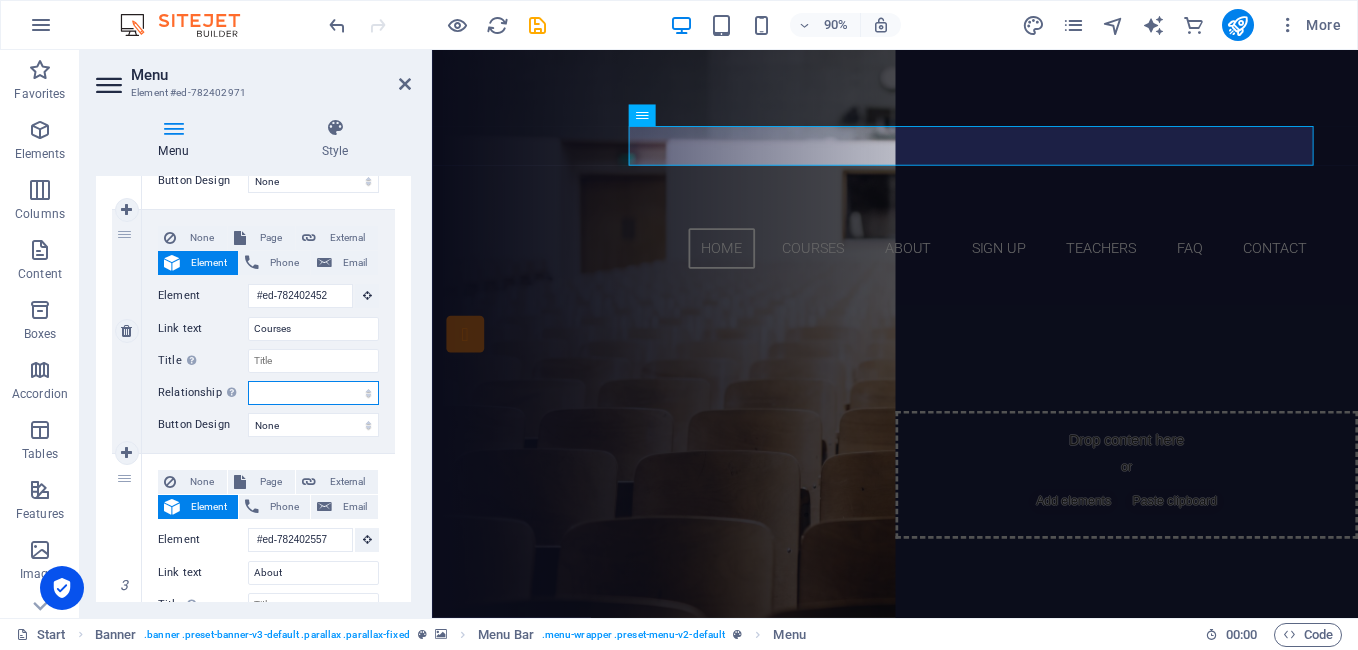 click on "alternate author bookmark external help license next nofollow noreferrer noopener prev search tag" at bounding box center (313, 393) 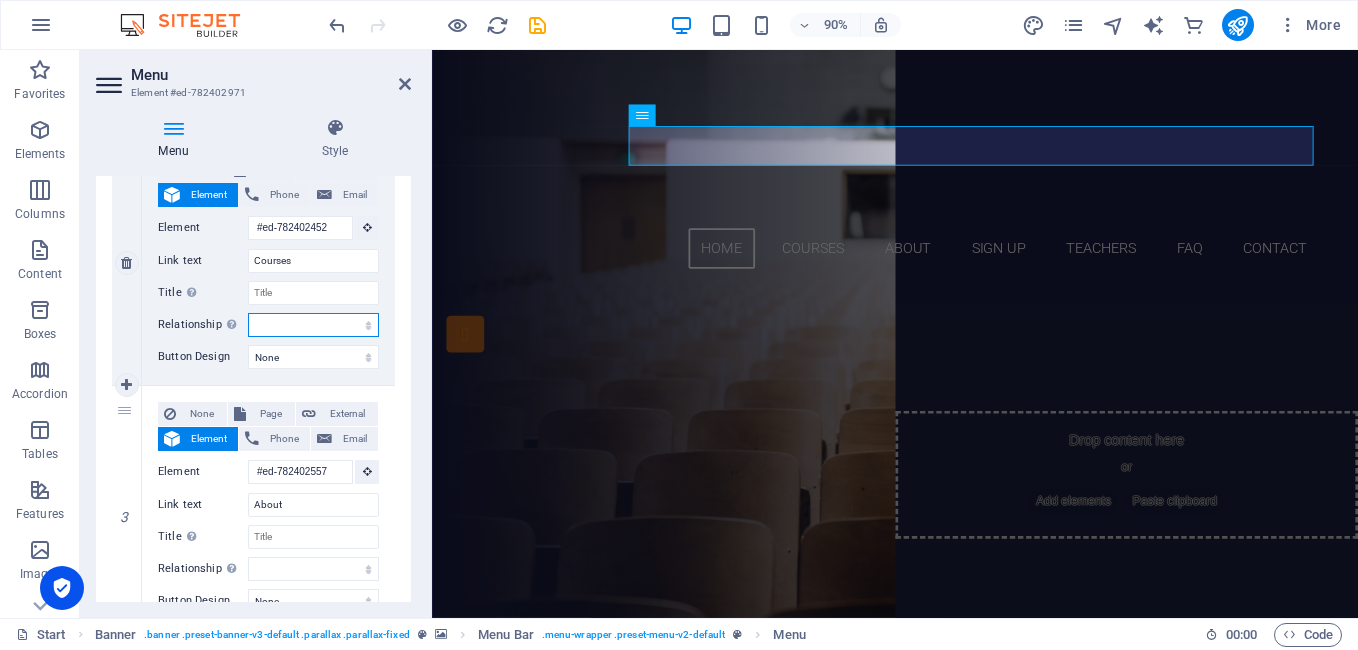 scroll, scrollTop: 500, scrollLeft: 0, axis: vertical 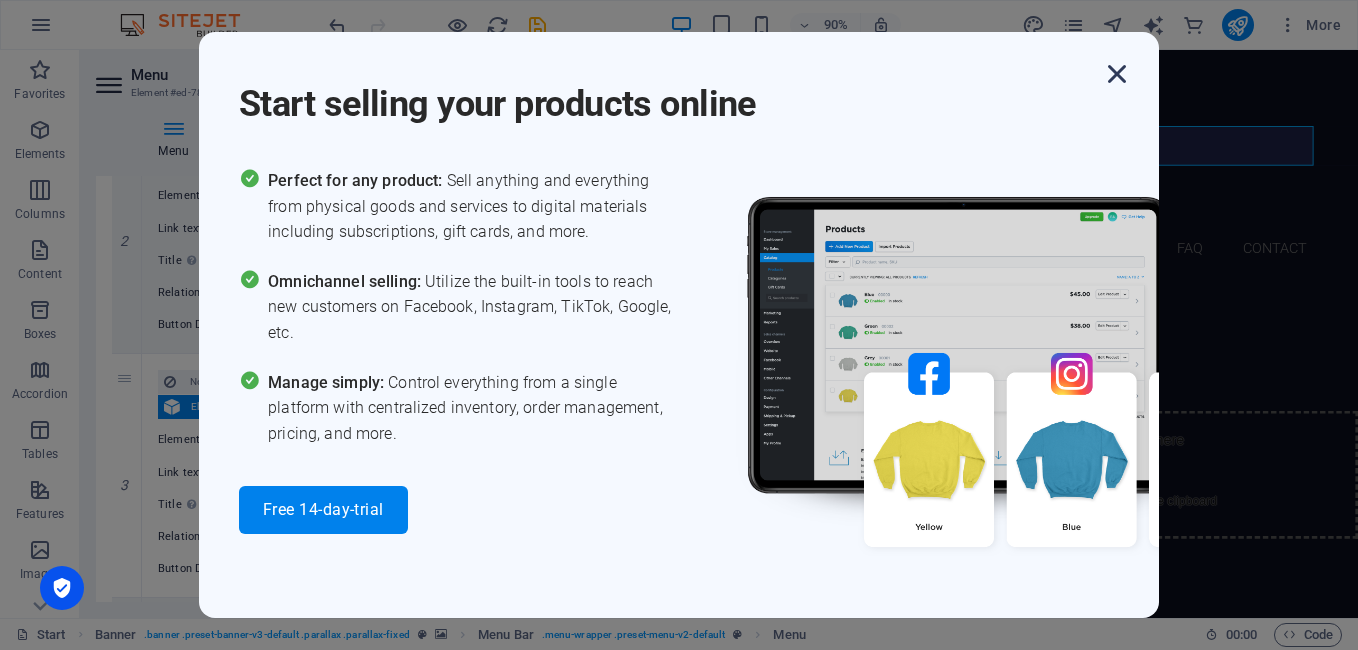 click at bounding box center [1117, 74] 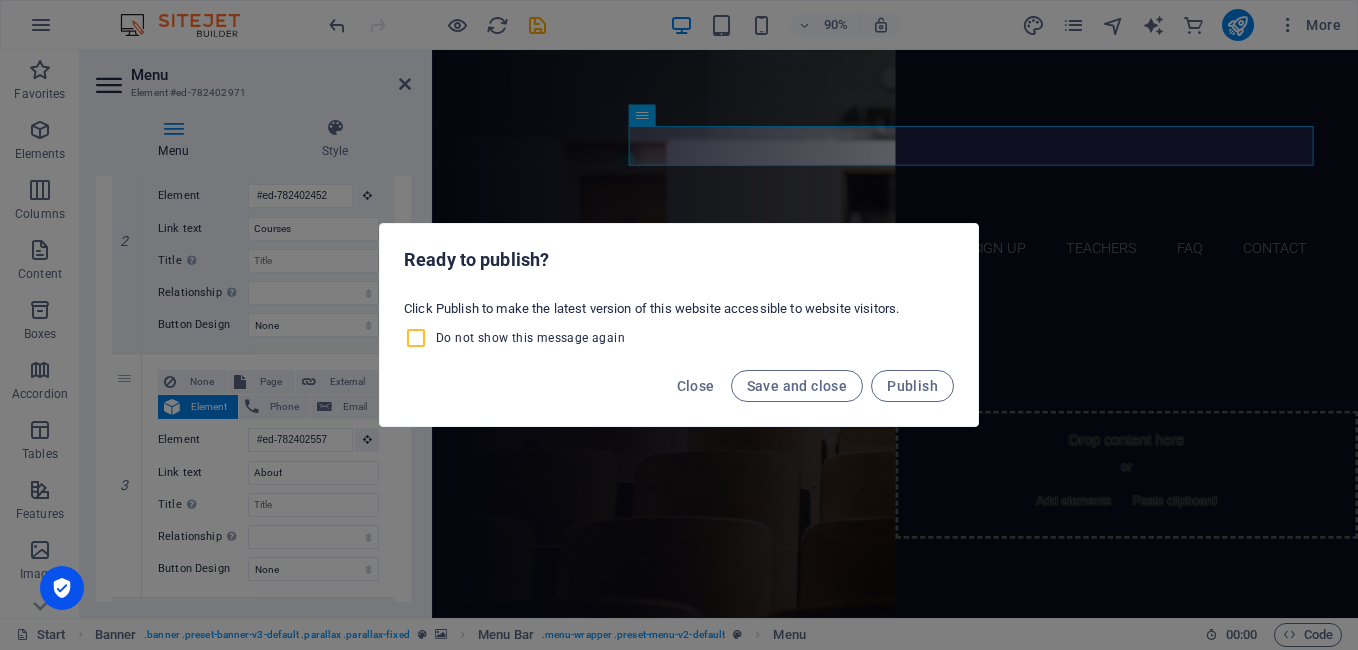 click on "Do not show this message again" at bounding box center [420, 338] 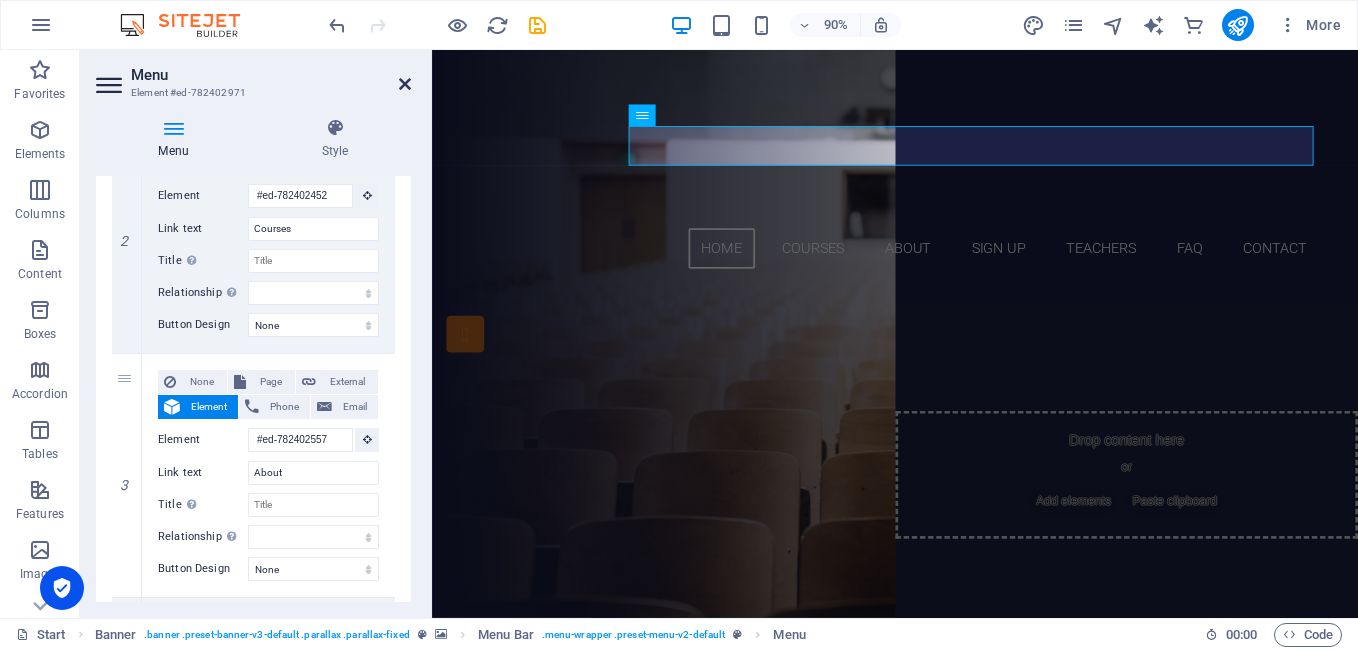 click at bounding box center [405, 84] 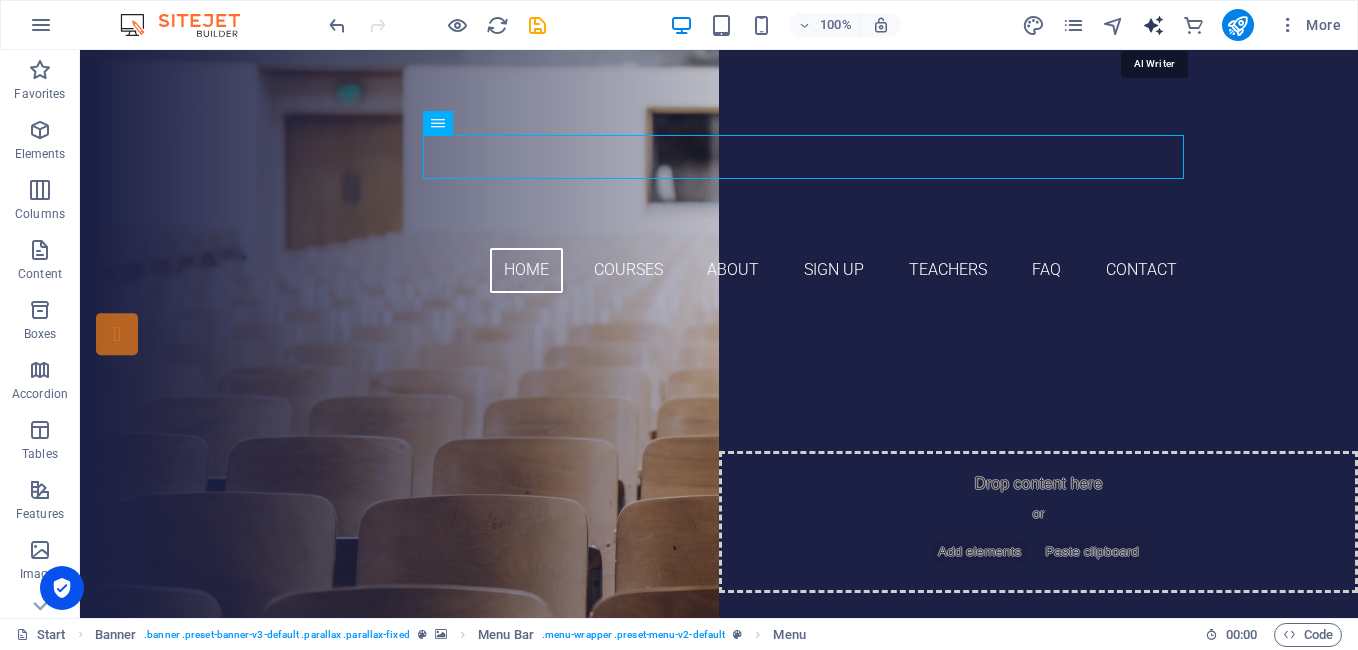 click at bounding box center (1153, 25) 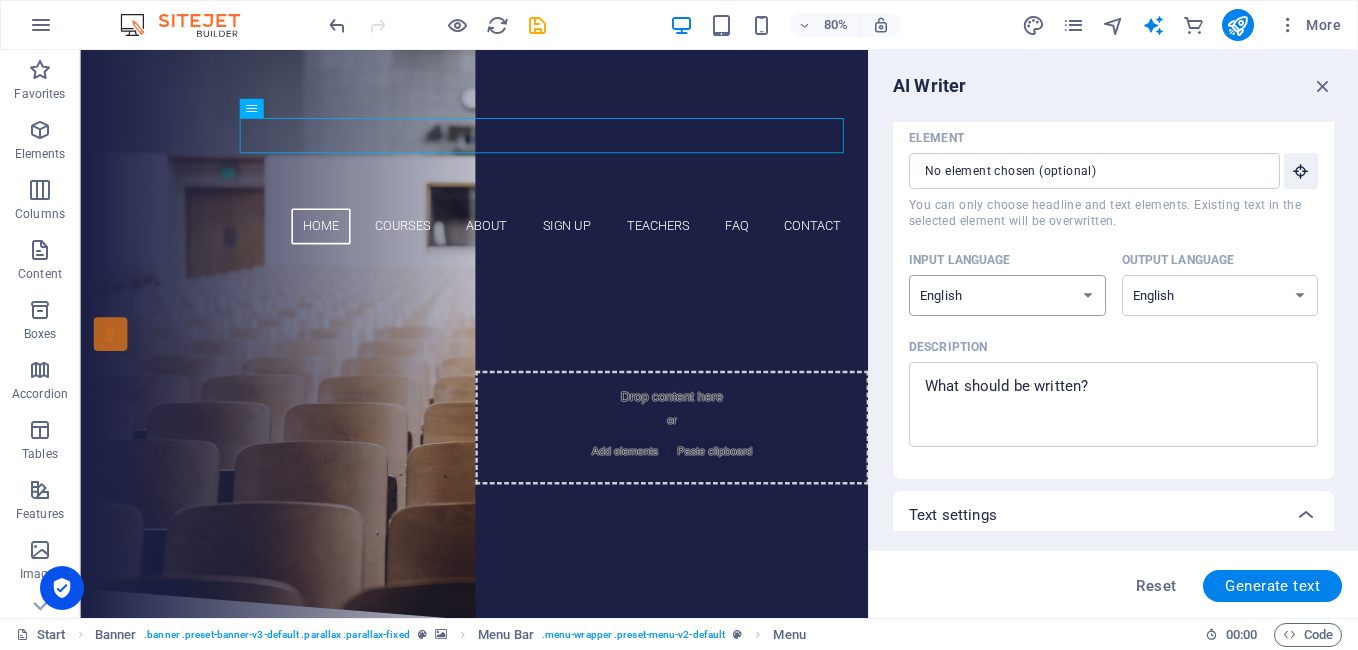scroll, scrollTop: 0, scrollLeft: 0, axis: both 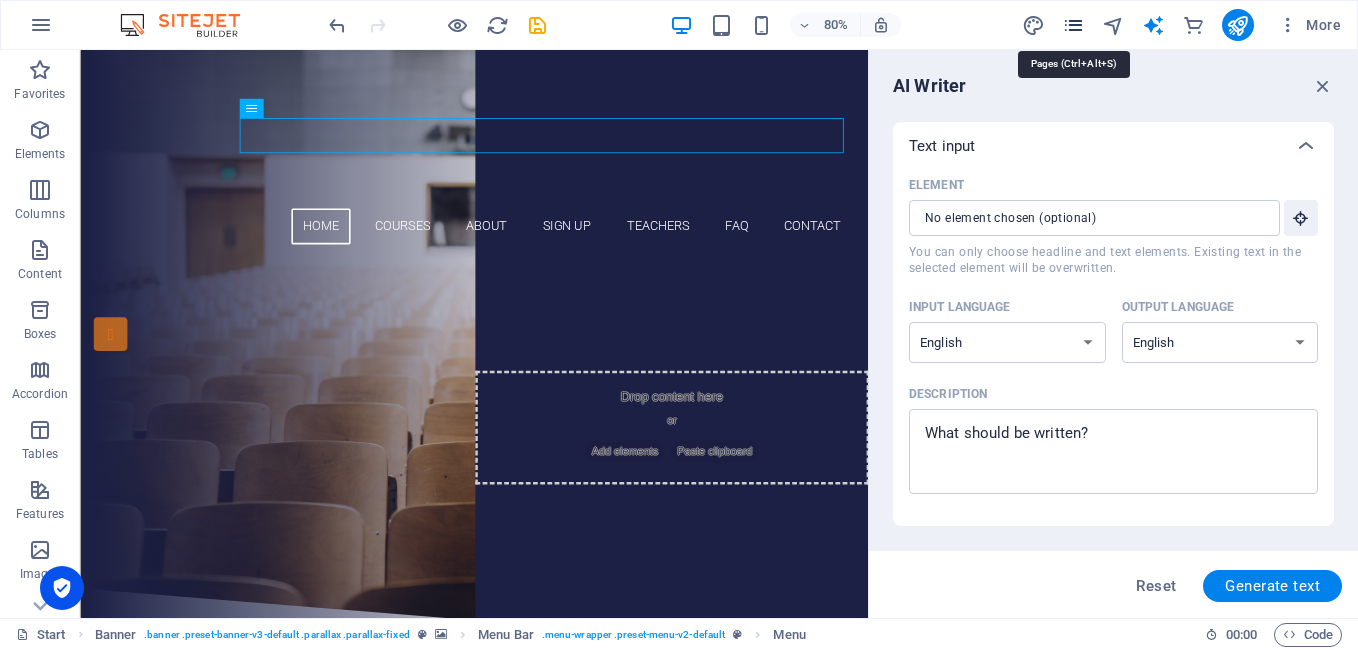 click at bounding box center [1073, 25] 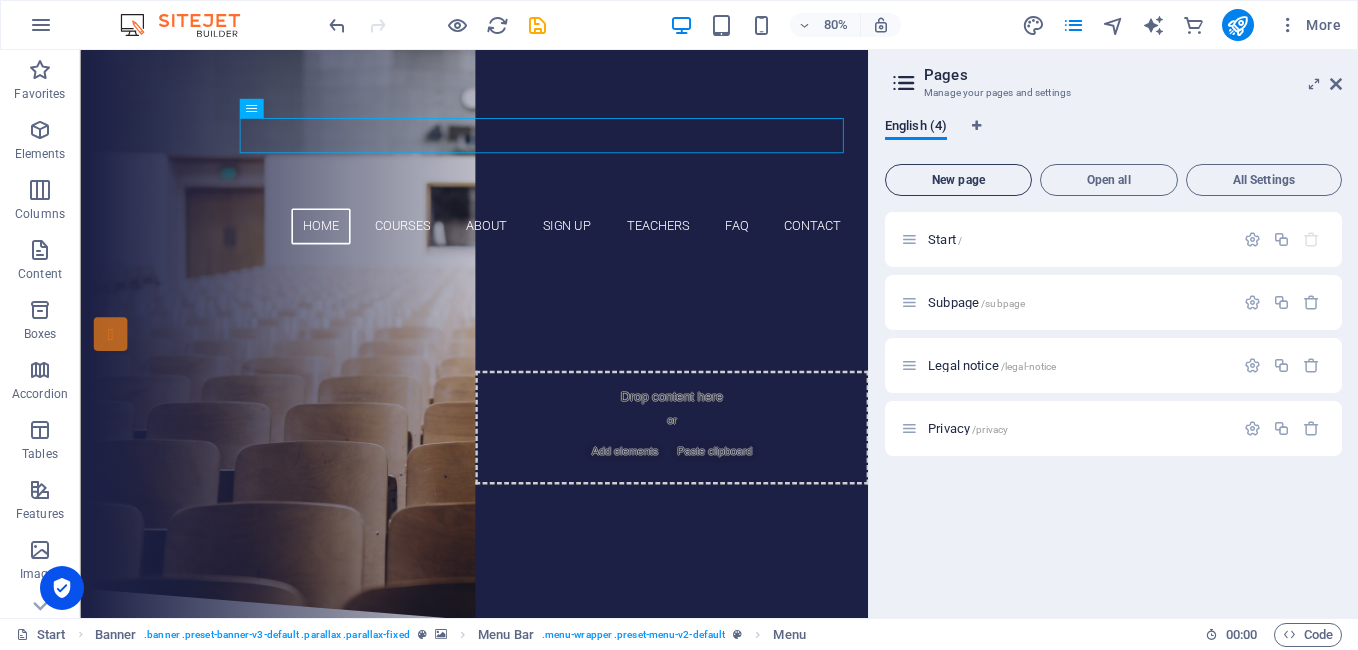 click on "New page" at bounding box center (958, 180) 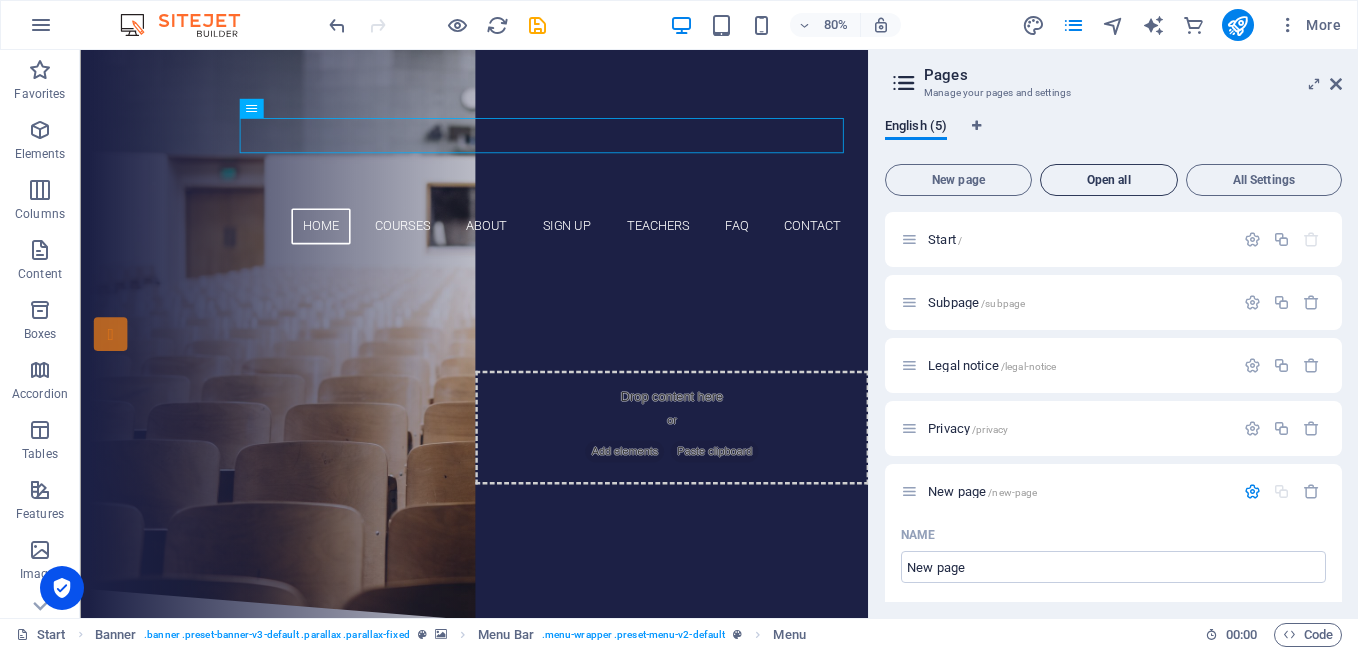 click on "Open all" at bounding box center [1109, 180] 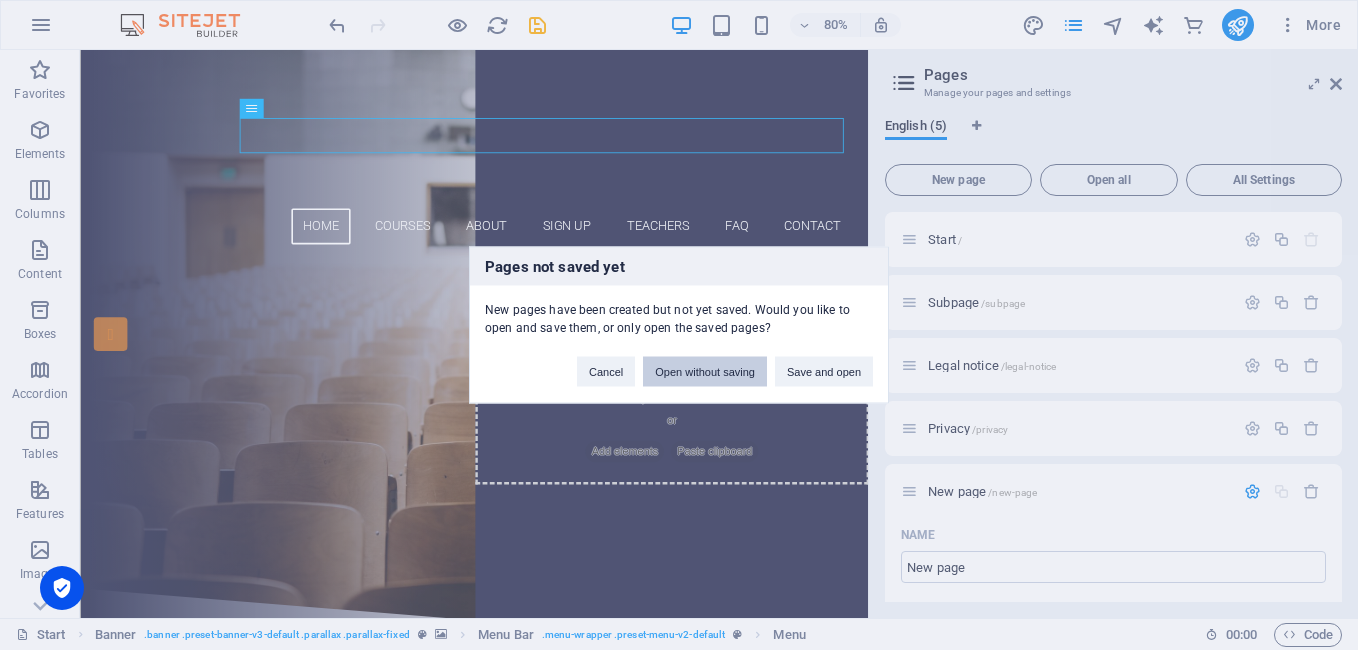 click on "Open without saving" at bounding box center [705, 372] 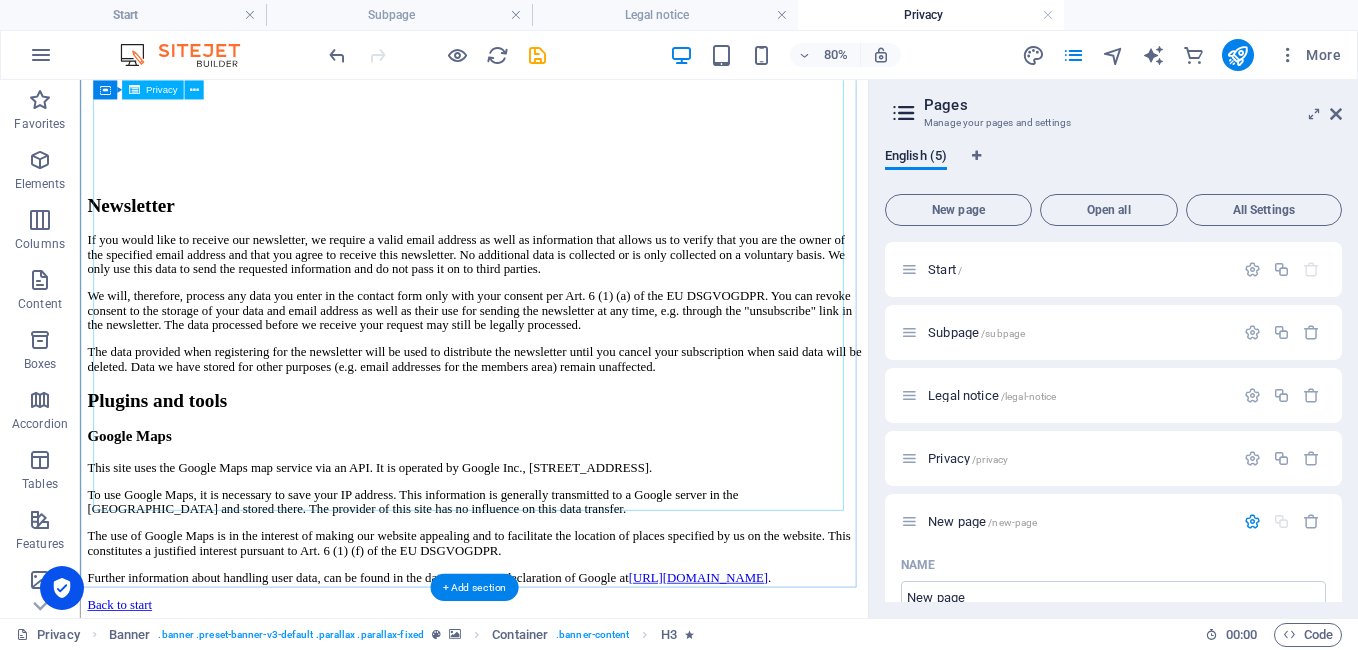 scroll, scrollTop: 5237, scrollLeft: 0, axis: vertical 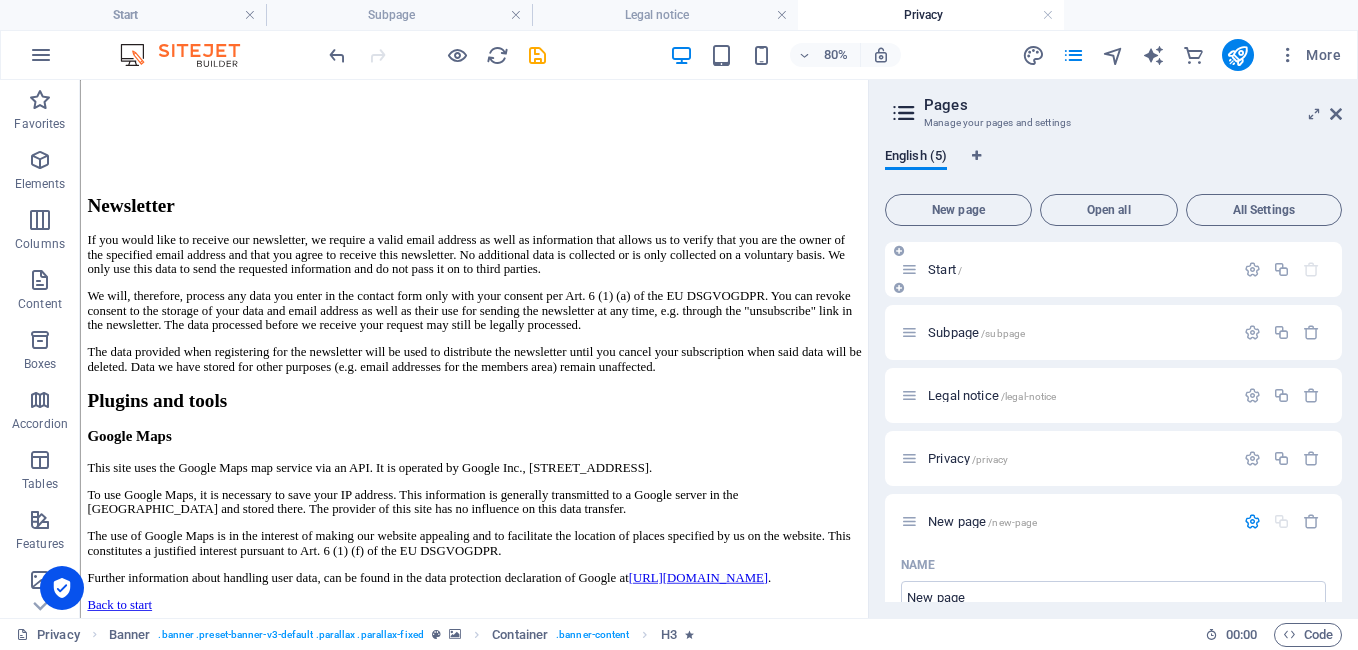 click on "Start /" at bounding box center (945, 269) 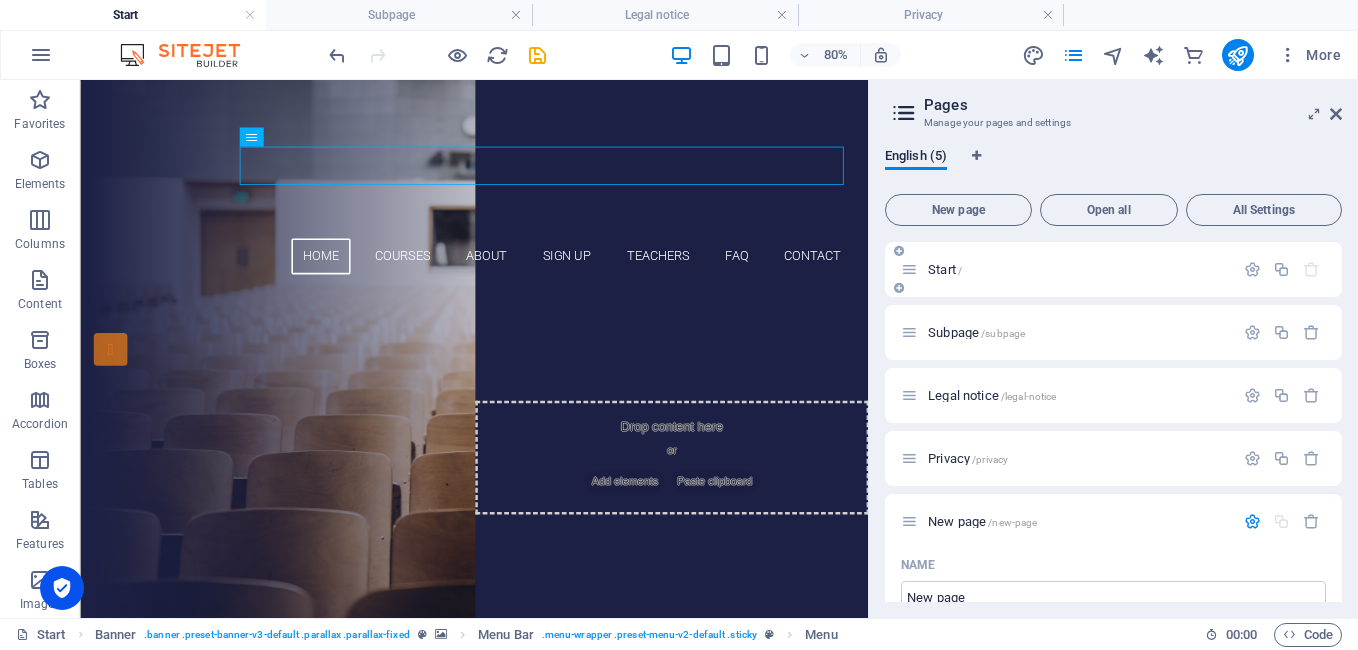 scroll, scrollTop: 0, scrollLeft: 0, axis: both 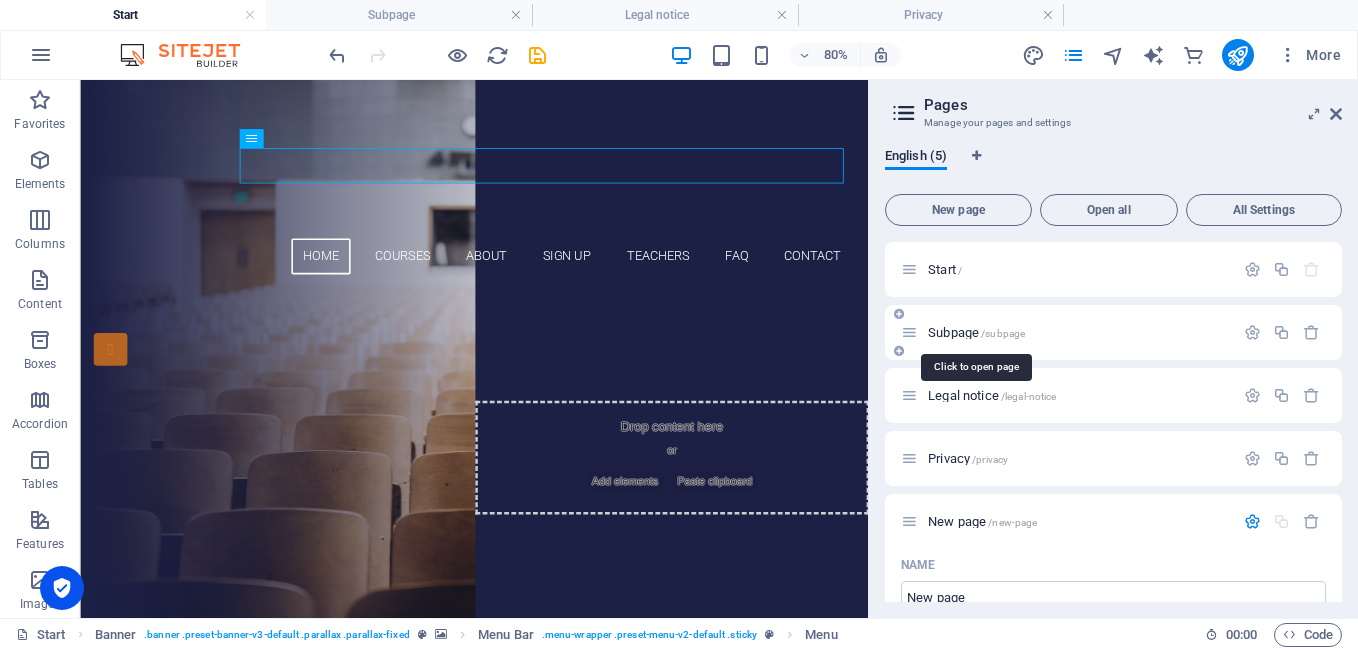 click on "Subpage /subpage" at bounding box center [976, 332] 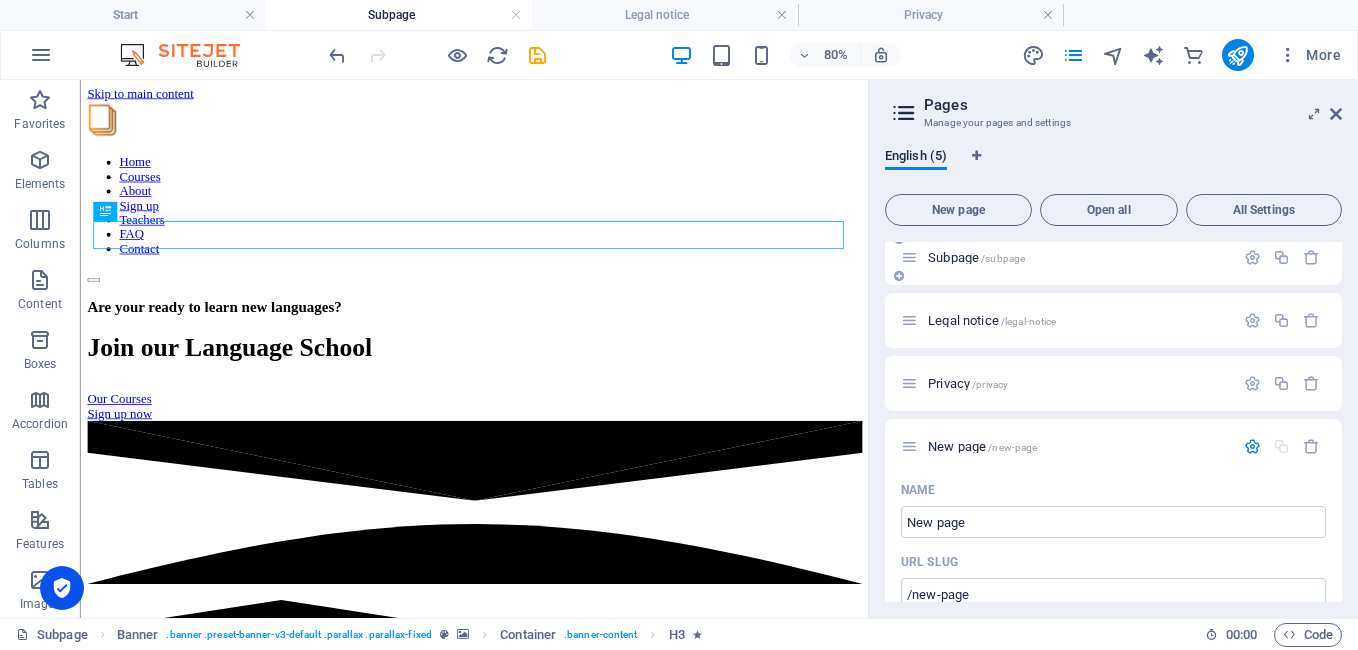 scroll, scrollTop: 100, scrollLeft: 0, axis: vertical 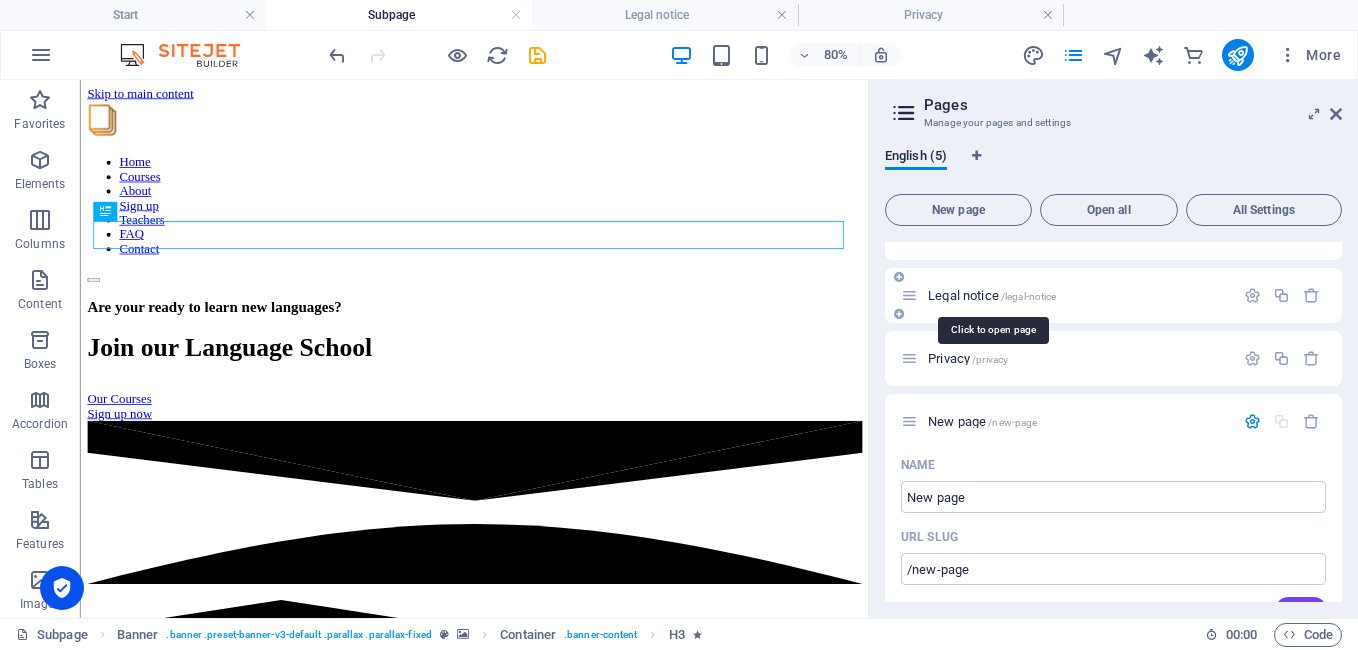 click on "Legal notice /legal-notice" at bounding box center (992, 295) 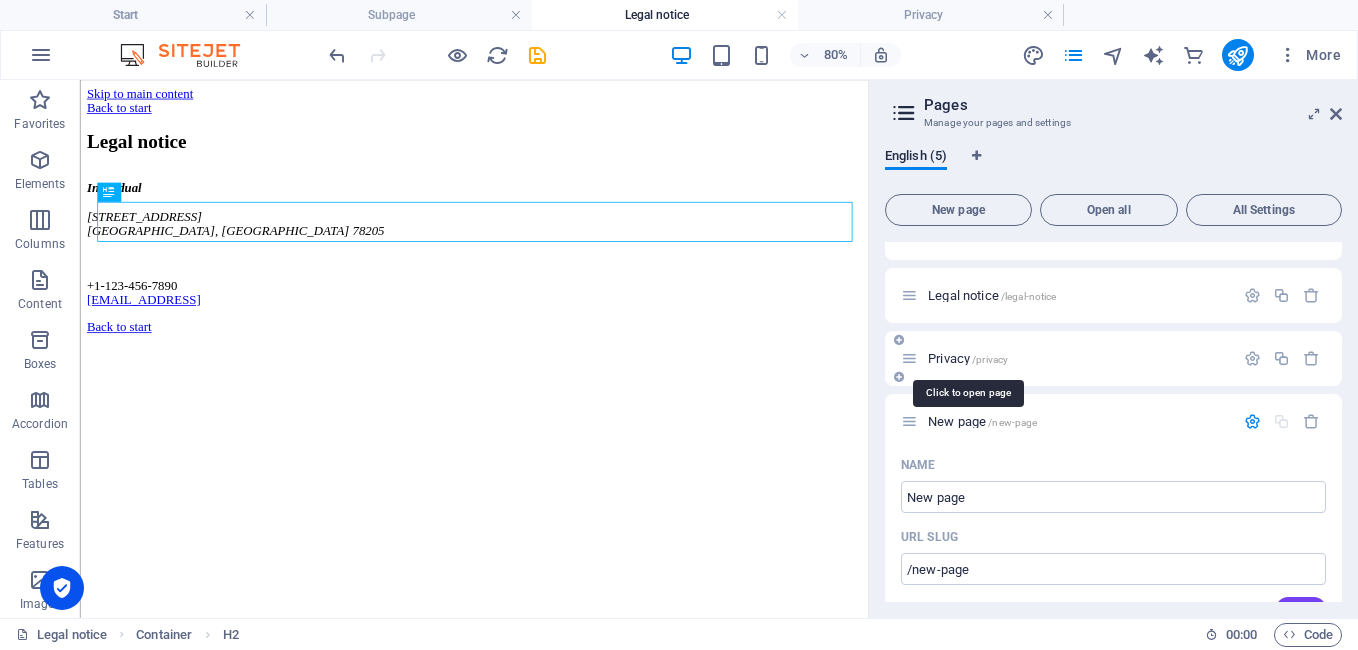 click on "Privacy /privacy" at bounding box center (968, 358) 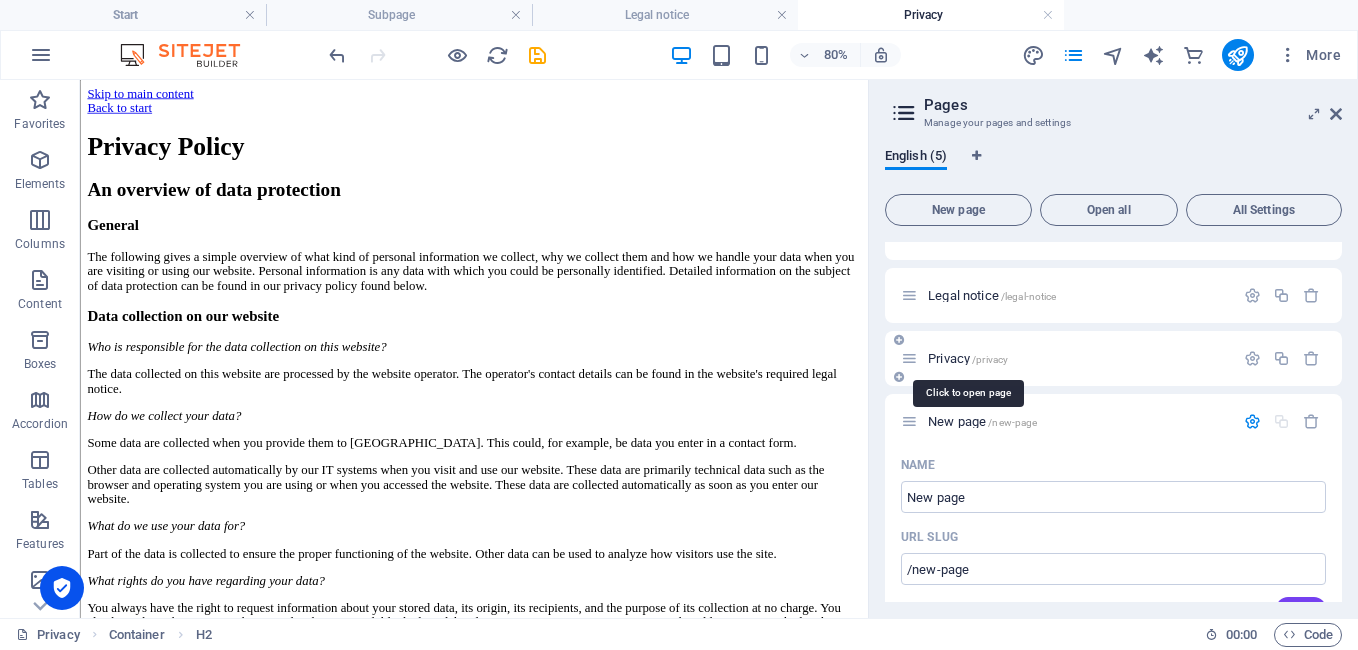 scroll, scrollTop: 5237, scrollLeft: 0, axis: vertical 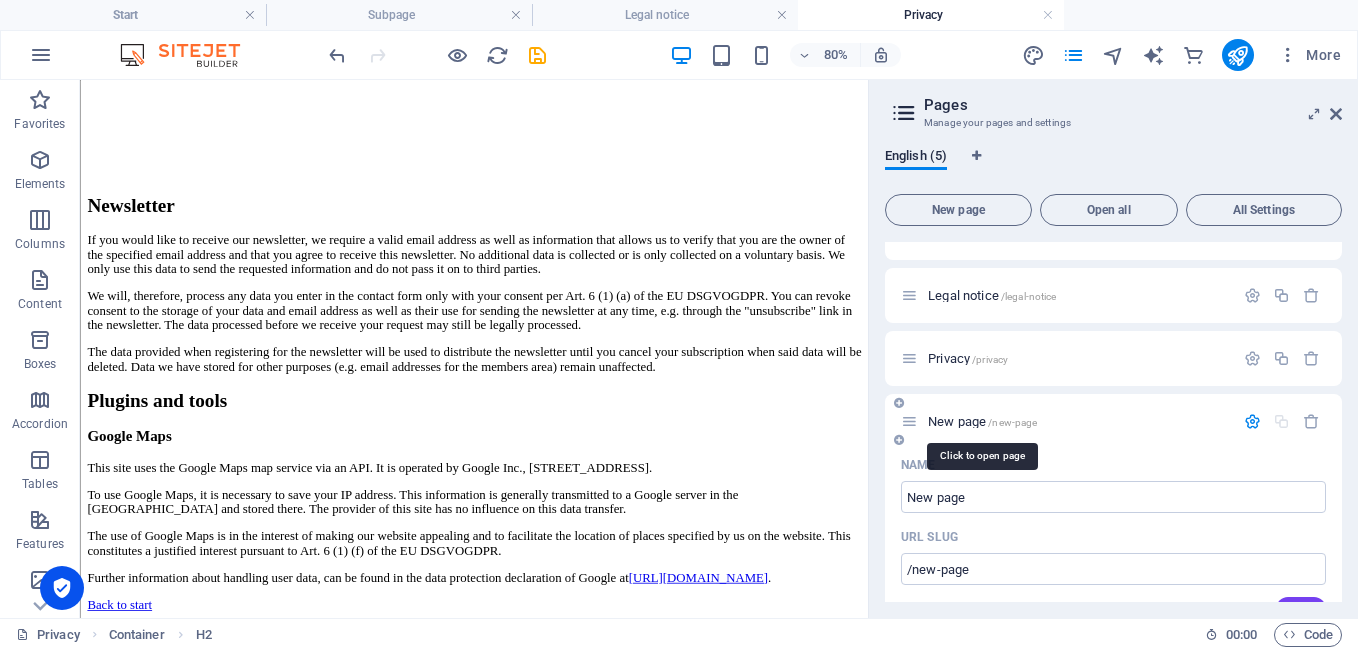 click on "New page /new-page" at bounding box center (982, 421) 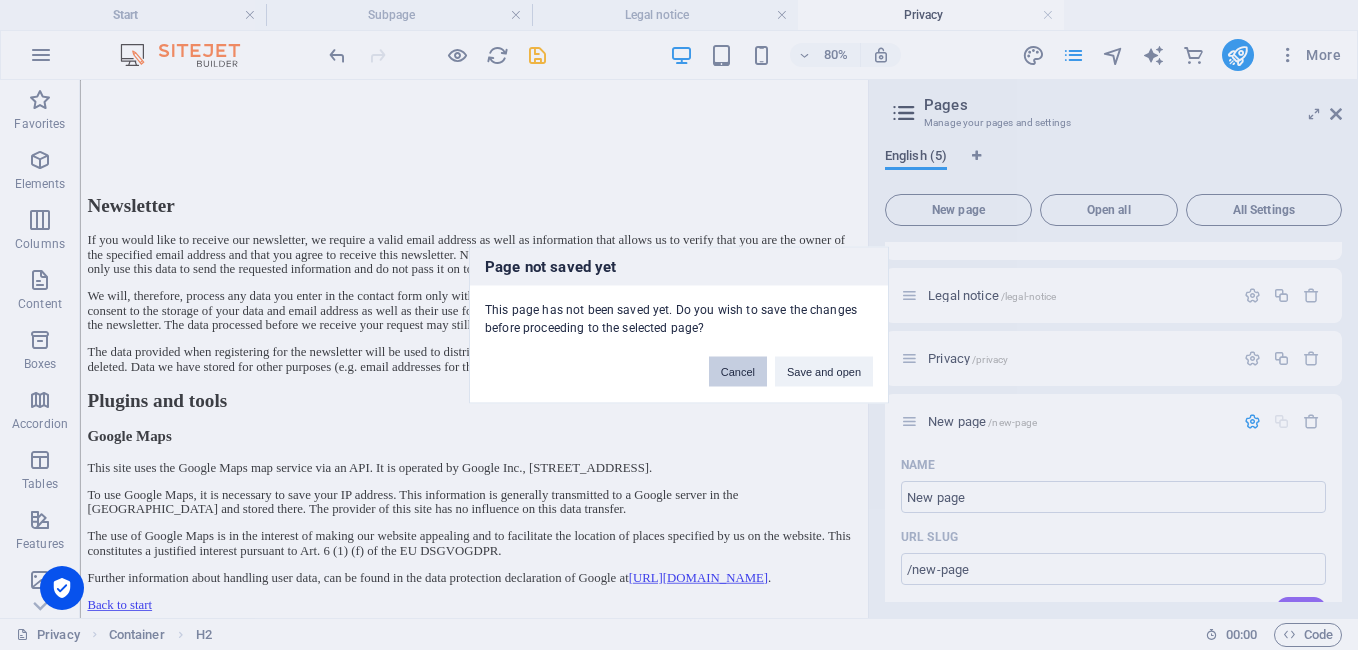 click on "Cancel" at bounding box center (738, 372) 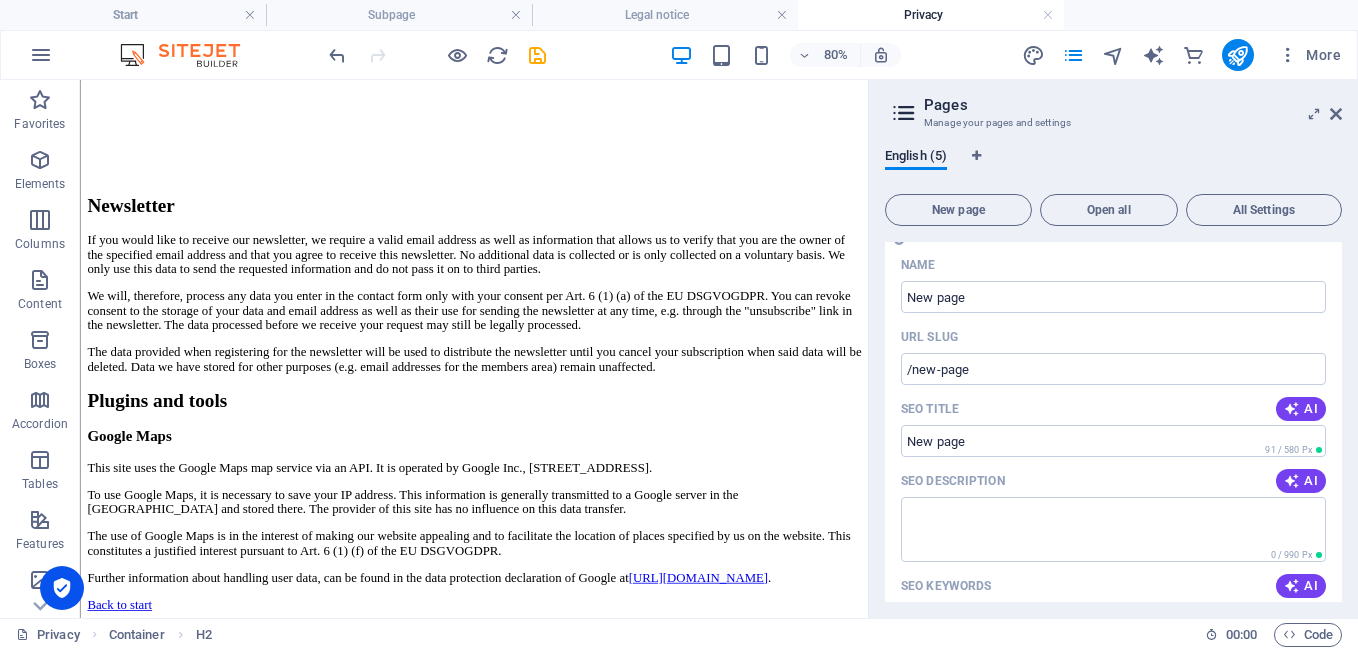 scroll, scrollTop: 0, scrollLeft: 0, axis: both 